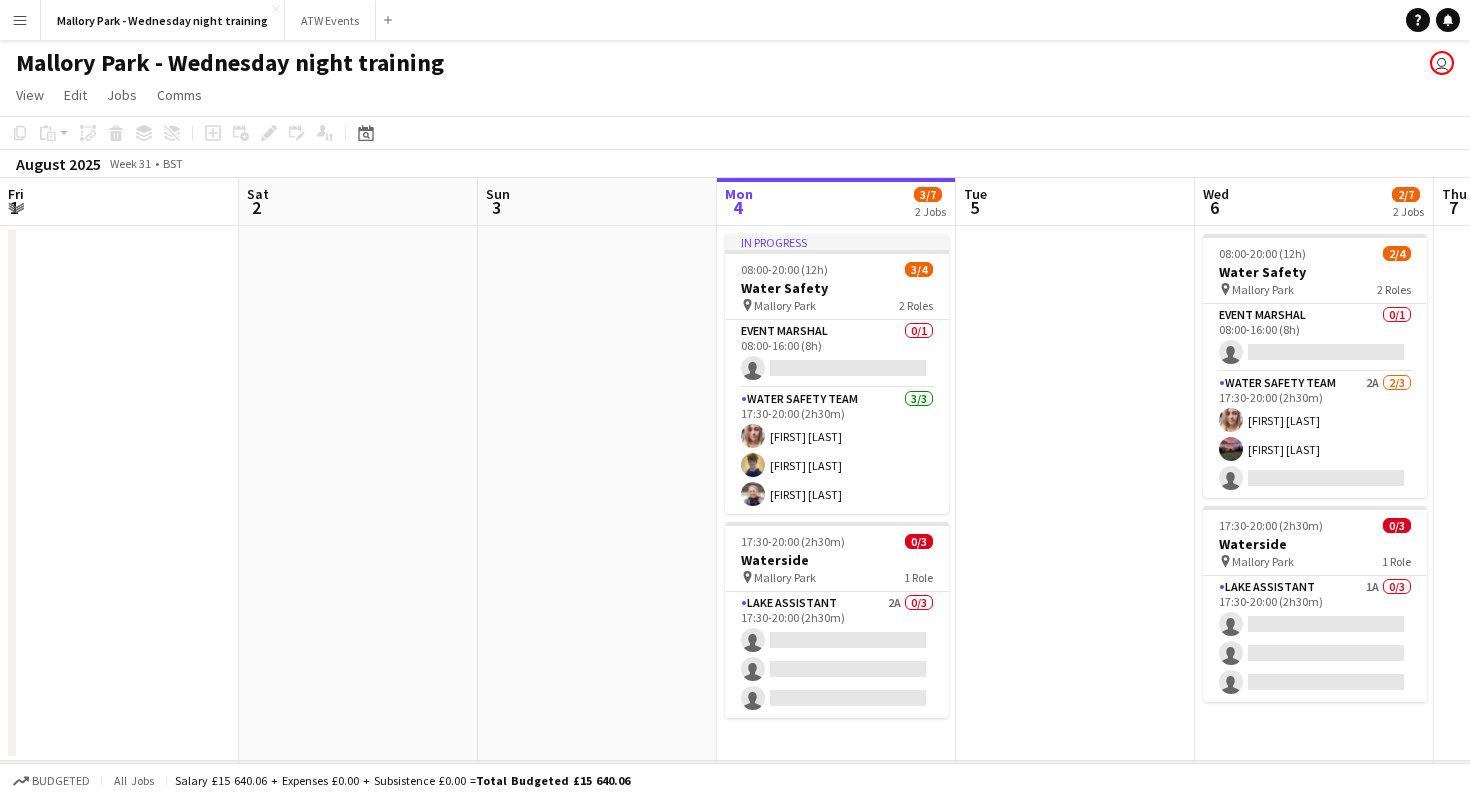 scroll, scrollTop: 0, scrollLeft: 0, axis: both 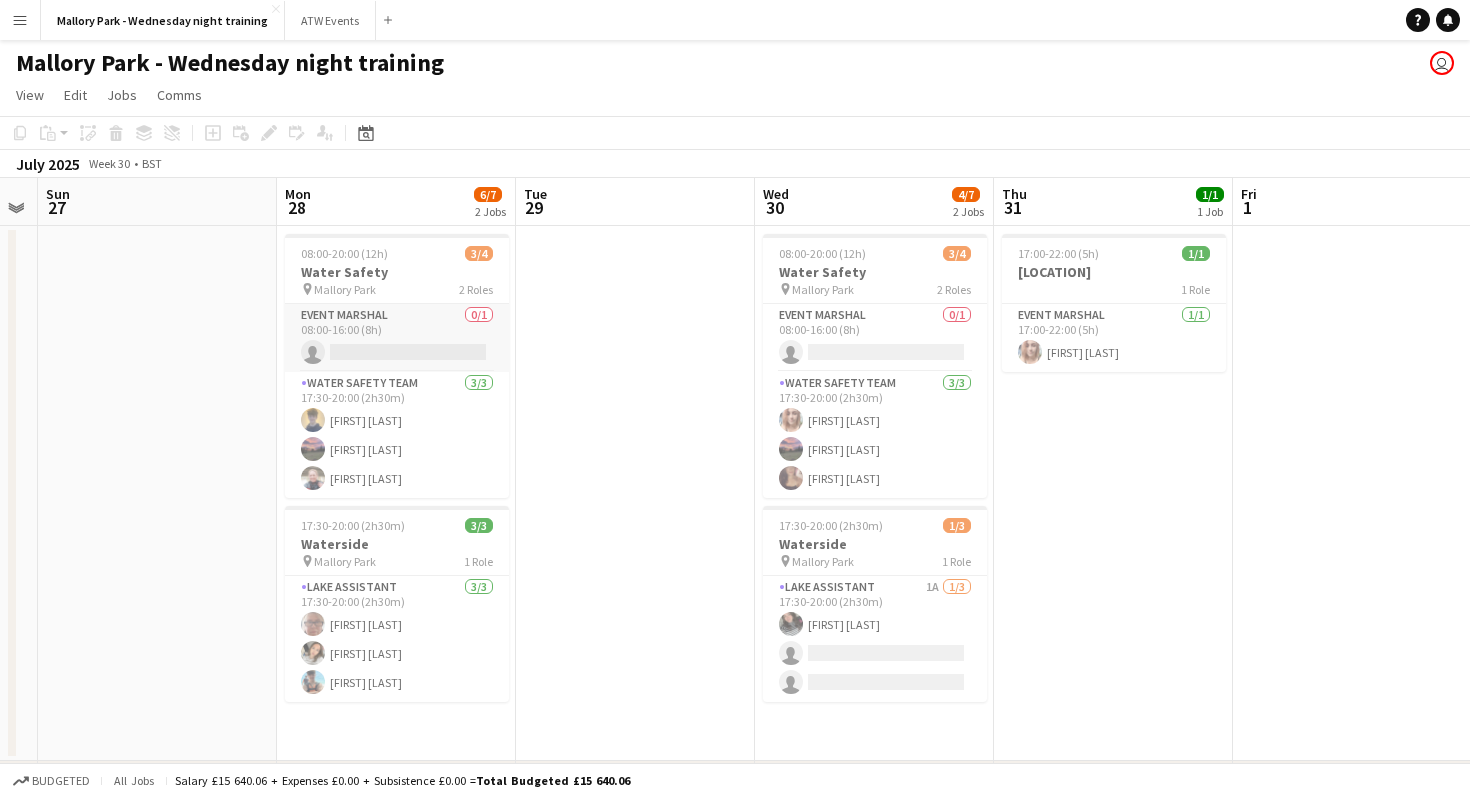 click on "Event Marshal   0/1   08:00-16:00 (8h)
single-neutral-actions" at bounding box center [397, 338] 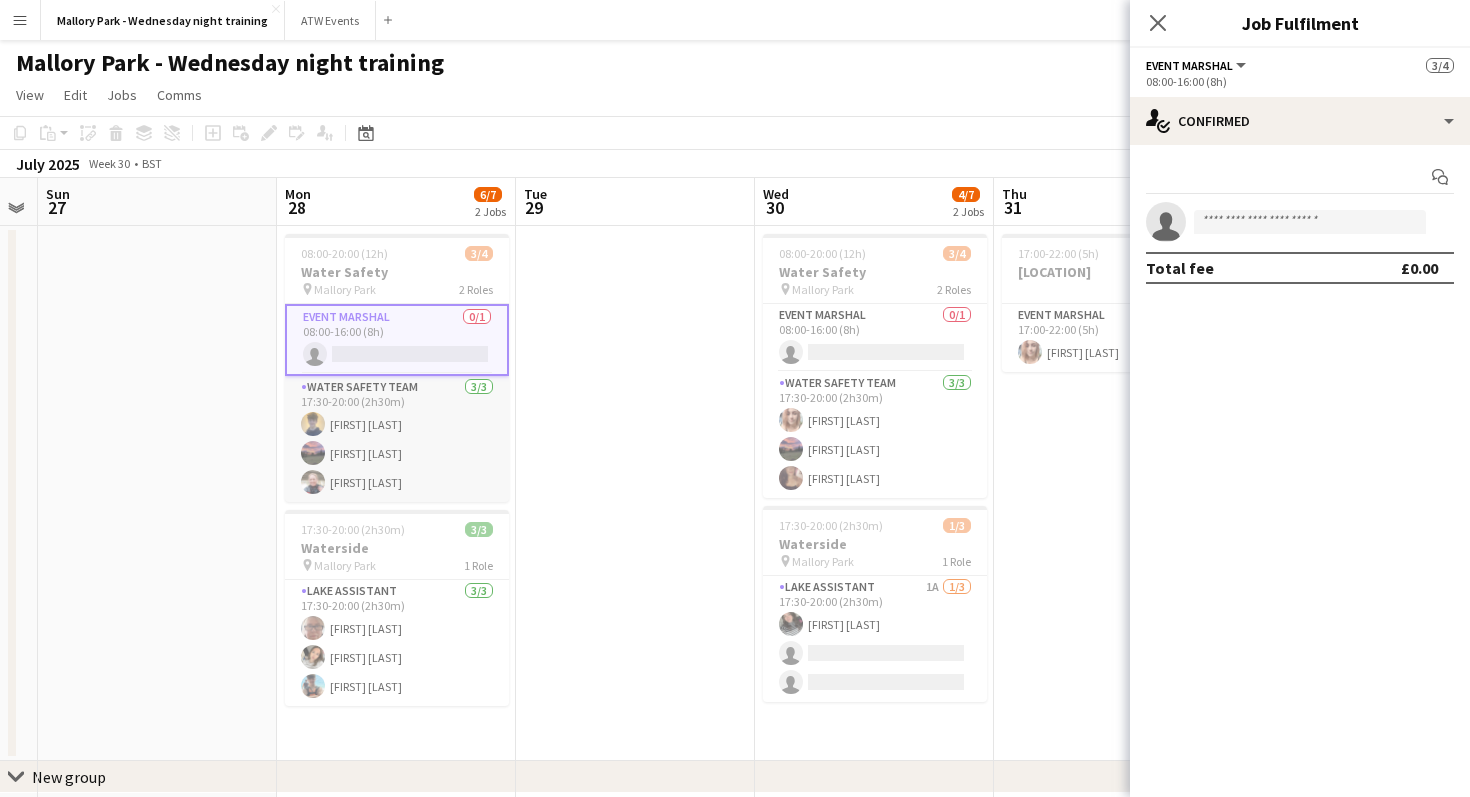 click on "Water Safety Team   3/3   17:30-20:00 (2h30m)
[FIRST] [LAST] [FIRST] [LAST] [FIRST] [LAST]" at bounding box center [397, 439] 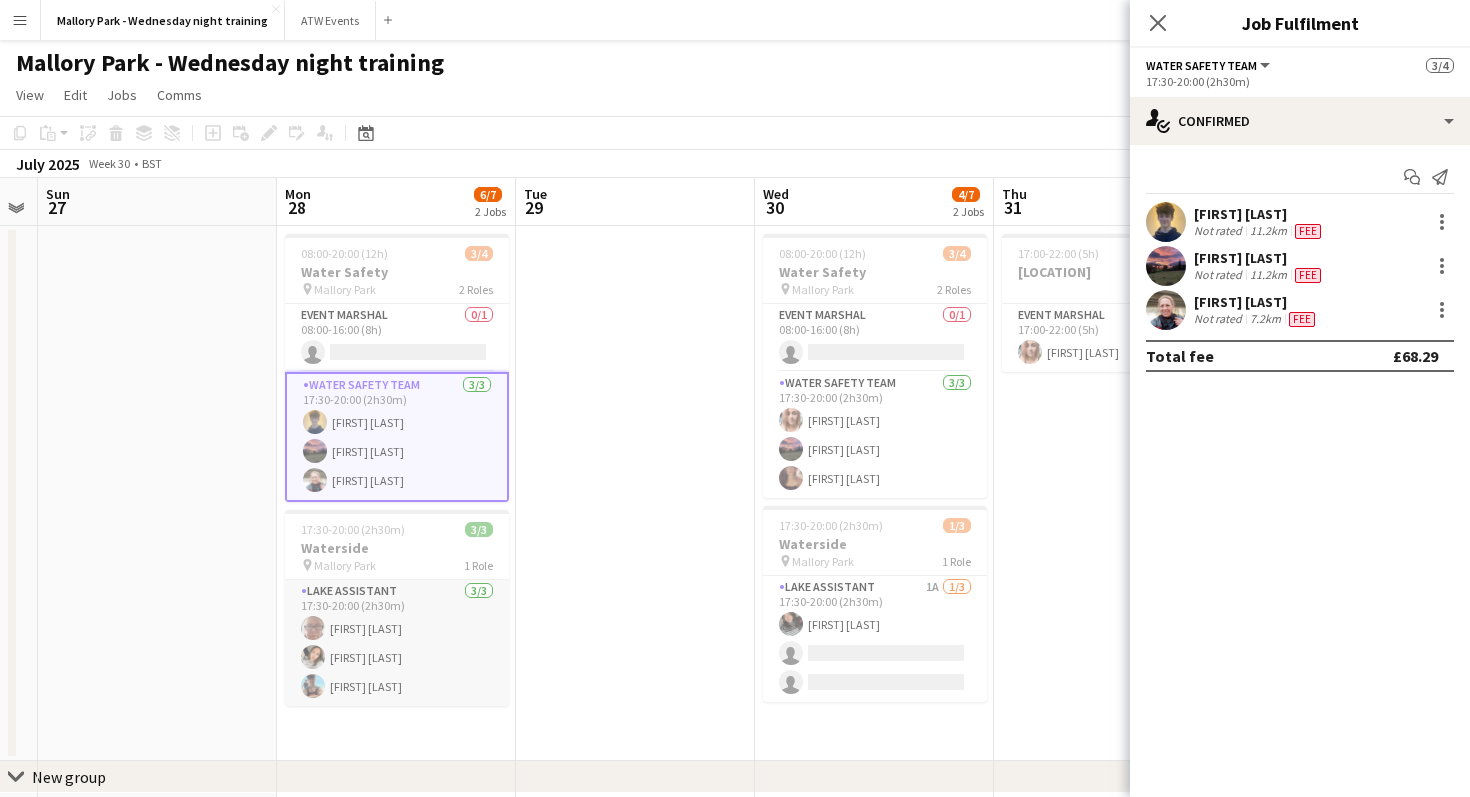 click on "Lake Assistant   3/3   17:30-20:00 (2h30m)
[FIRST] [LAST] [FIRST] [LAST] [FIRST] [LAST]" at bounding box center [397, 643] 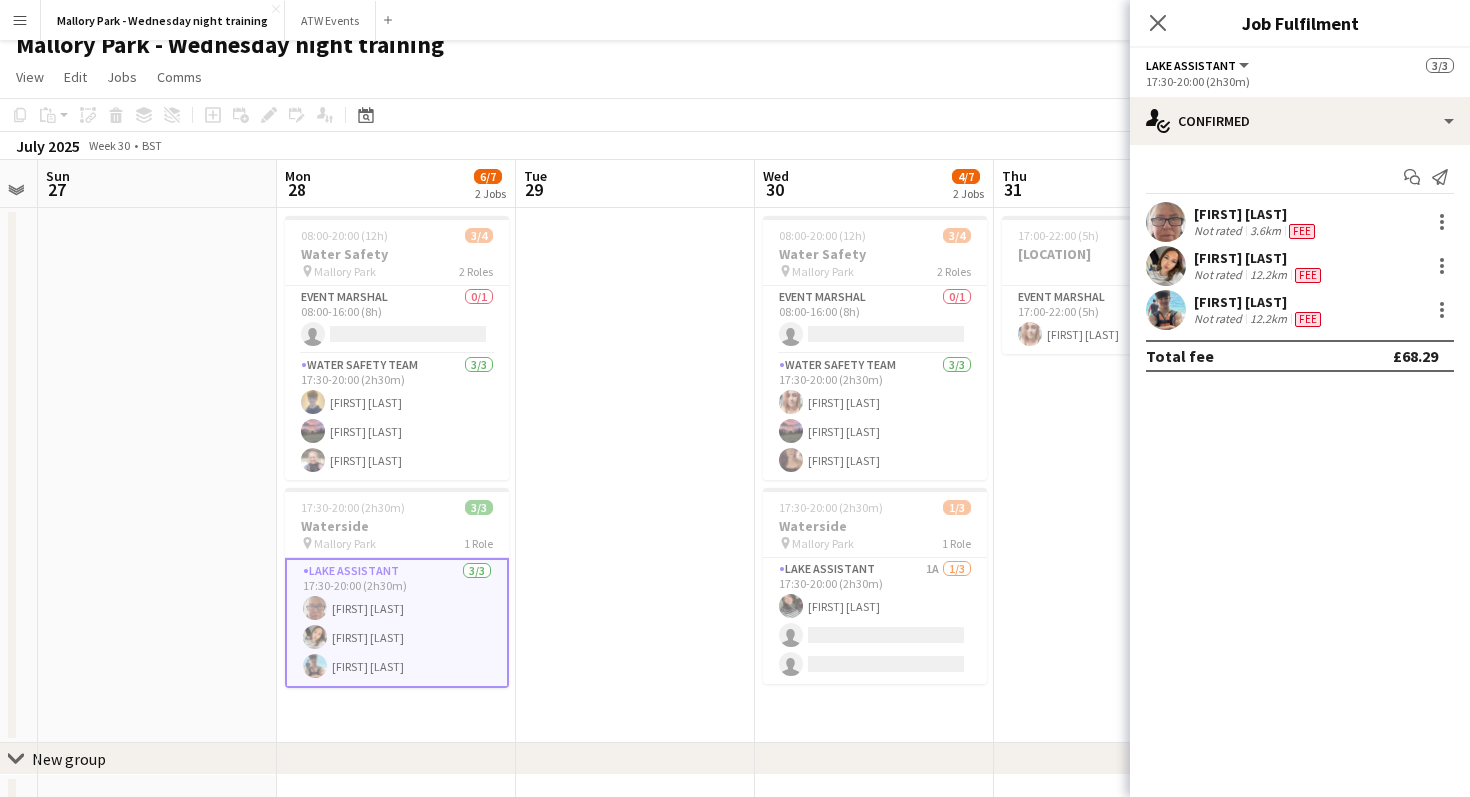 scroll, scrollTop: 17, scrollLeft: 0, axis: vertical 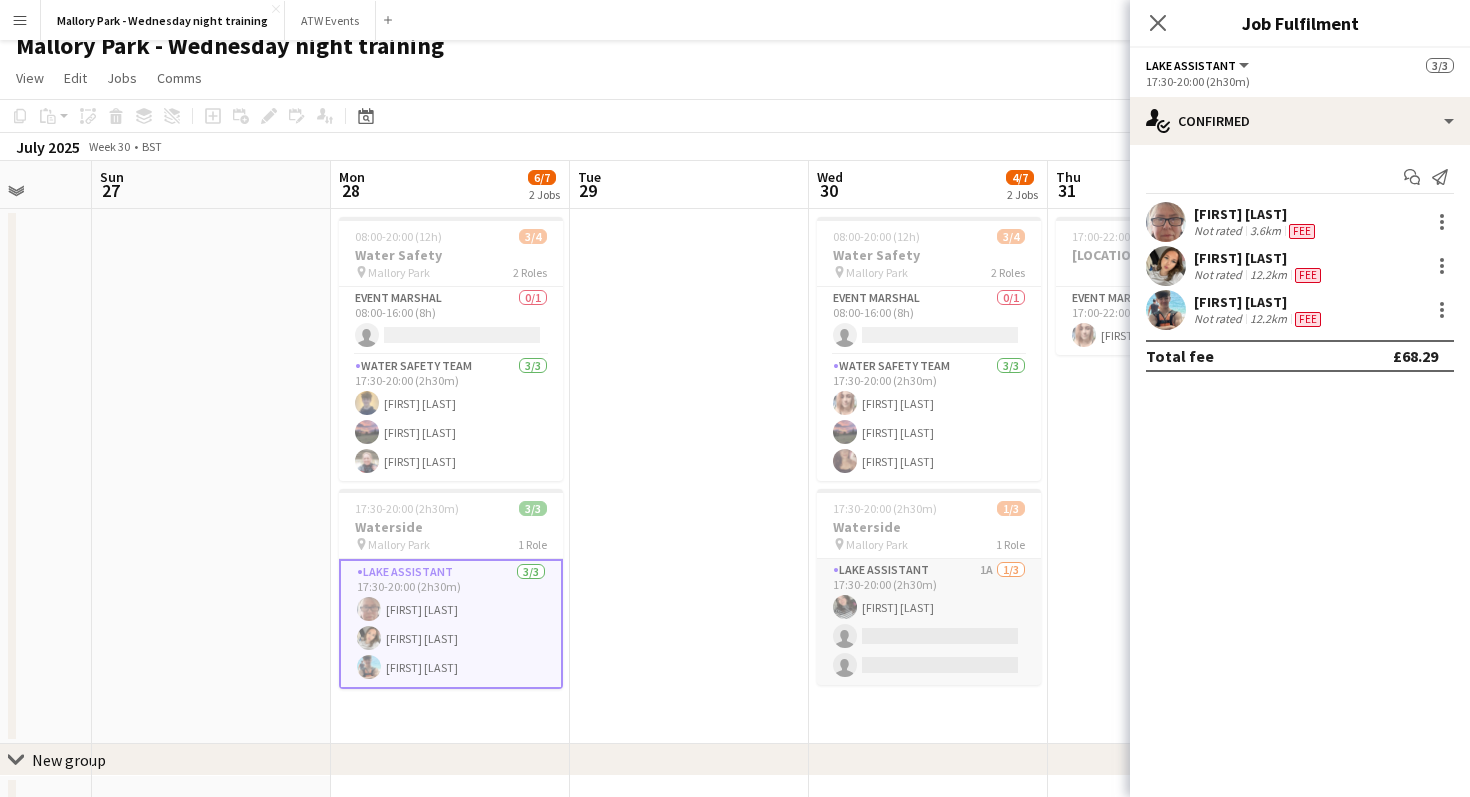 click on "Lake Assistant   1A   1/3   17:30-20:00 (2h30m)
[FIRST] [LAST]
single-neutral-actions
single-neutral-actions" at bounding box center [929, 622] 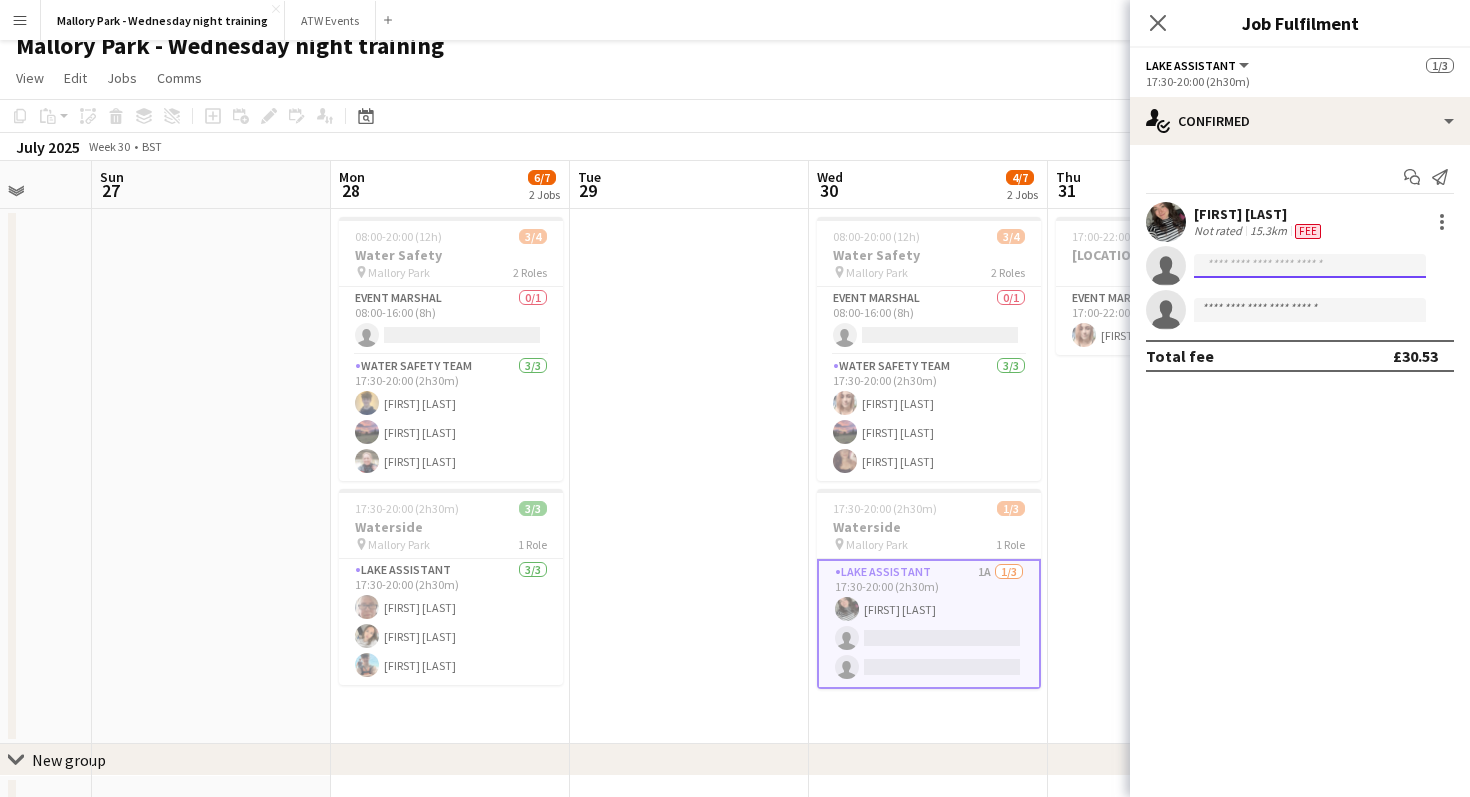 click at bounding box center (1310, 310) 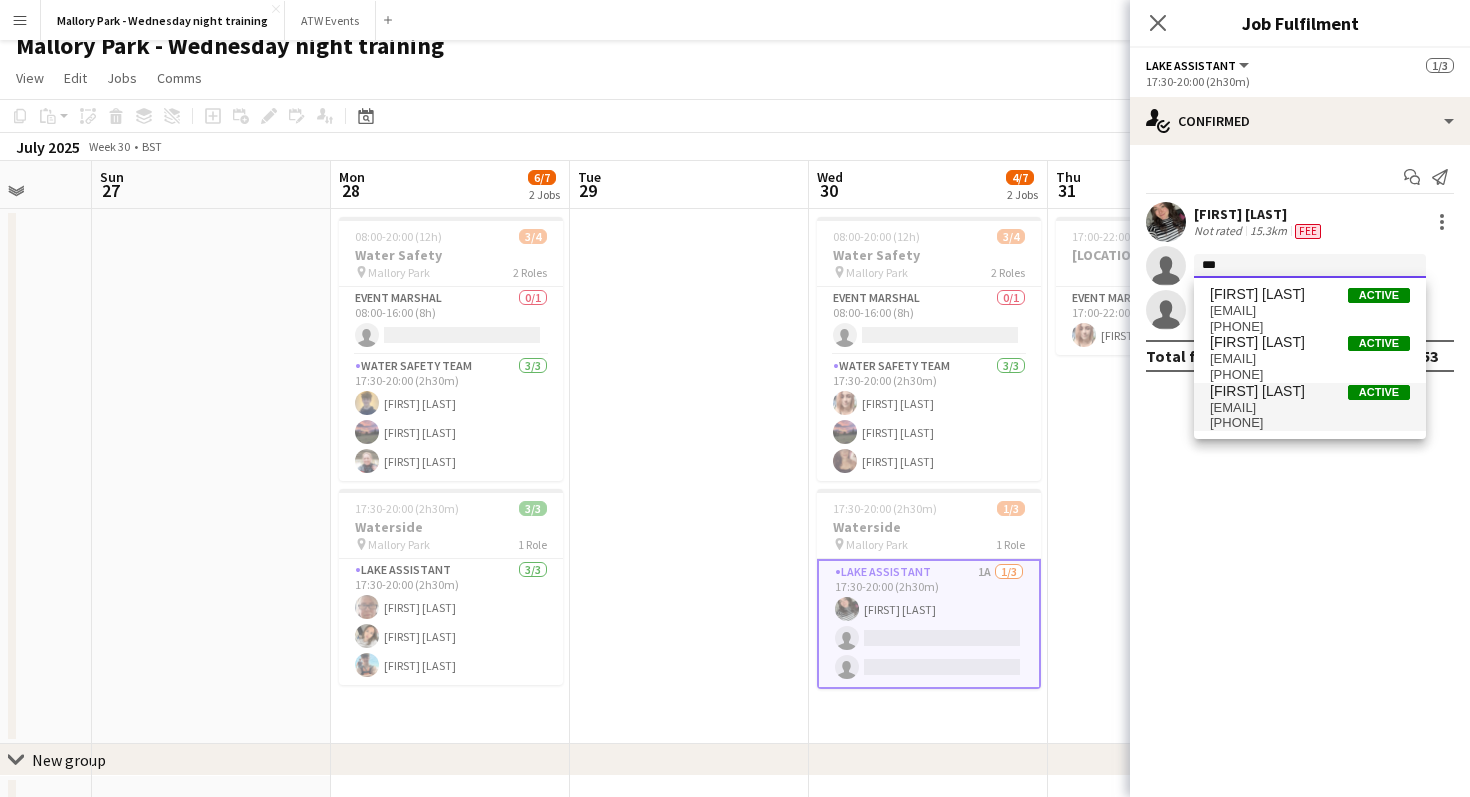 type on "***" 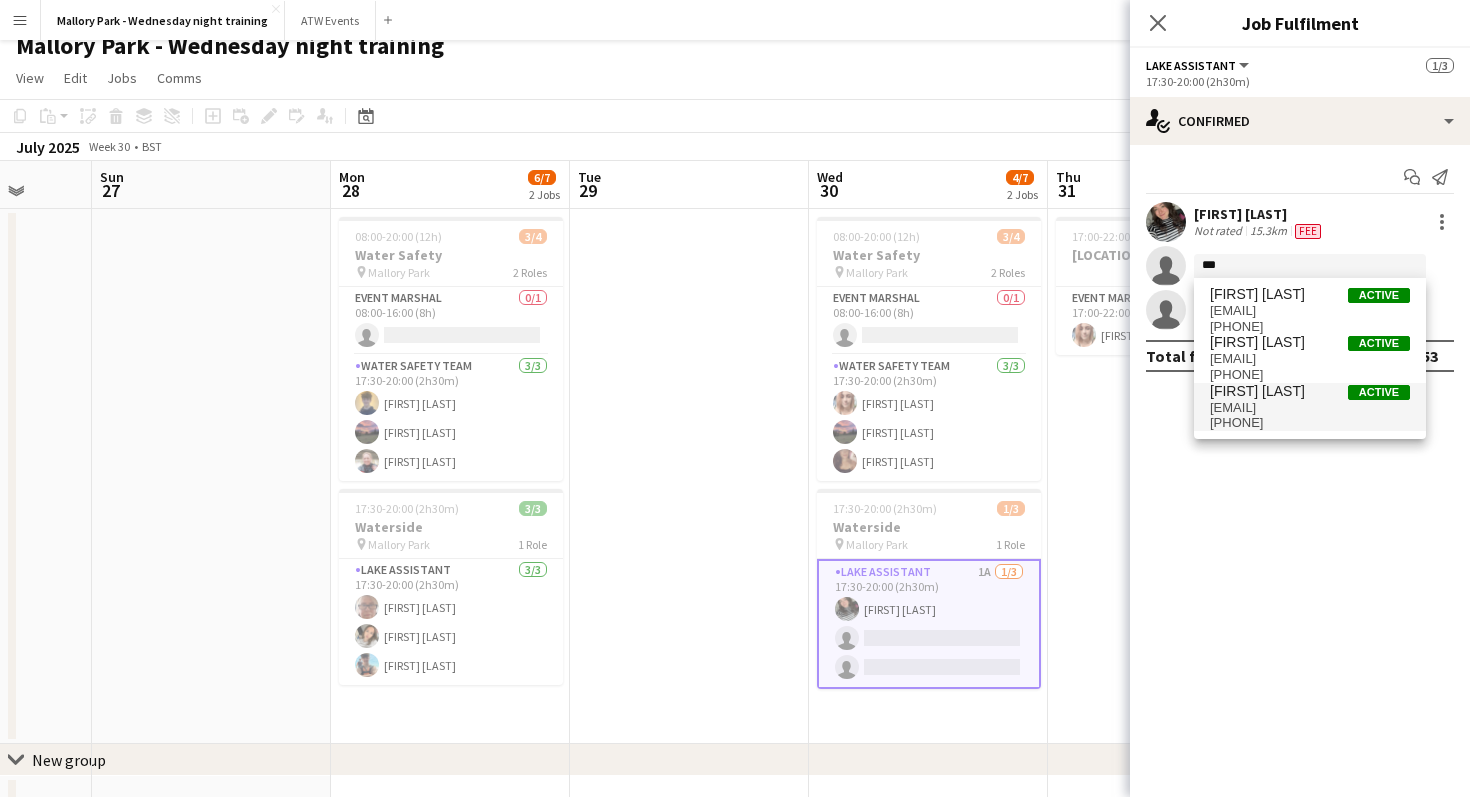 click on "[EMAIL]" at bounding box center [1310, 408] 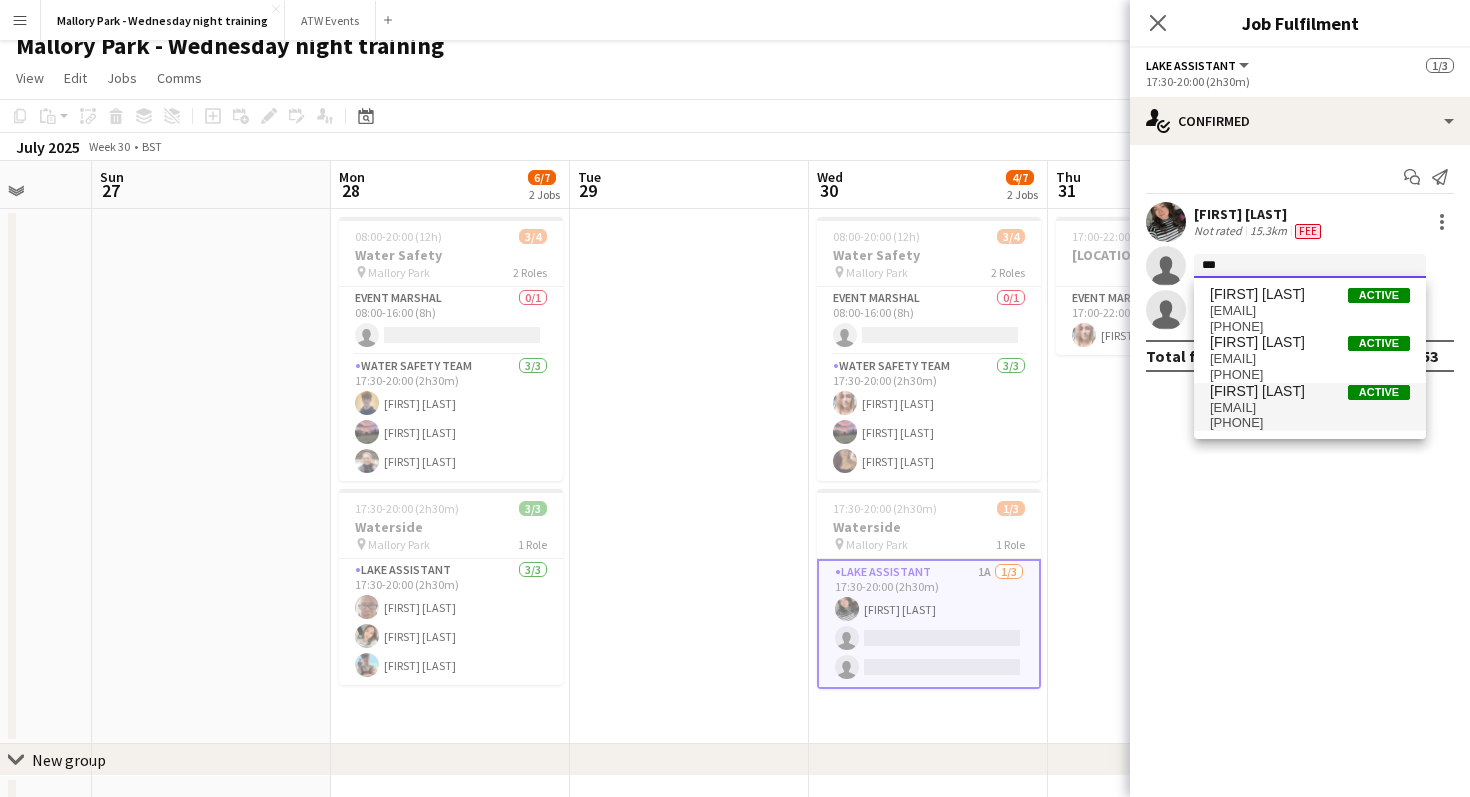 type 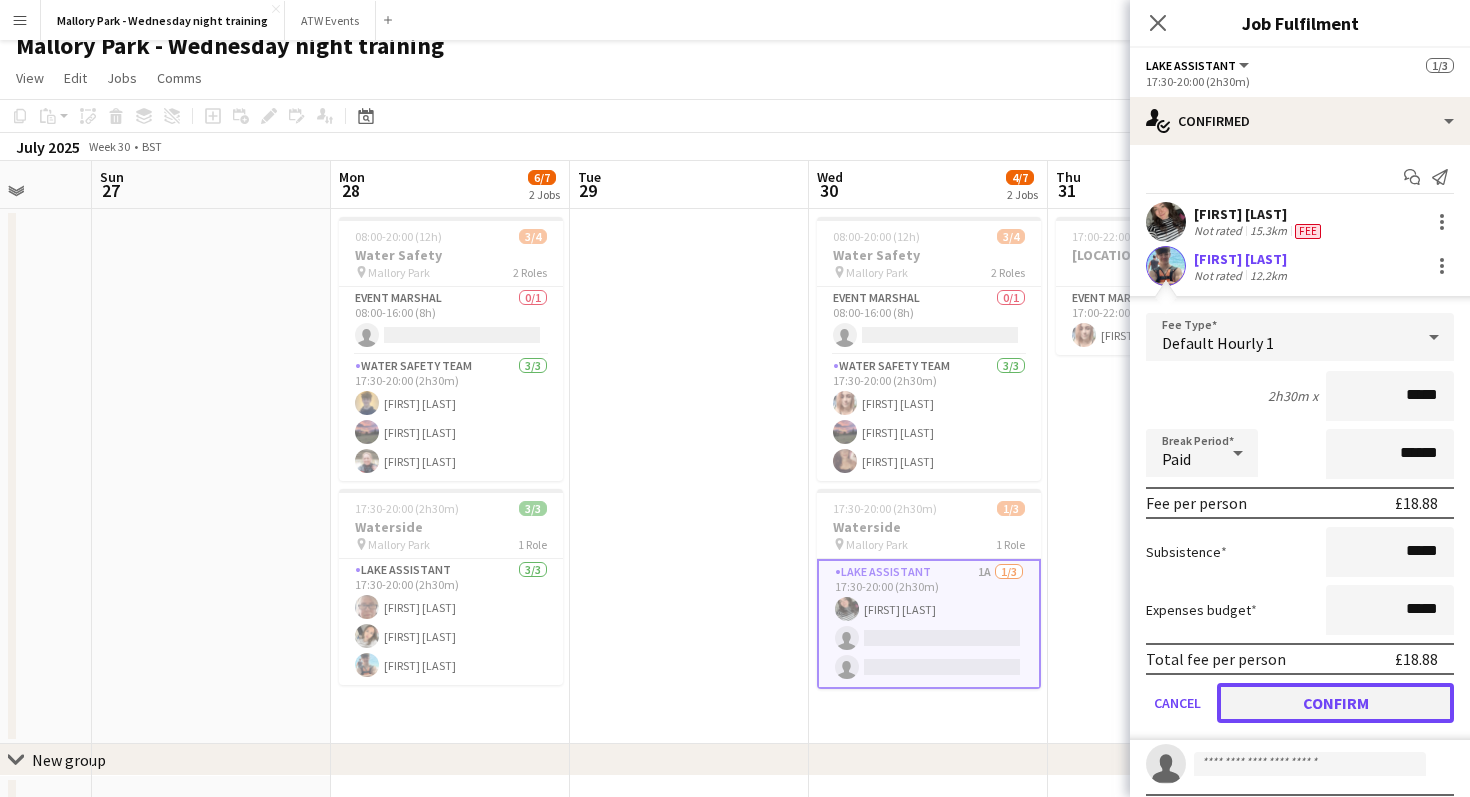 click on "Confirm" at bounding box center [1335, 703] 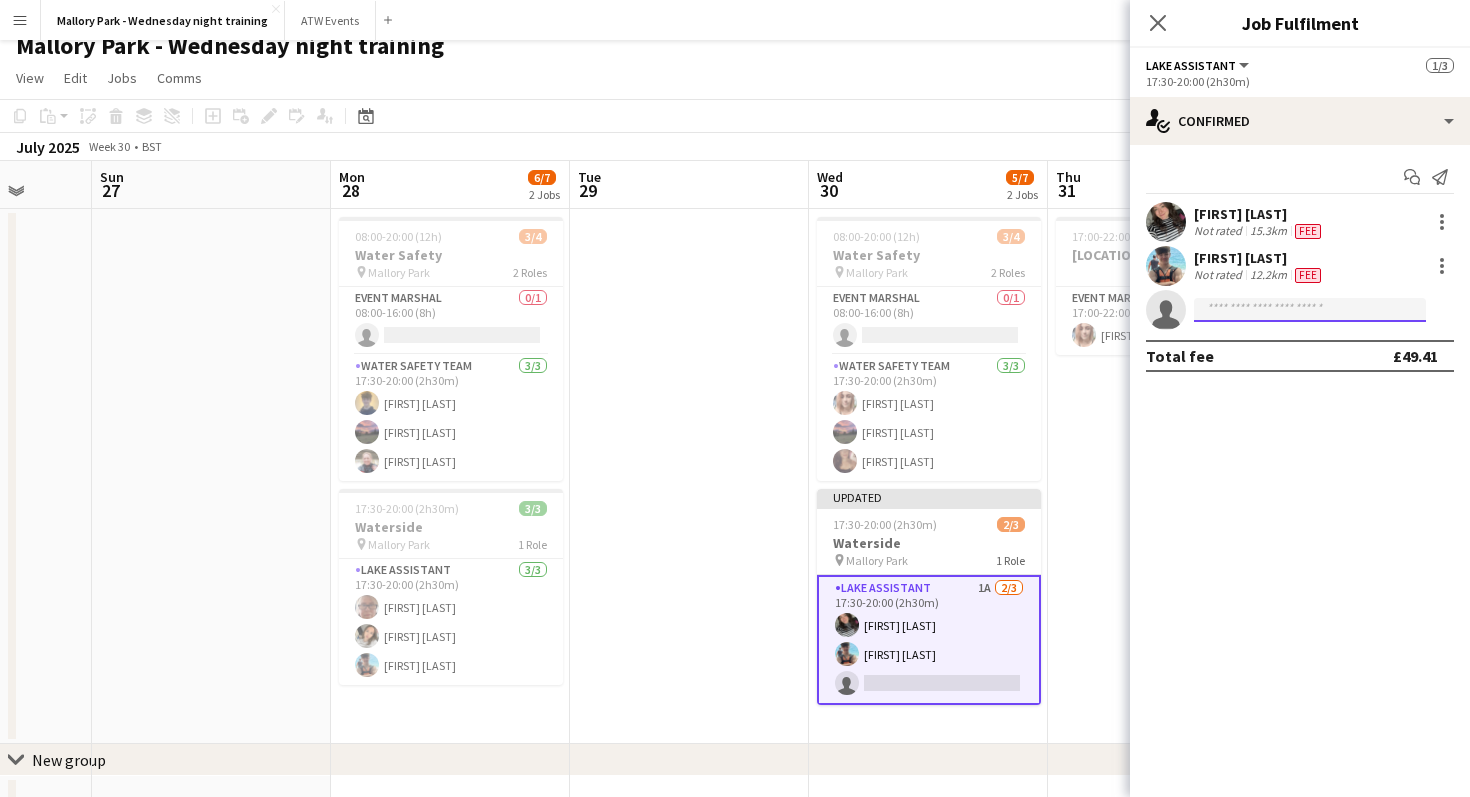 click 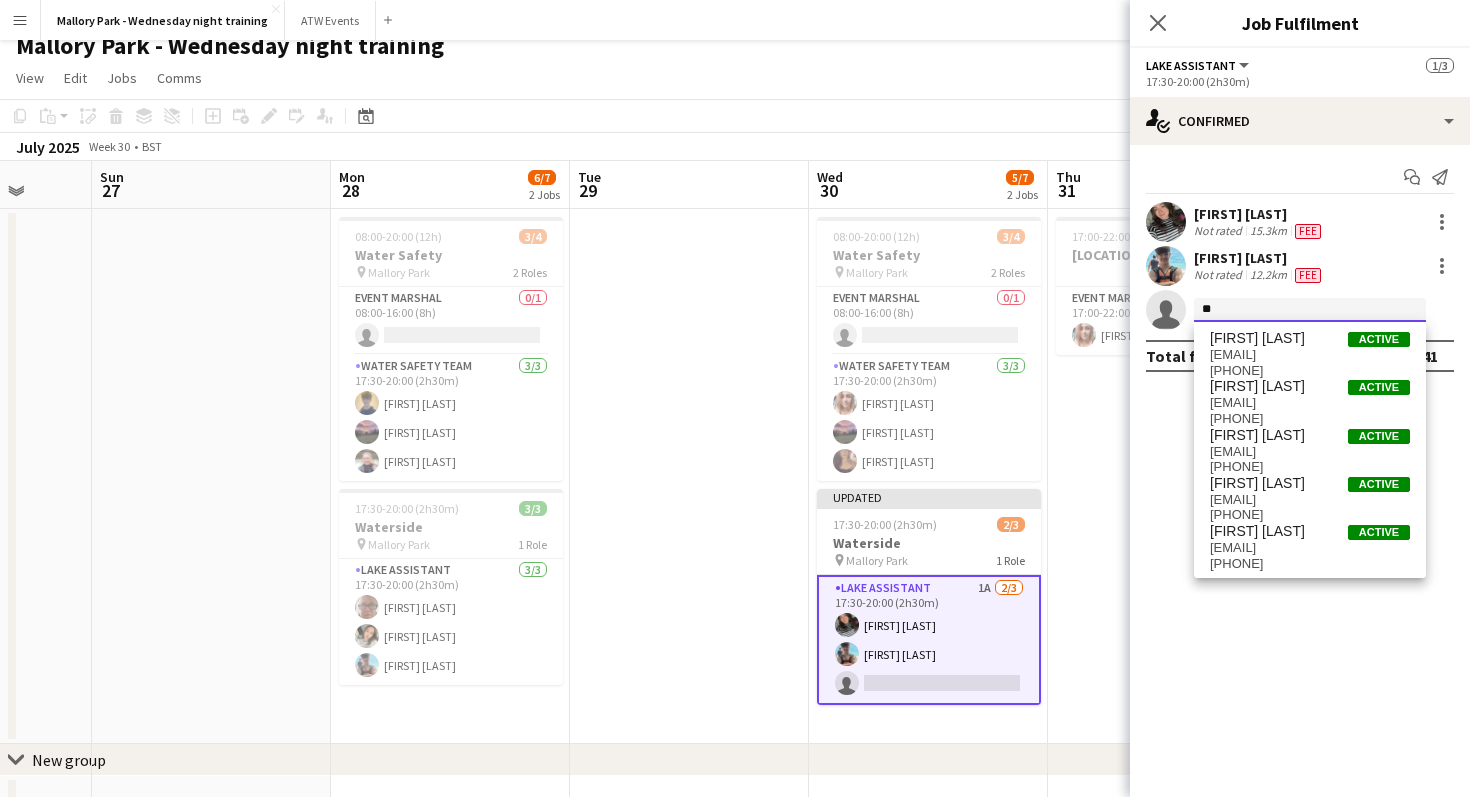 type on "*" 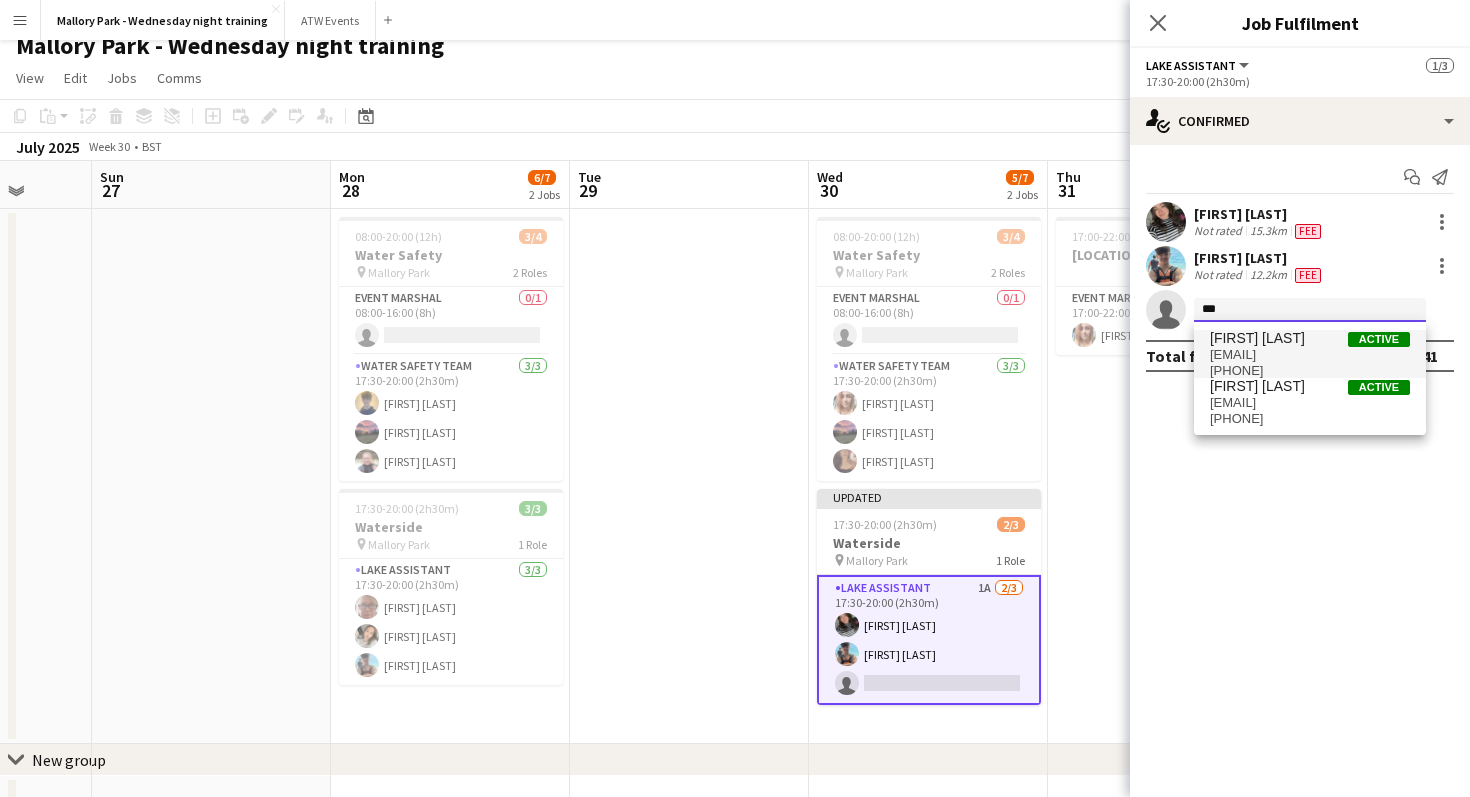 type on "***" 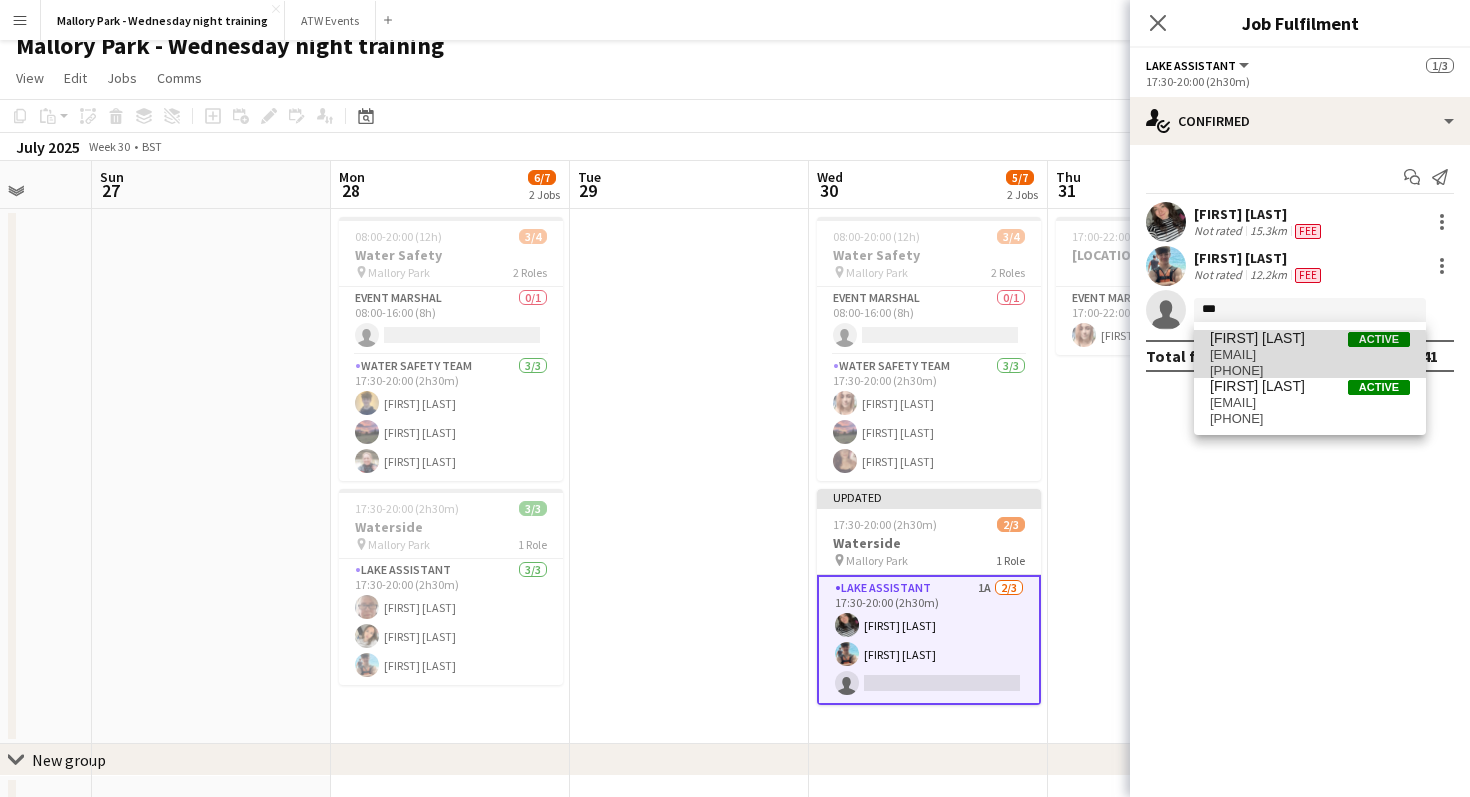 click on "[EMAIL]" at bounding box center (1310, 355) 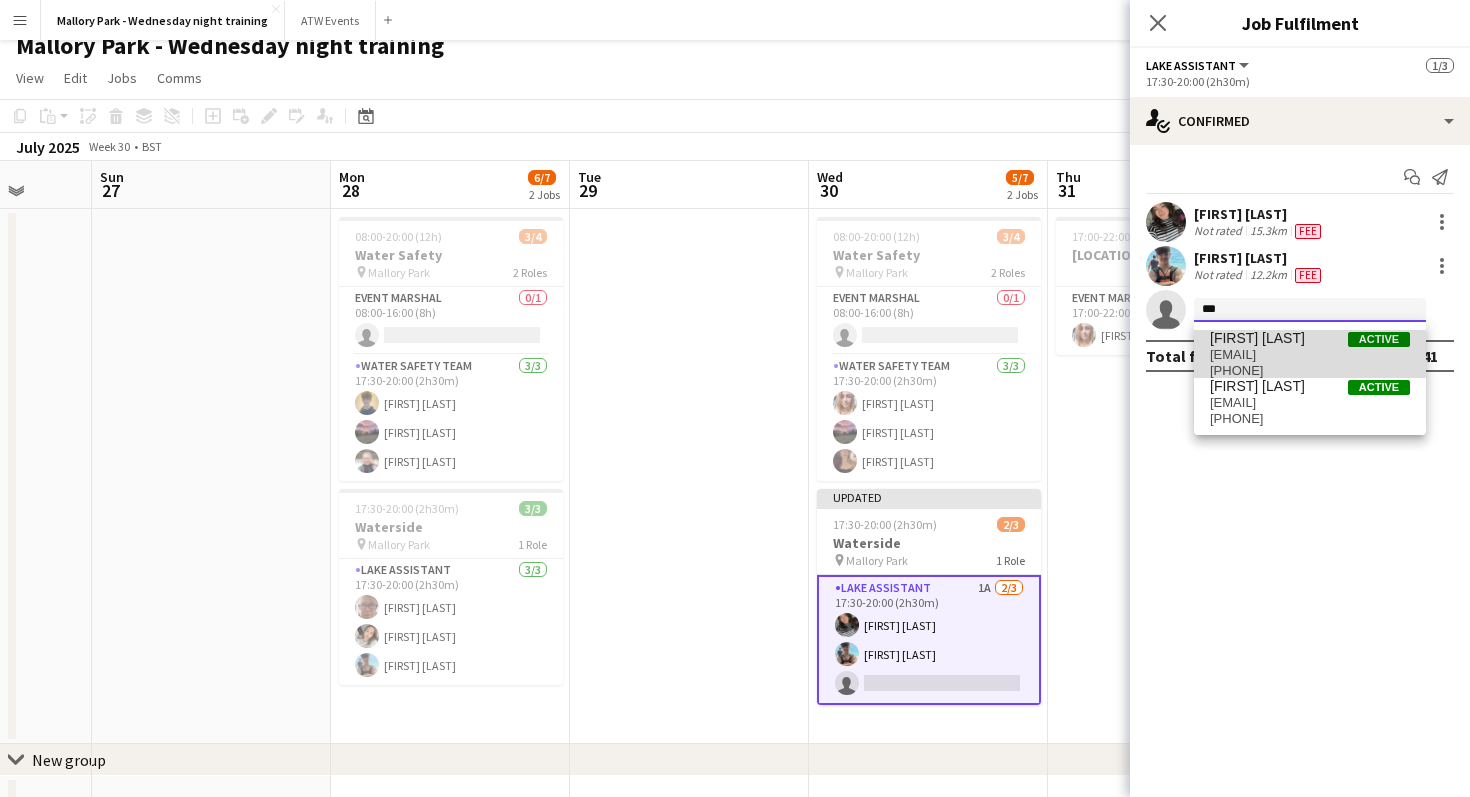 type 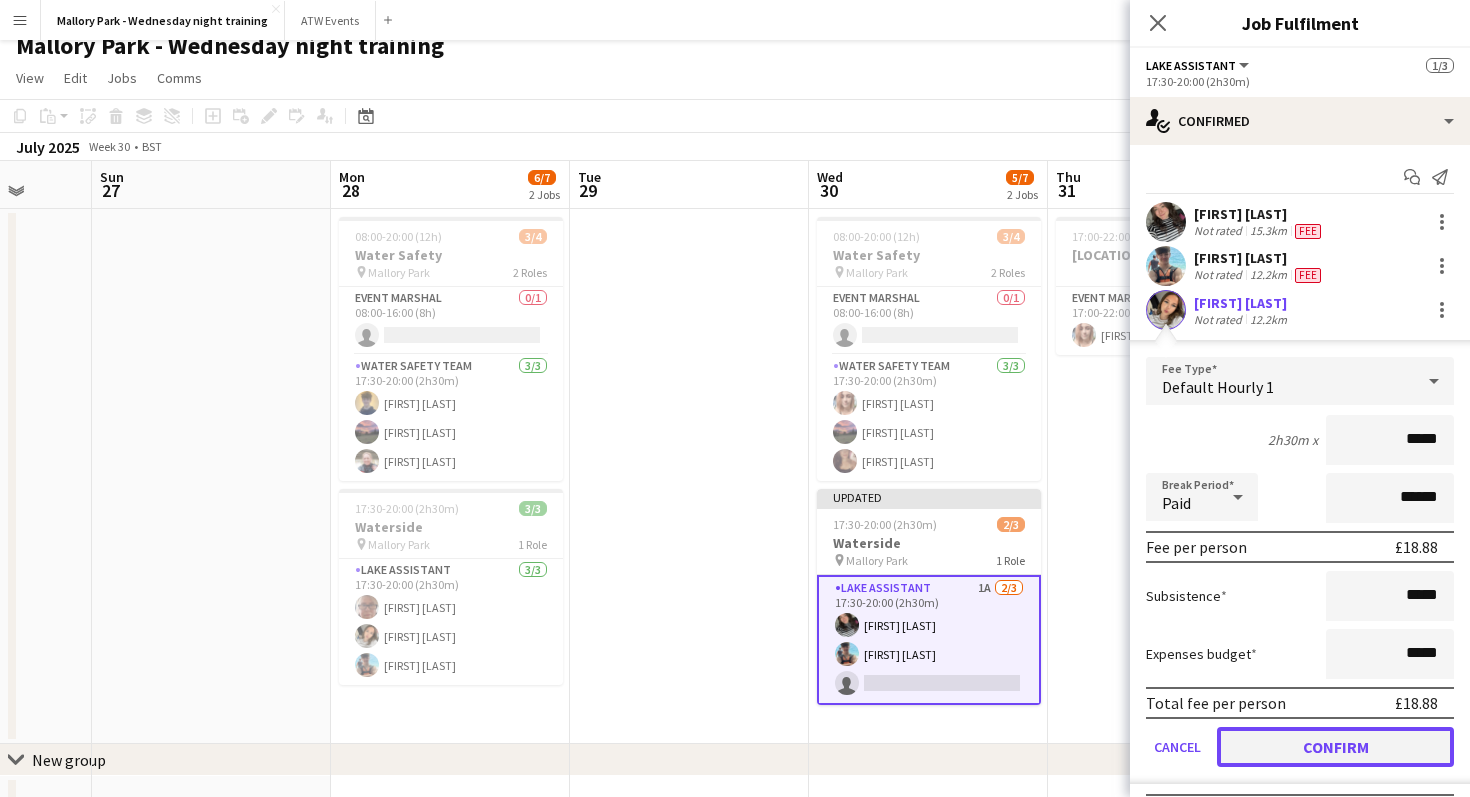 click on "Confirm" at bounding box center [1335, 747] 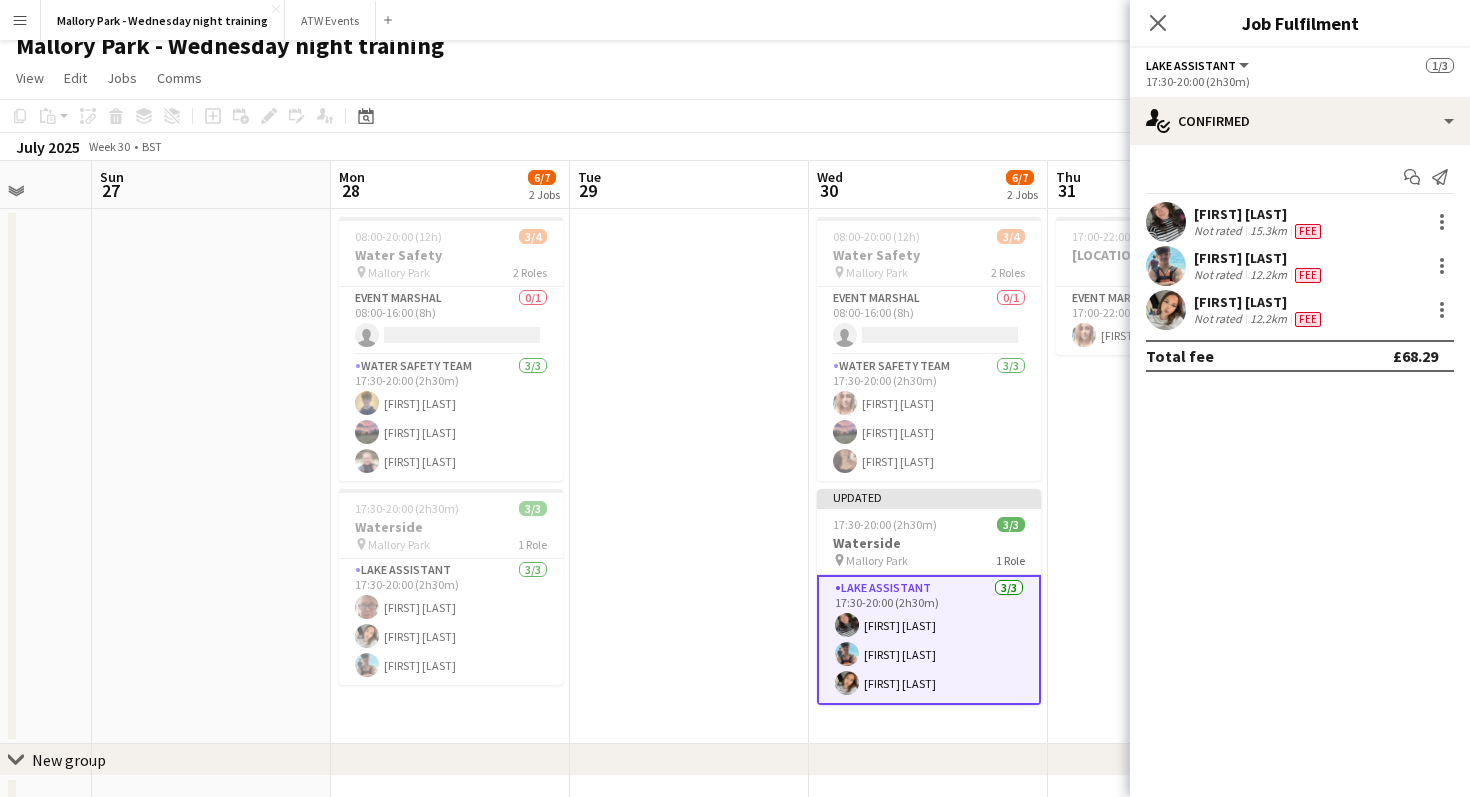 click at bounding box center [689, 476] 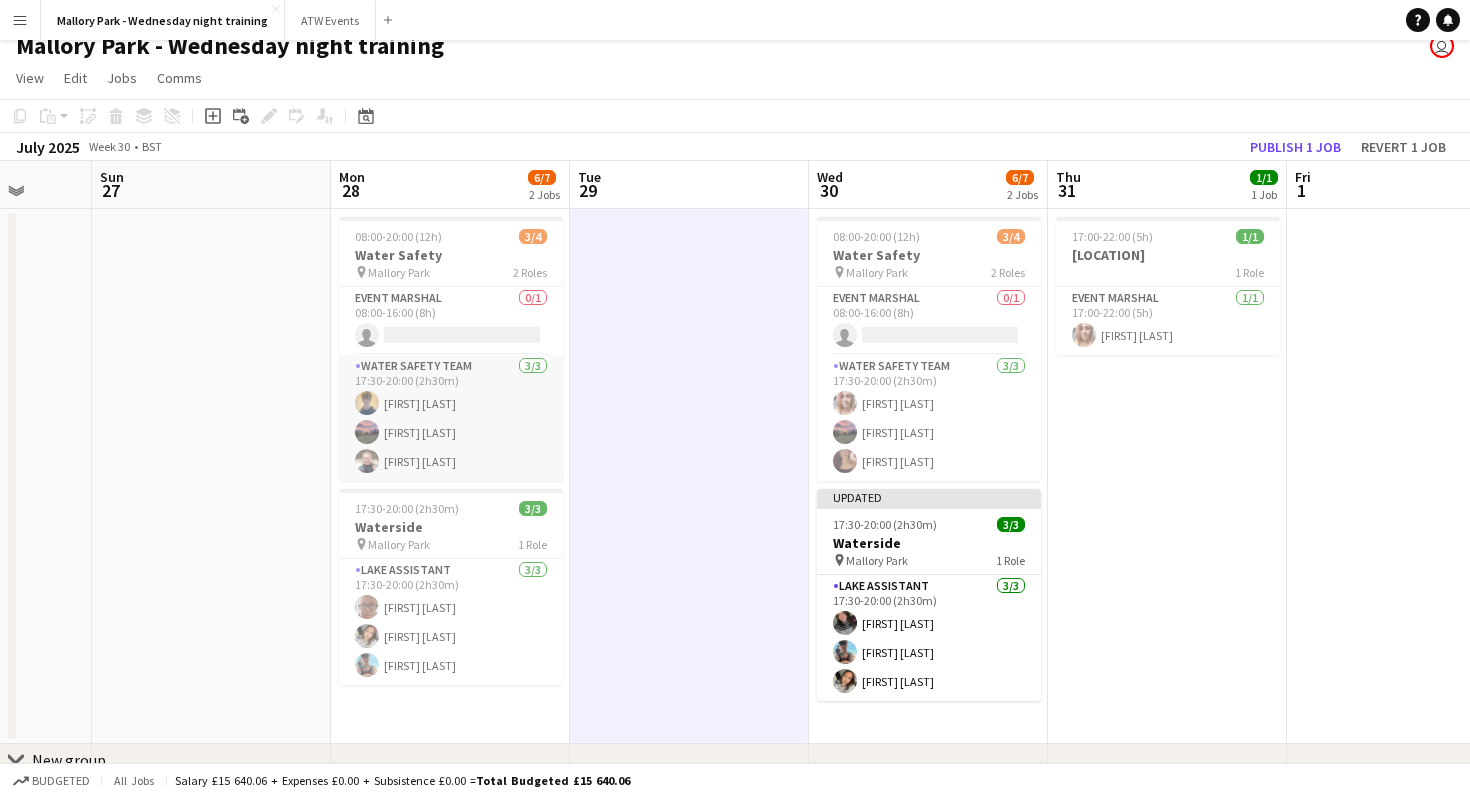 click on "Water Safety Team   3/3   17:30-20:00 (2h30m)
[FIRST] [LAST] [FIRST] [LAST] [FIRST] [LAST]" at bounding box center (451, 418) 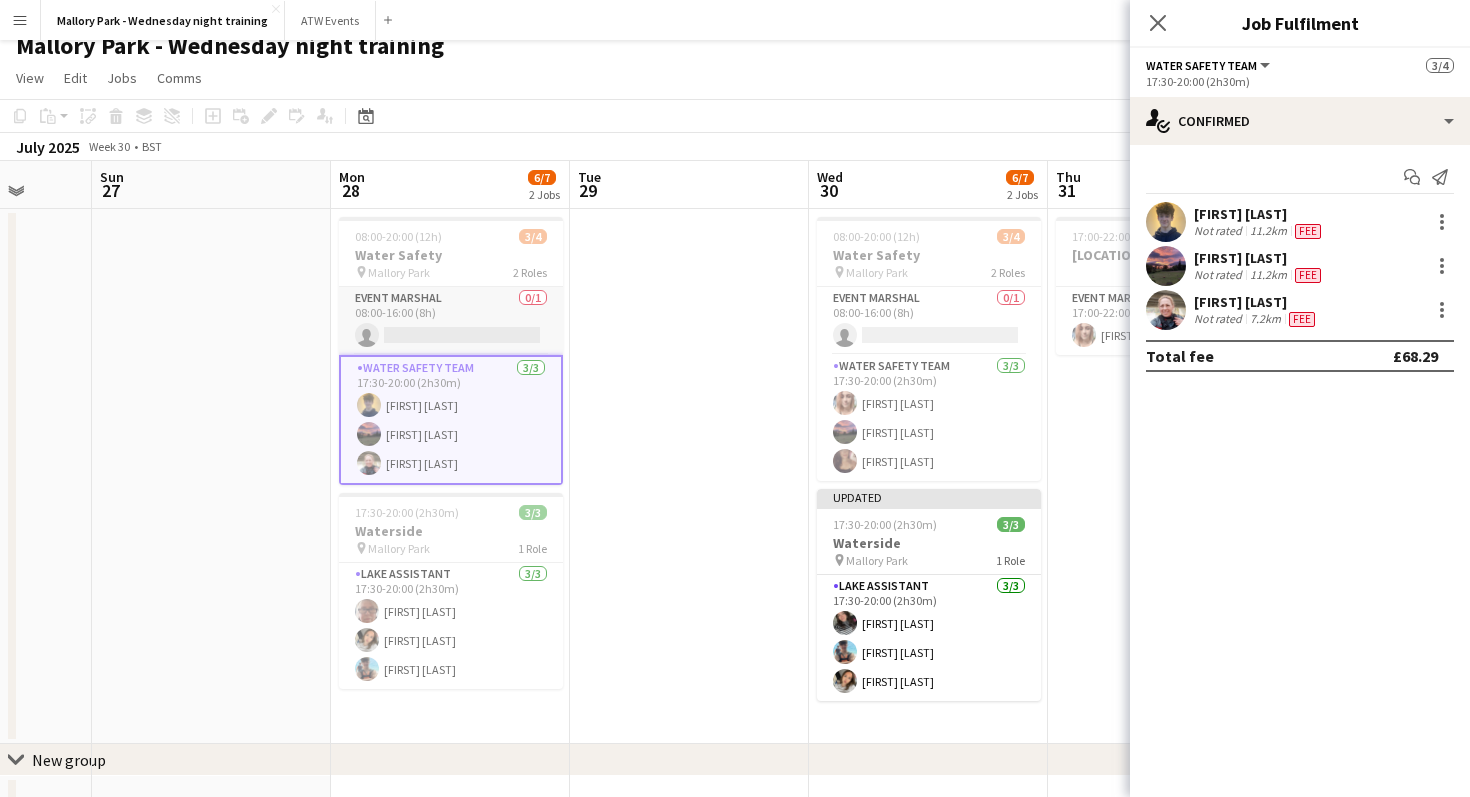 click on "Event Marshal   0/1   08:00-16:00 (8h)
single-neutral-actions" at bounding box center (451, 321) 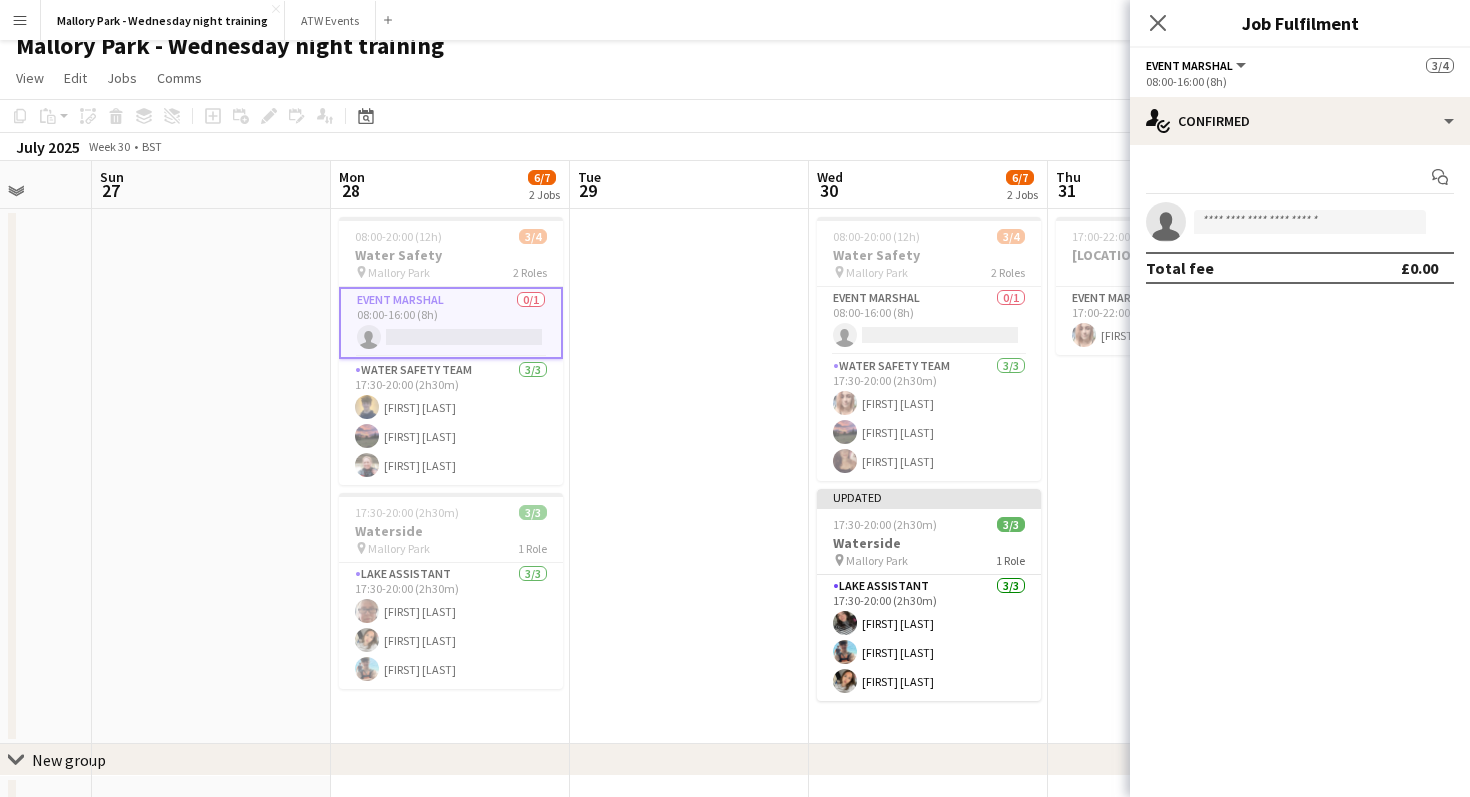 click on "08:00-16:00 (8h)" 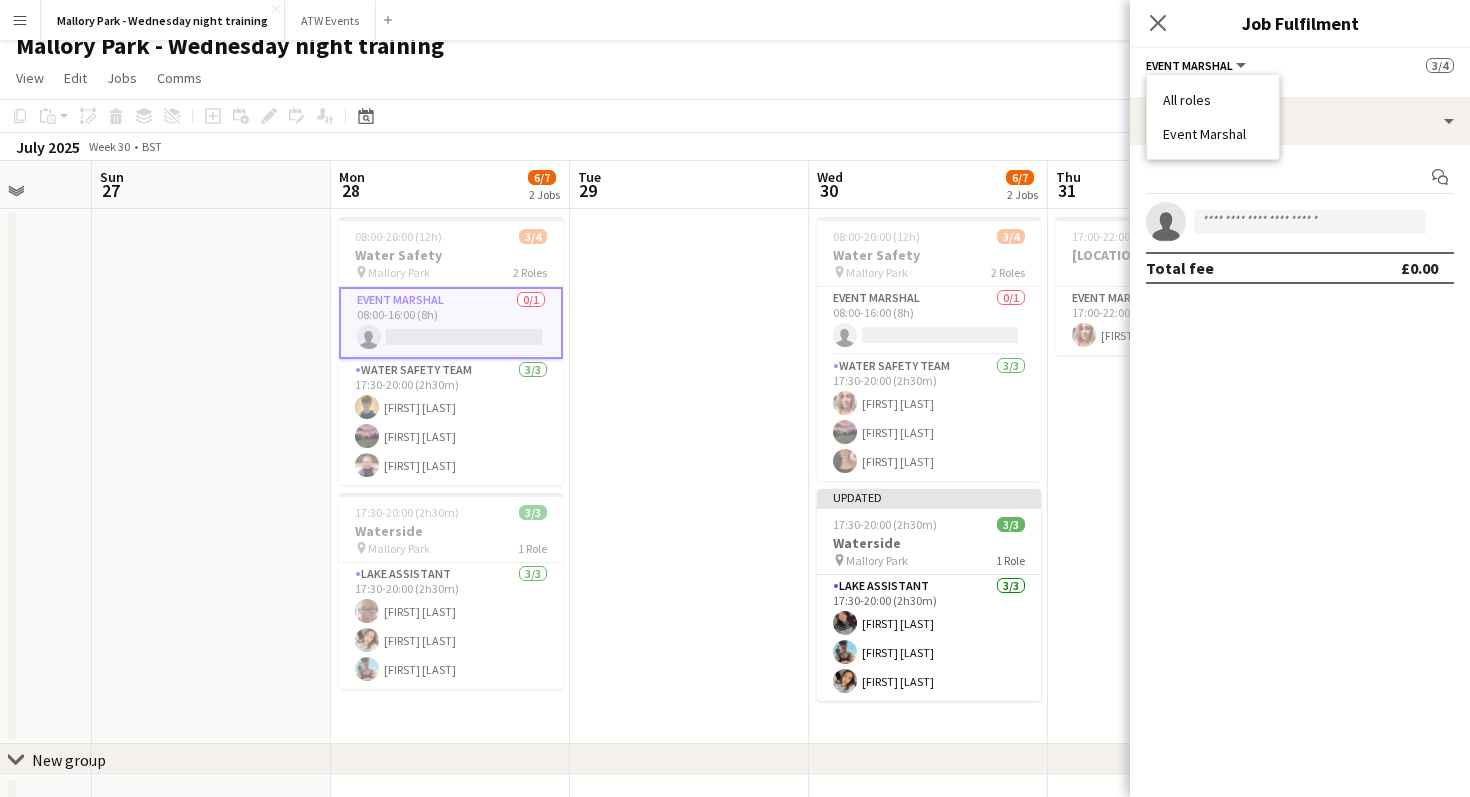 click on "Event Marshal   0/1   08:00-16:00 (8h)
single-neutral-actions" at bounding box center [451, 323] 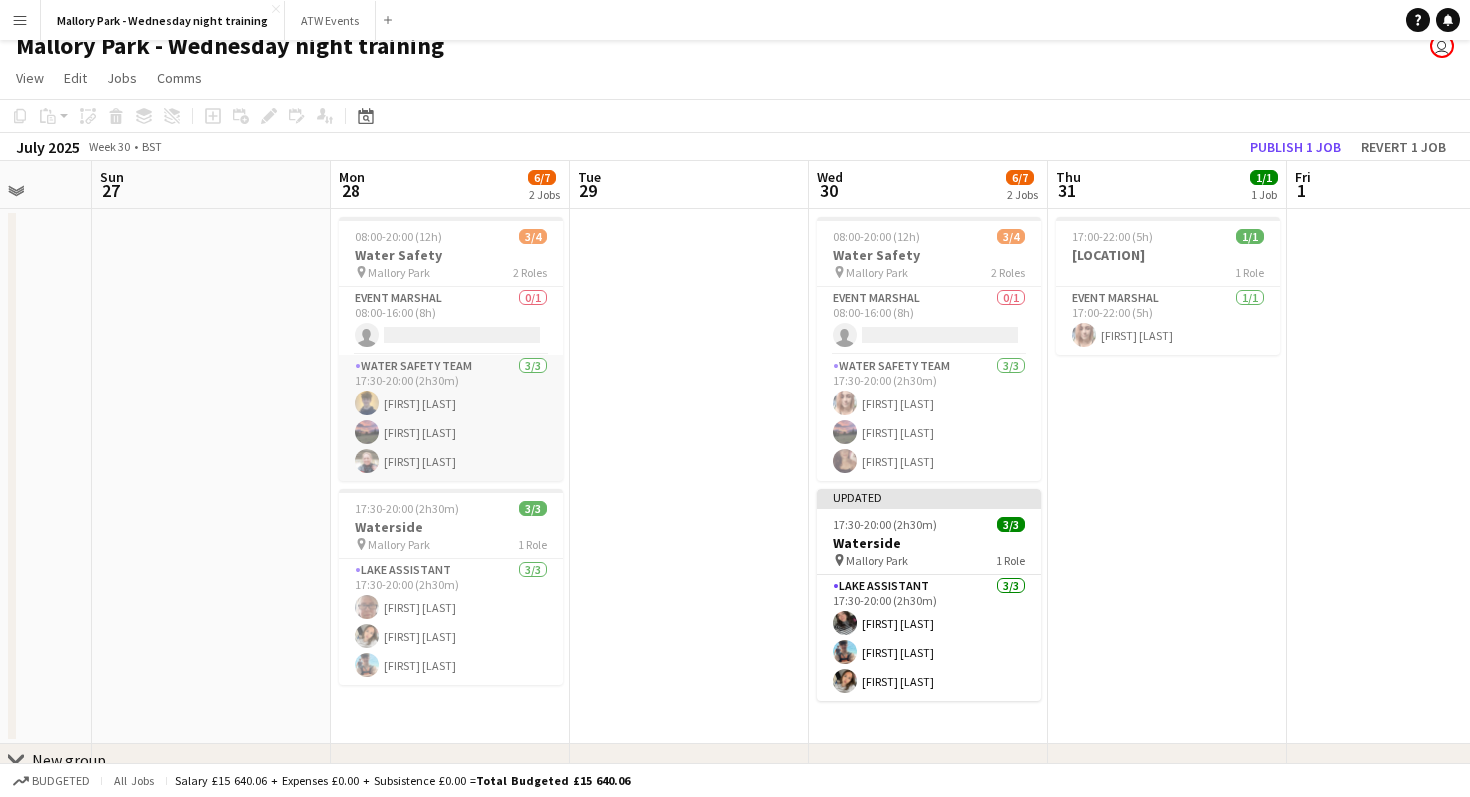 click on "Water Safety Team   3/3   17:30-20:00 (2h30m)
[FIRST] [LAST] [FIRST] [LAST] [FIRST] [LAST]" at bounding box center [451, 418] 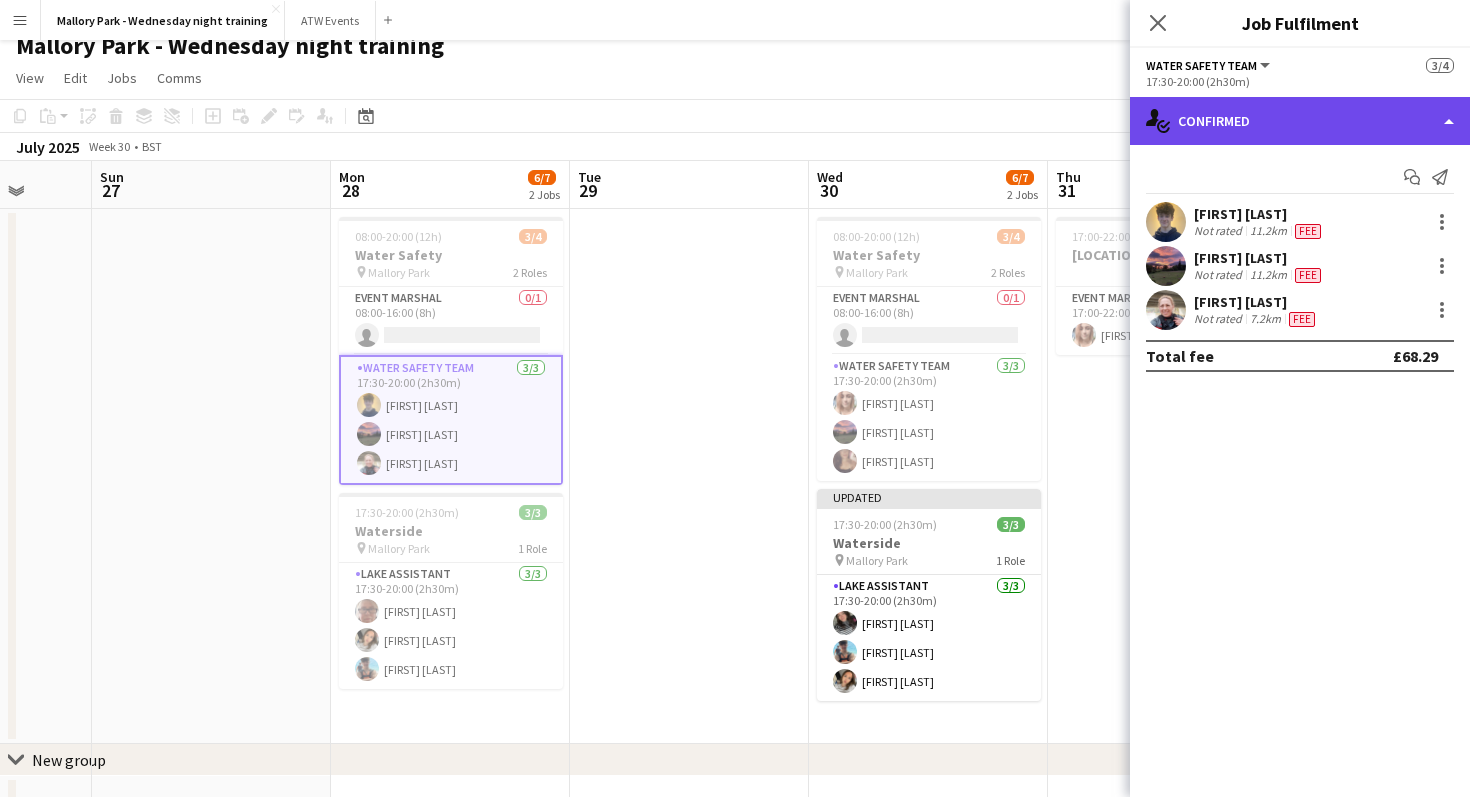 click on "single-neutral-actions-check-2
Confirmed" 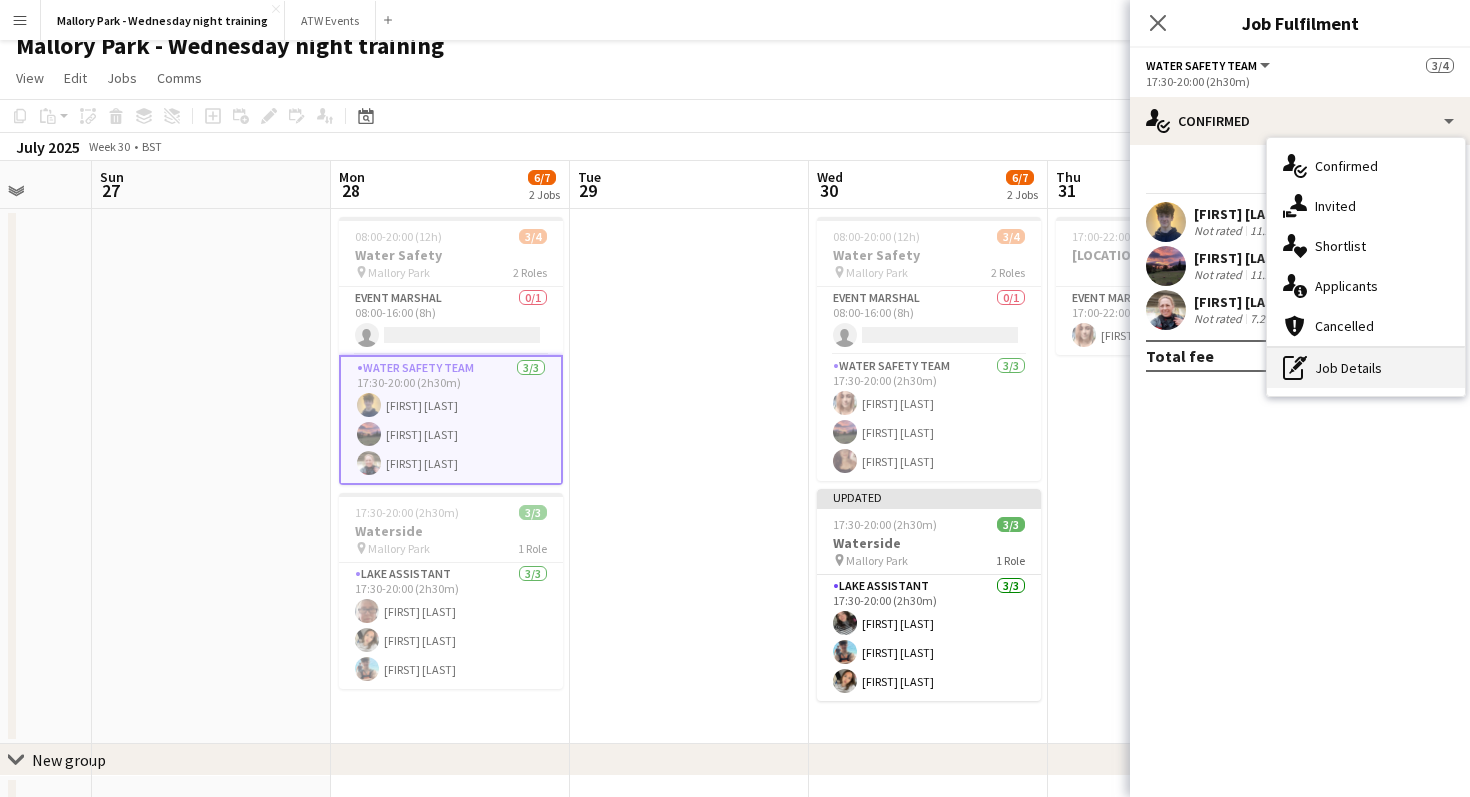 click on "pen-write
Job Details" at bounding box center (1366, 368) 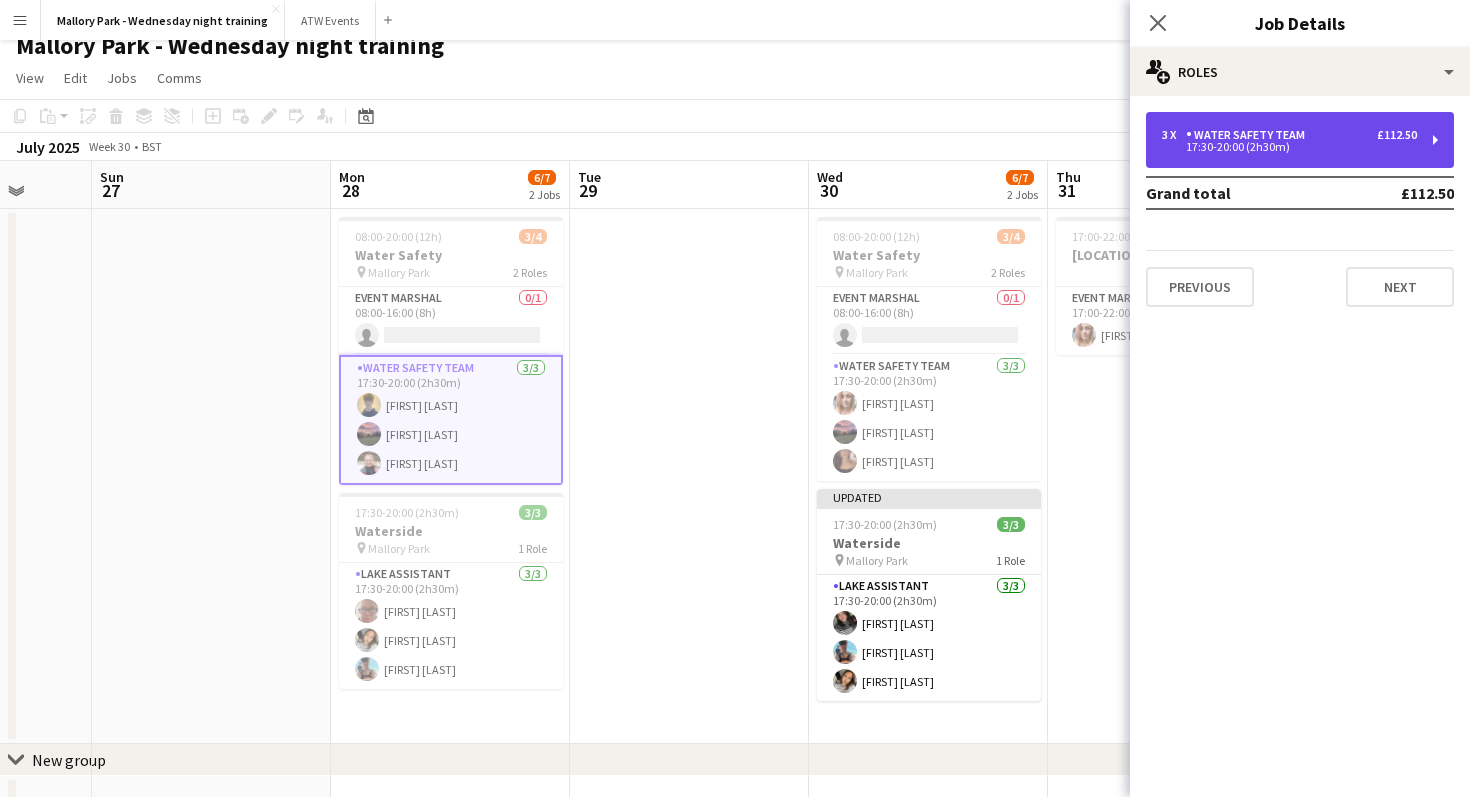 click on "3 x   Water Safety Team   [AMOUNT]" at bounding box center [1289, 135] 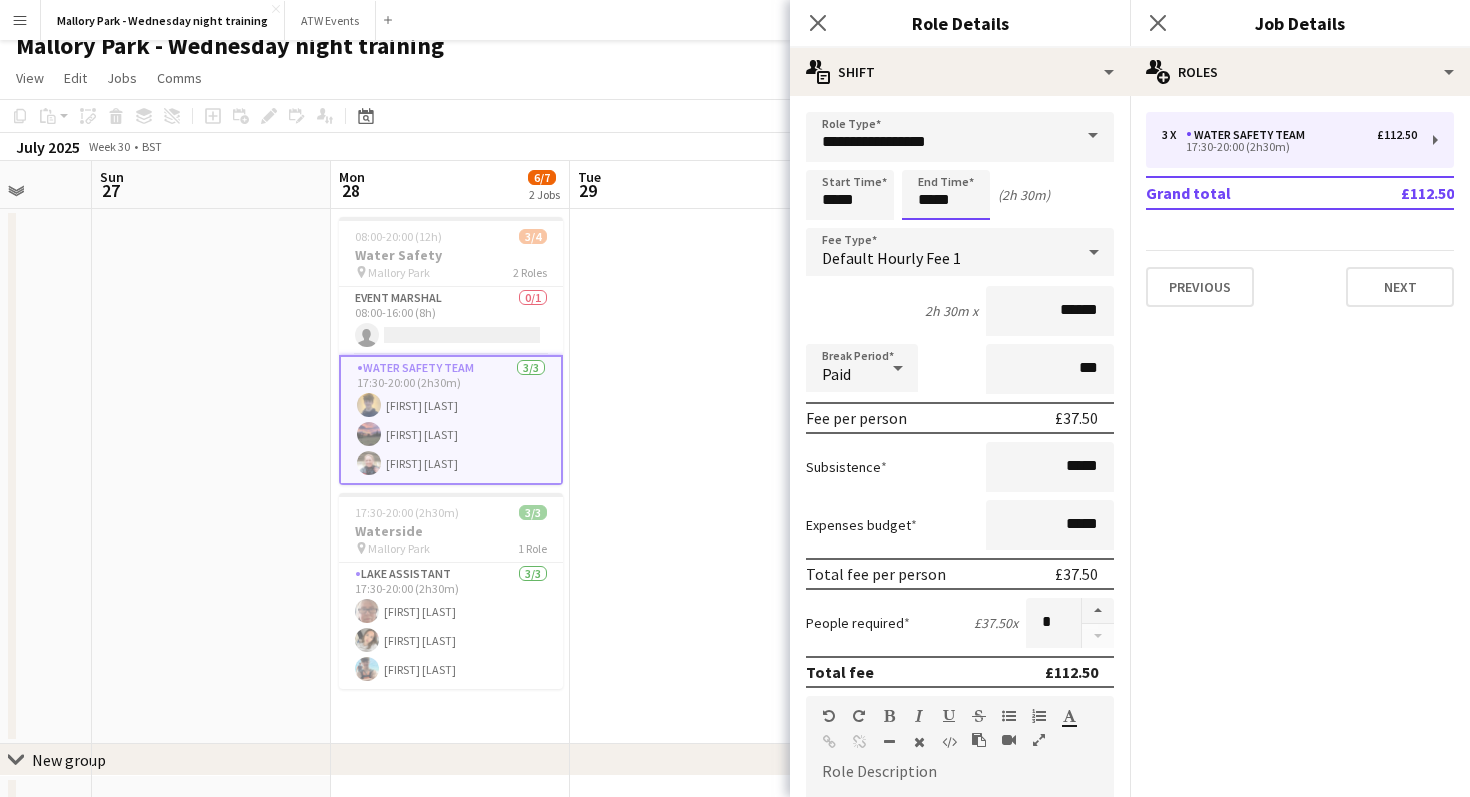 click on "Product Updates   Log Out   Privacy   [LOCATION] - Wednesday night training
Close
ATW Events
Close
Add
Help
Notifications
[LOCATION] - Wednesday night training
user
View   Edit" at bounding box center [735, 702] 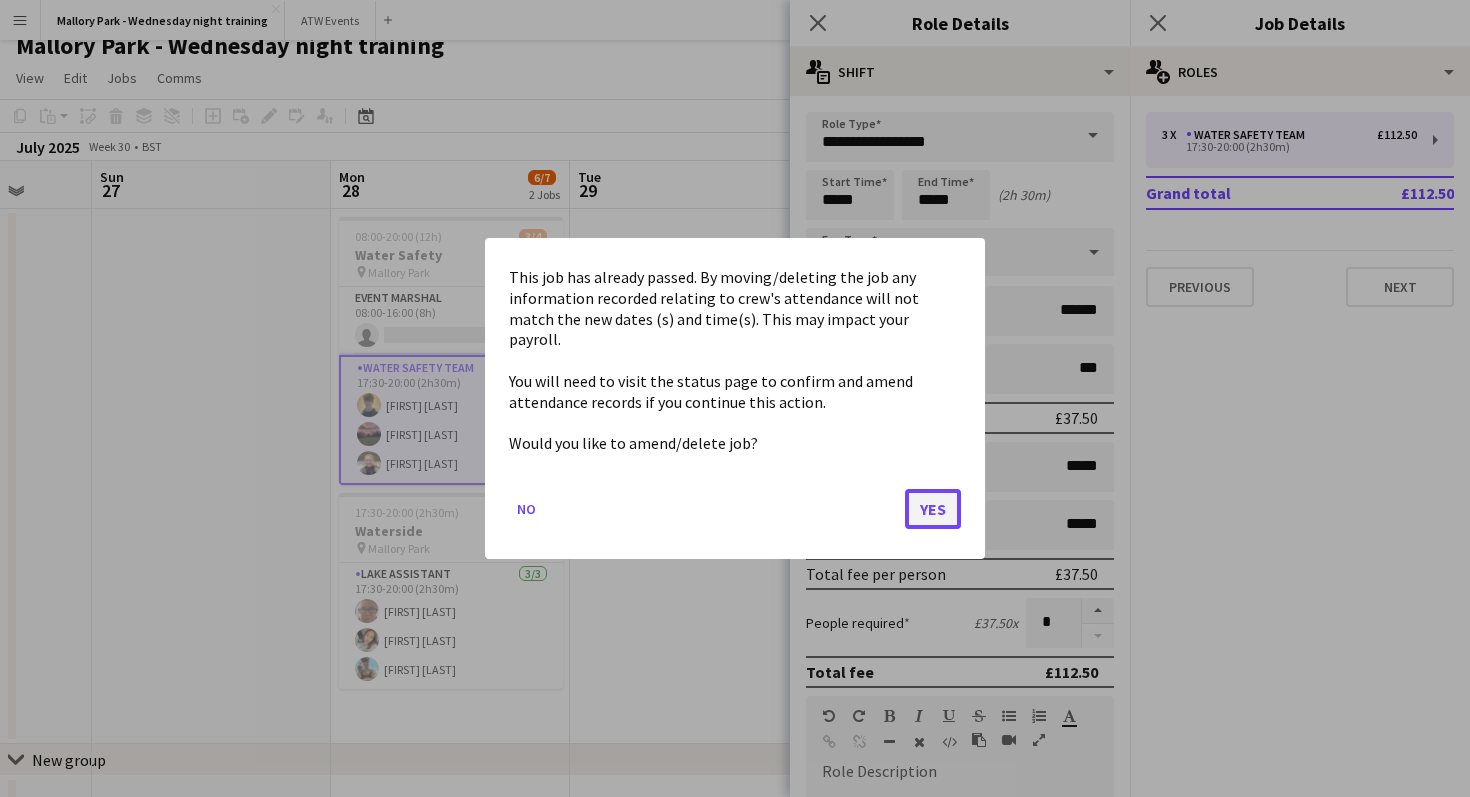 click on "Yes" 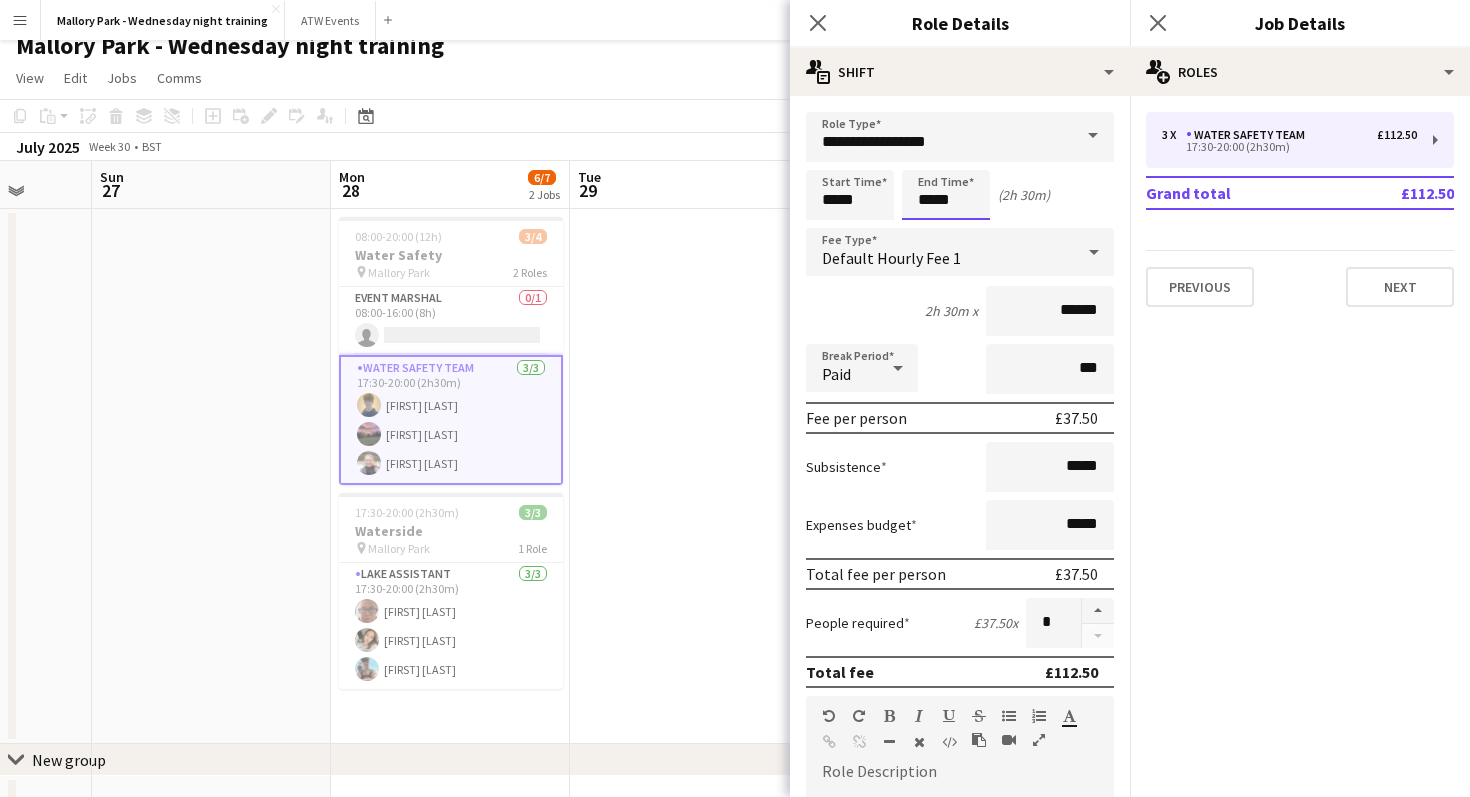 scroll, scrollTop: 17, scrollLeft: 0, axis: vertical 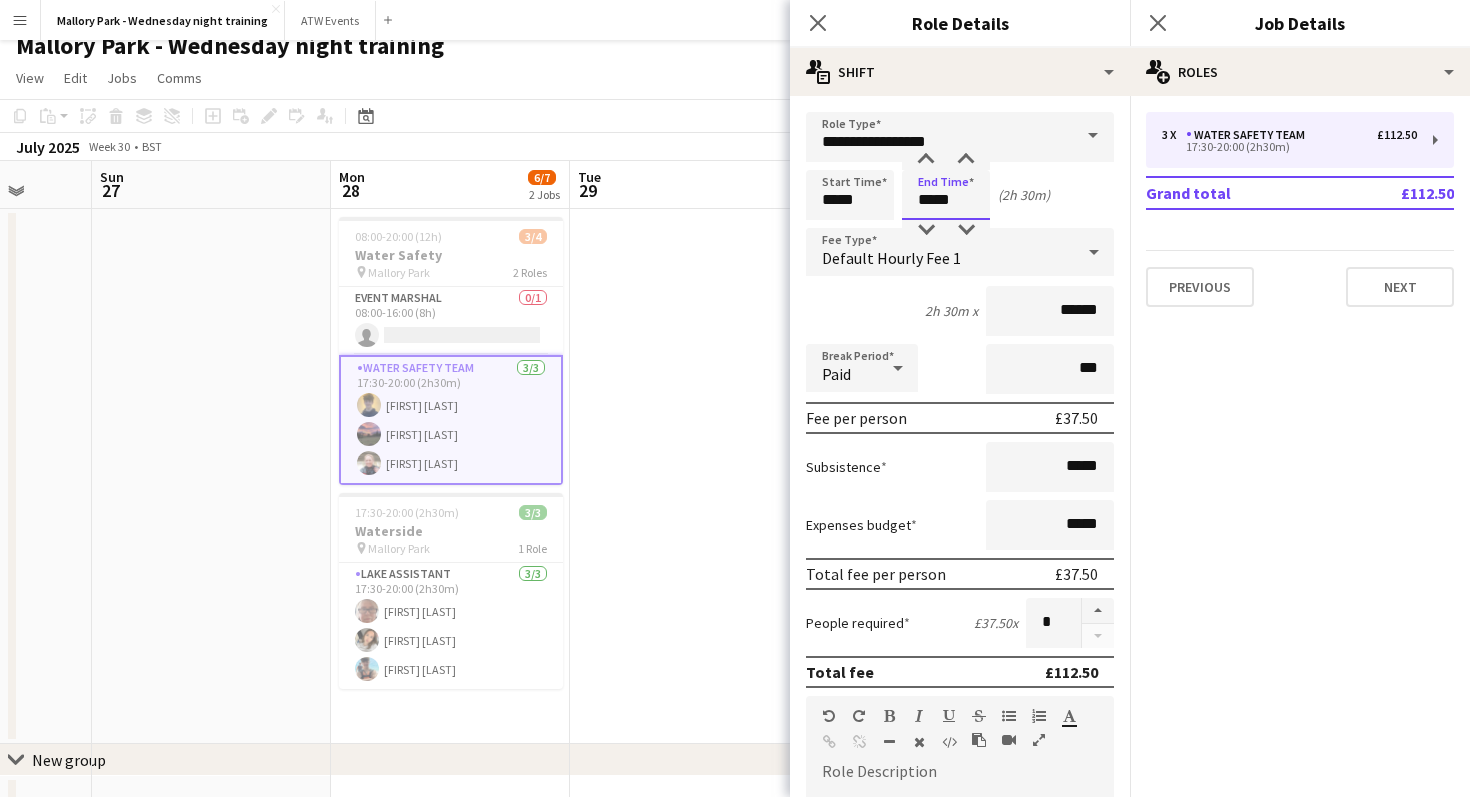 click on "*****" at bounding box center [946, 195] 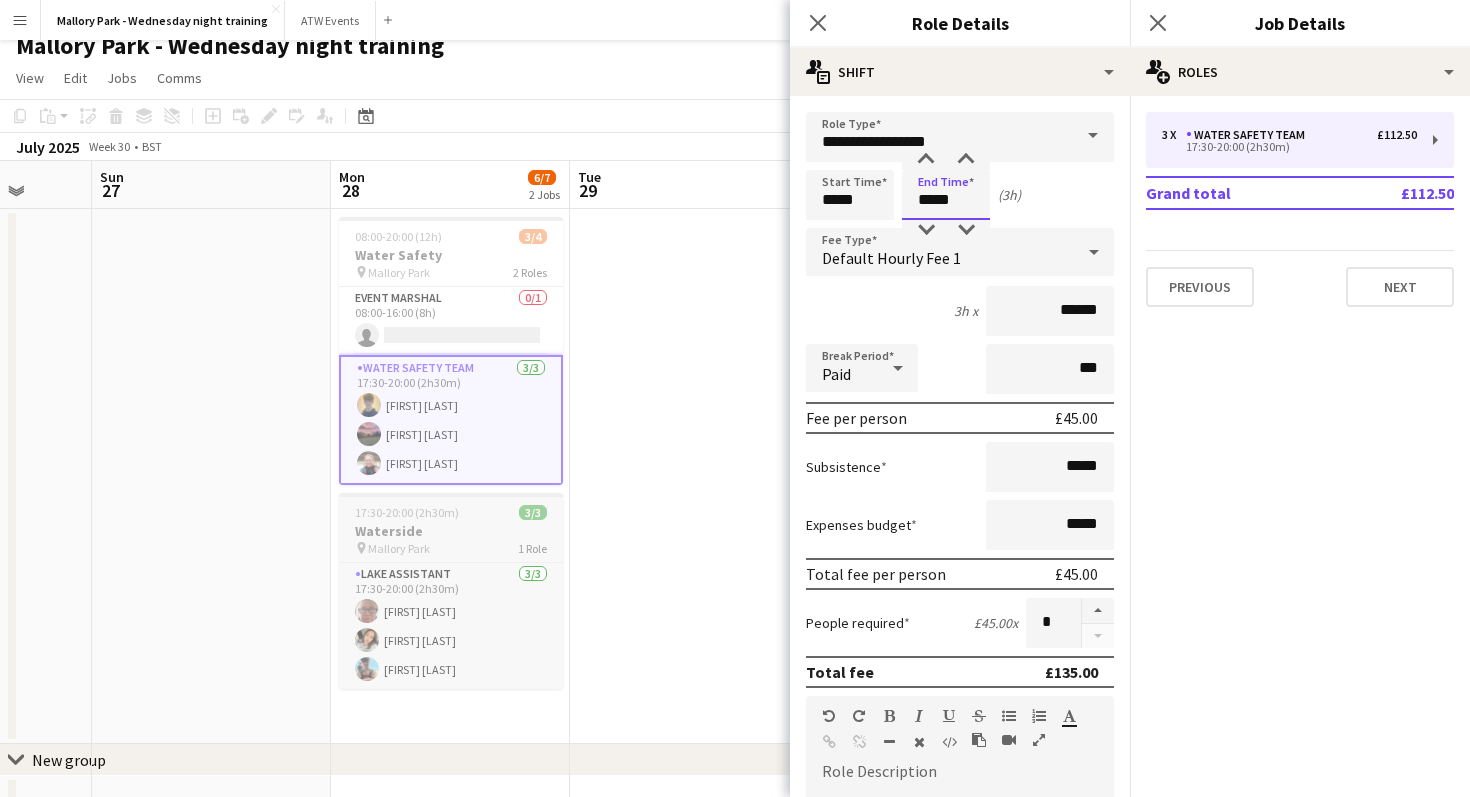 type on "*****" 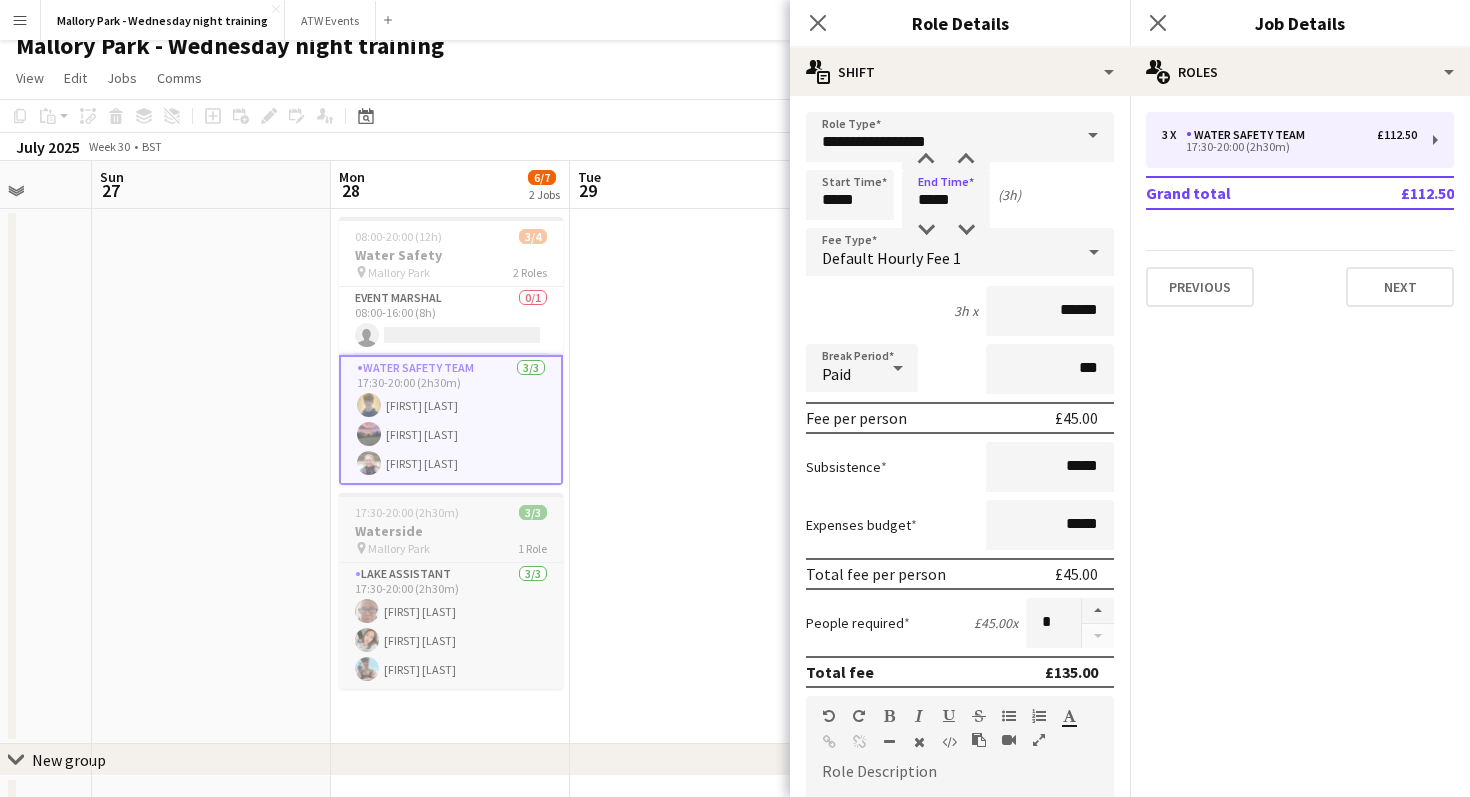 click on "Lake Assistant   3/3   17:30-20:00 (2h30m)
[FIRST] [LAST] [FIRST] [LAST] [FIRST] [LAST]" at bounding box center (451, 625) 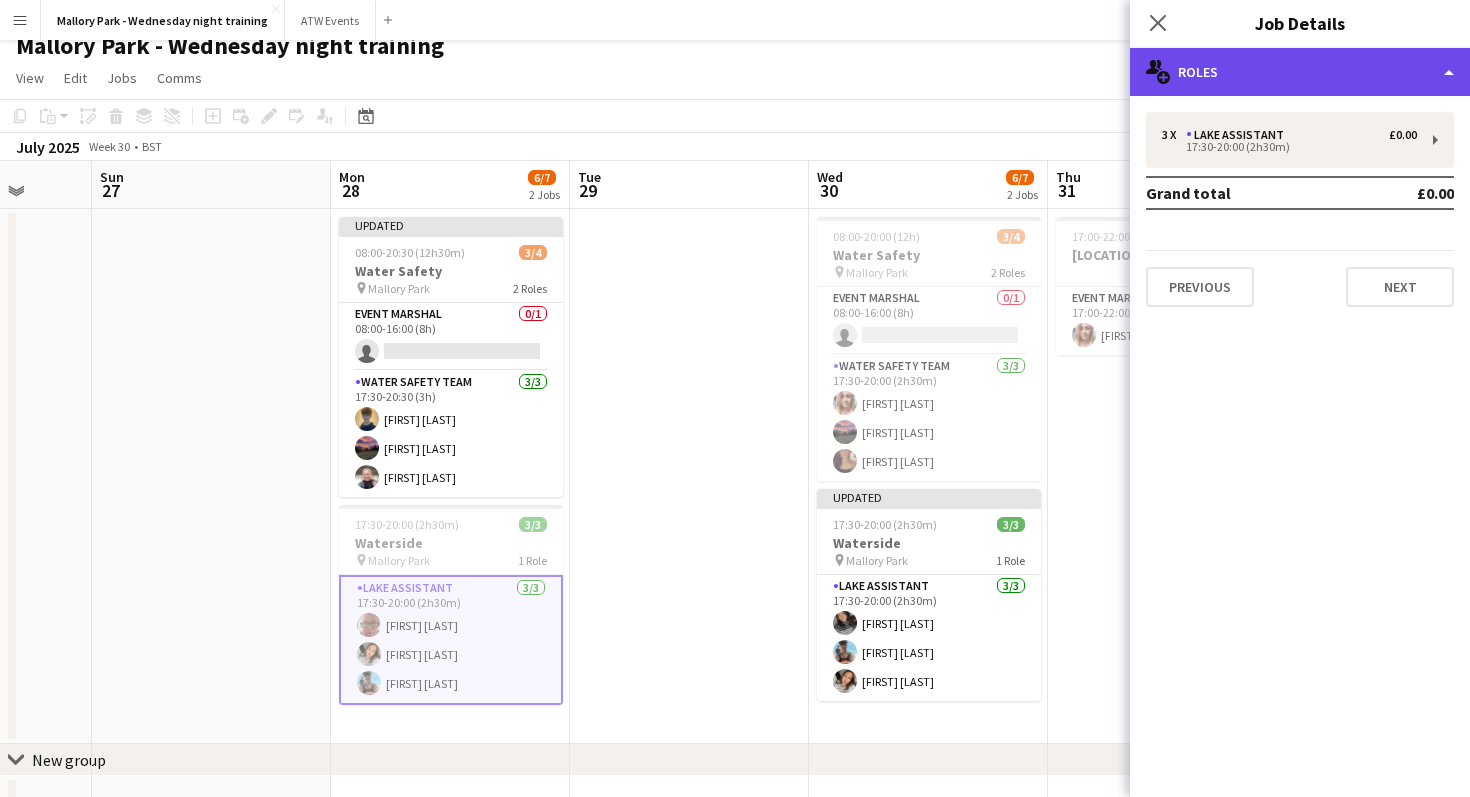 click on "multiple-users-add
Roles" 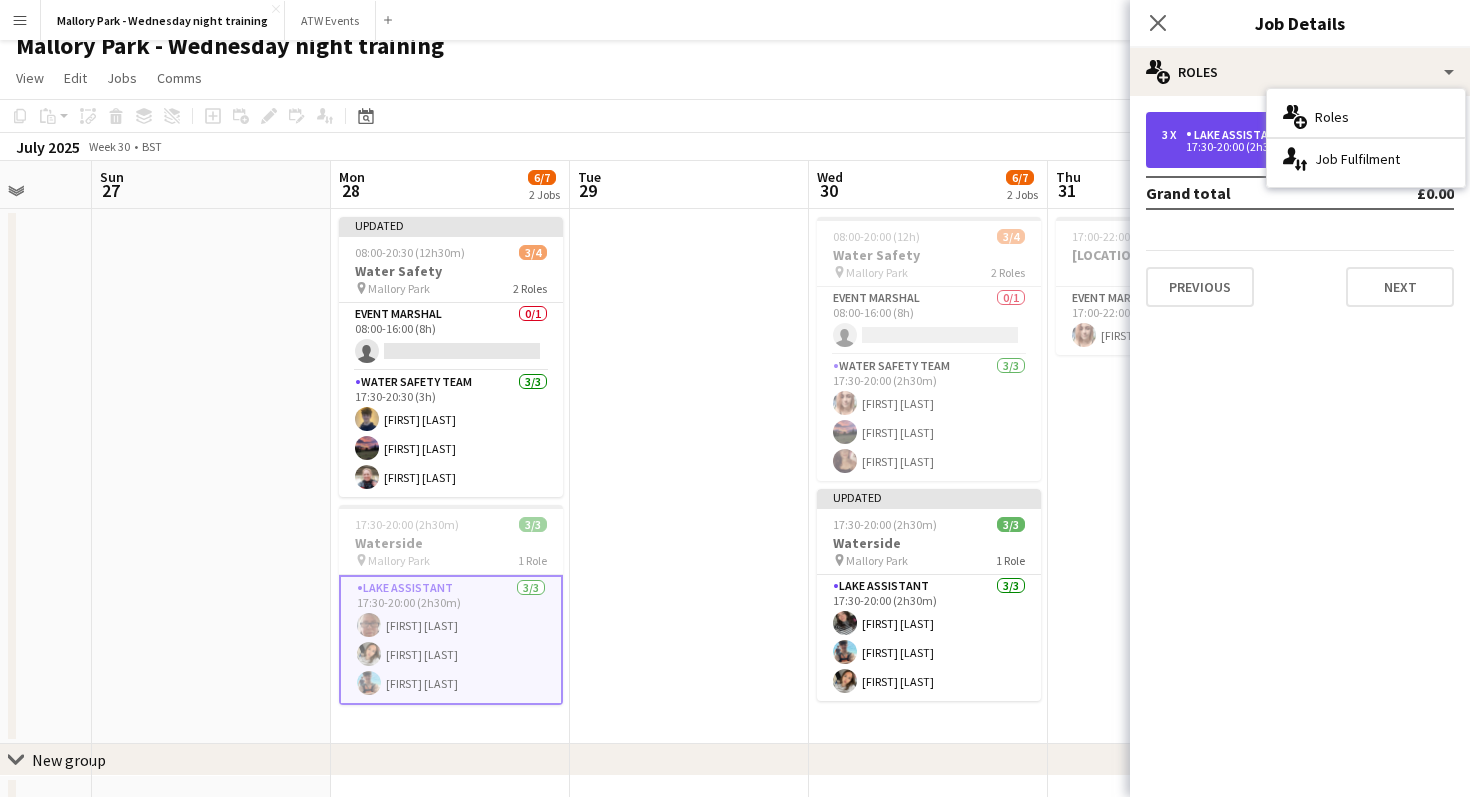 click on "3 x   Lake Assistant   [AMOUNT]   17:30-20:00 (2h30m)" at bounding box center (1300, 140) 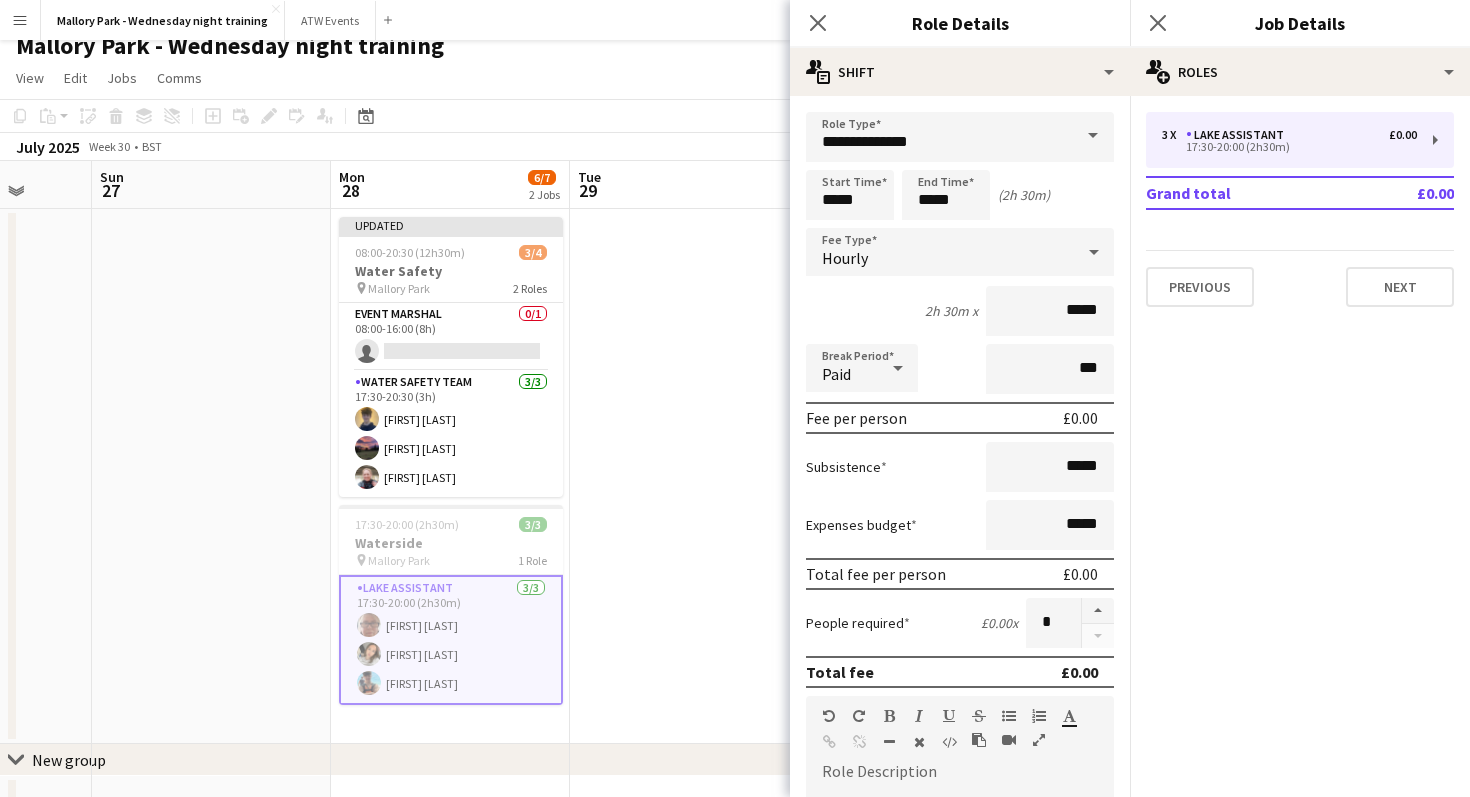 click on "Start Time  *****  End Time  *****  (2h 30m)" at bounding box center (960, 195) 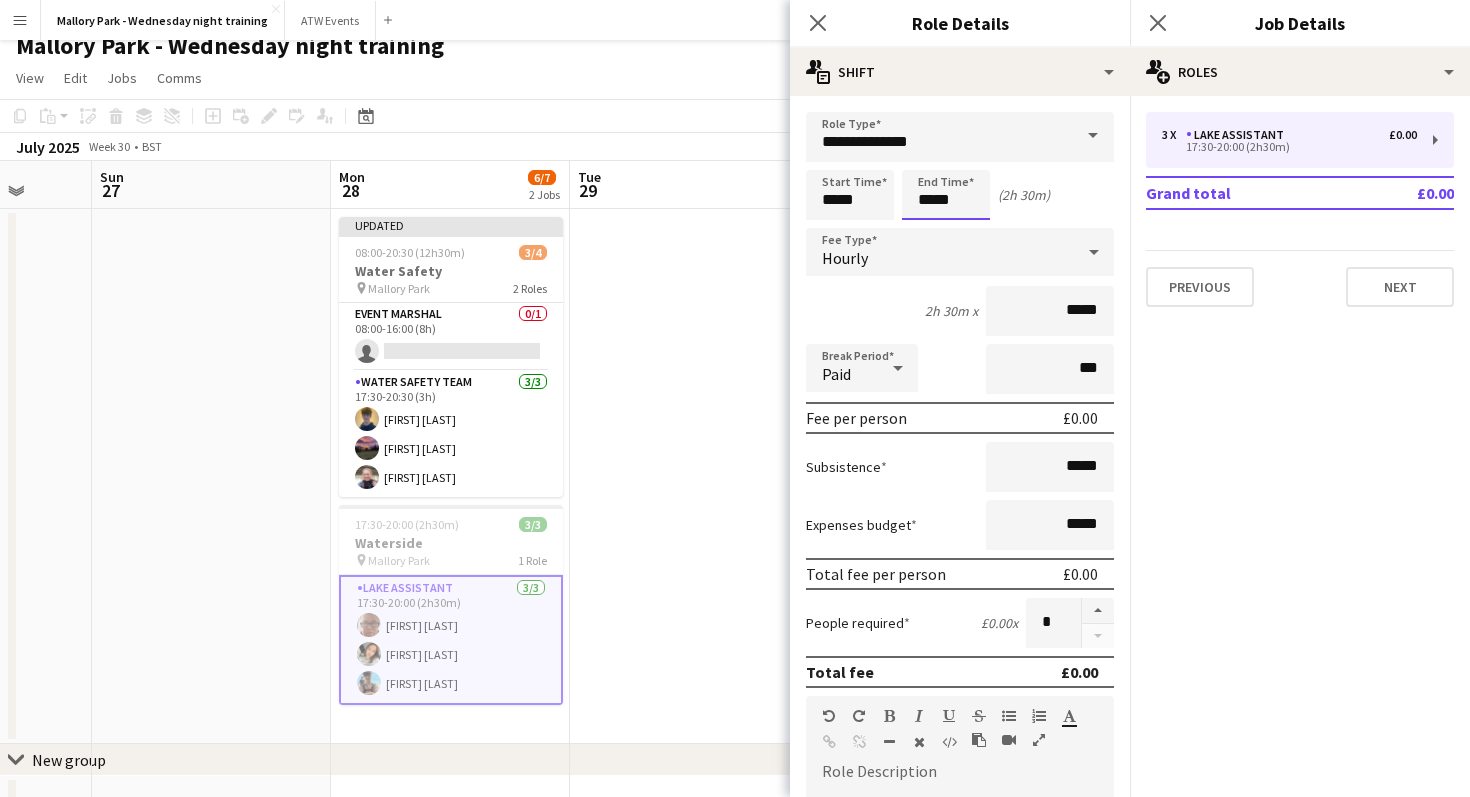 click on "Product Updates   Log Out   Privacy   [LOCATION] - Wednesday night training
Close
ATW Events
Close
Add
Help
Notifications
[LOCATION] - Wednesday night training
user
View   Edit" at bounding box center [735, 702] 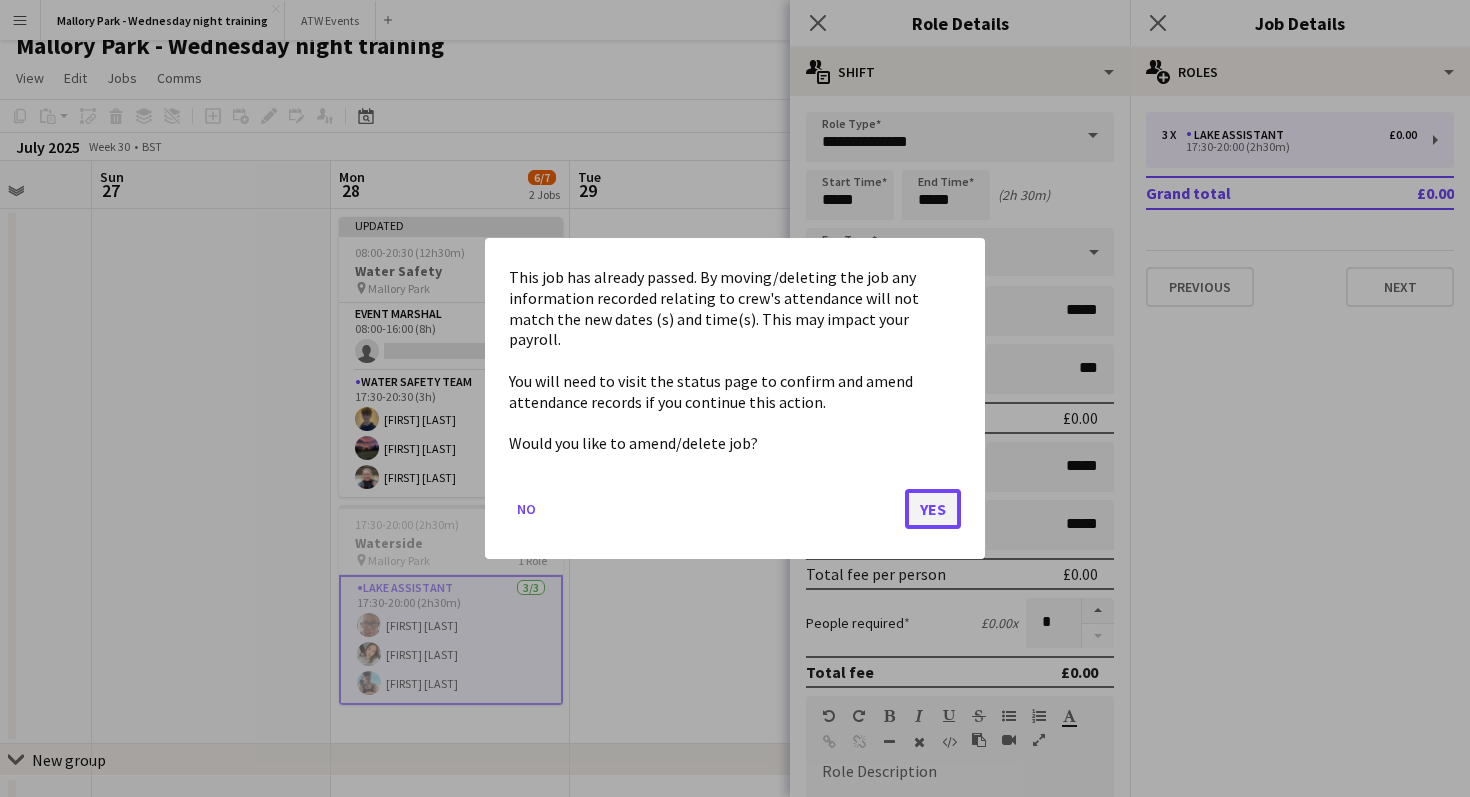 click on "Yes" 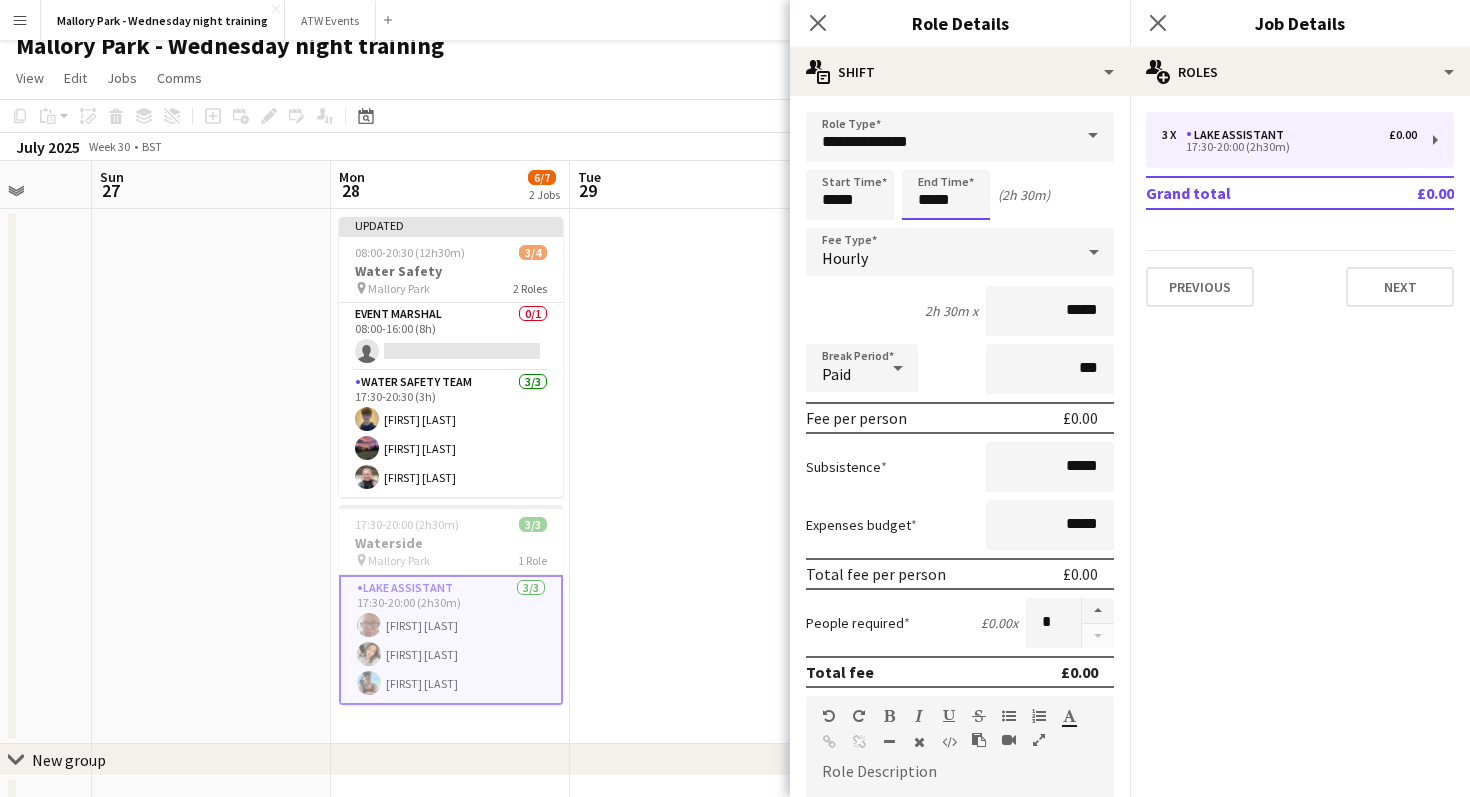 scroll, scrollTop: 17, scrollLeft: 0, axis: vertical 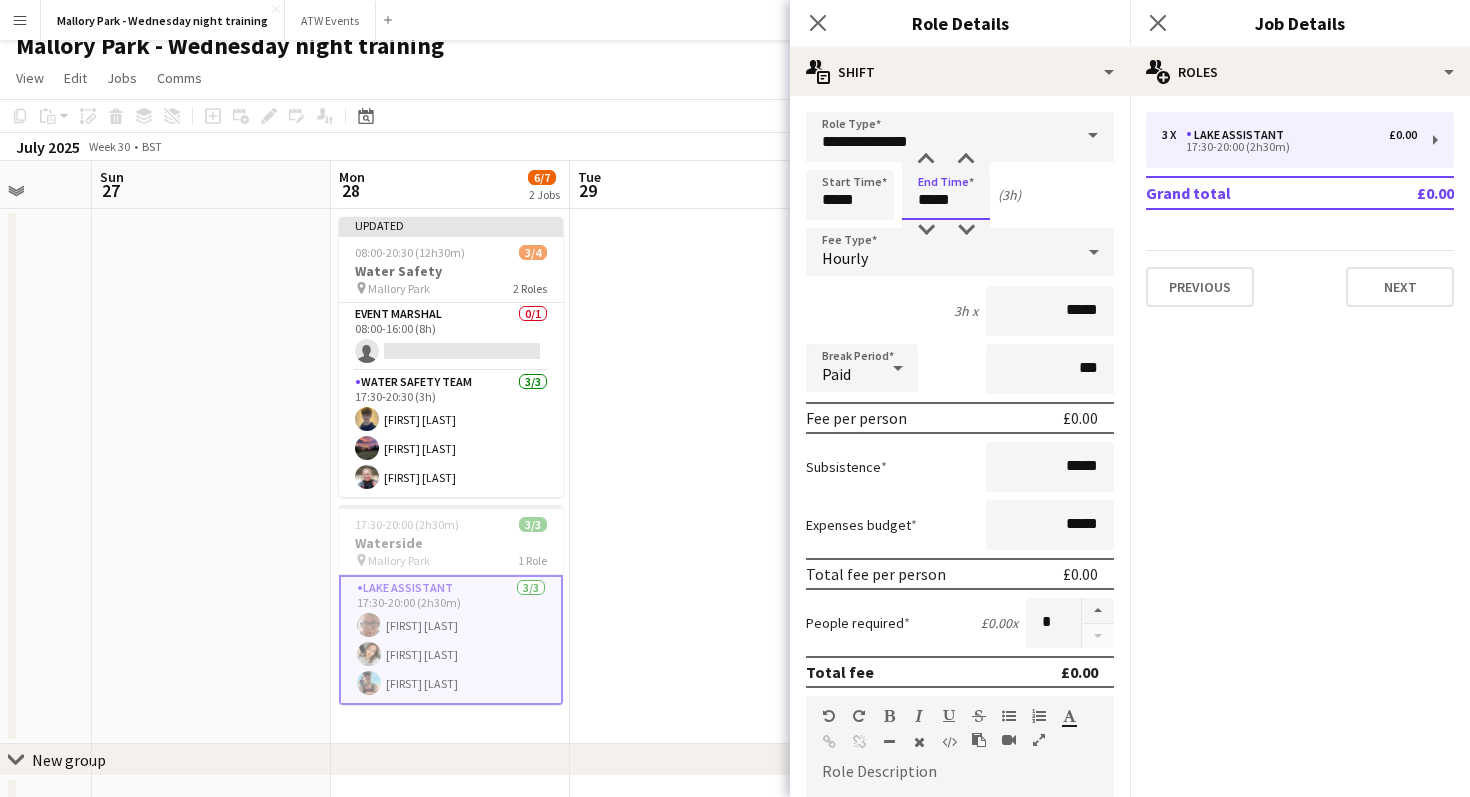 type on "*****" 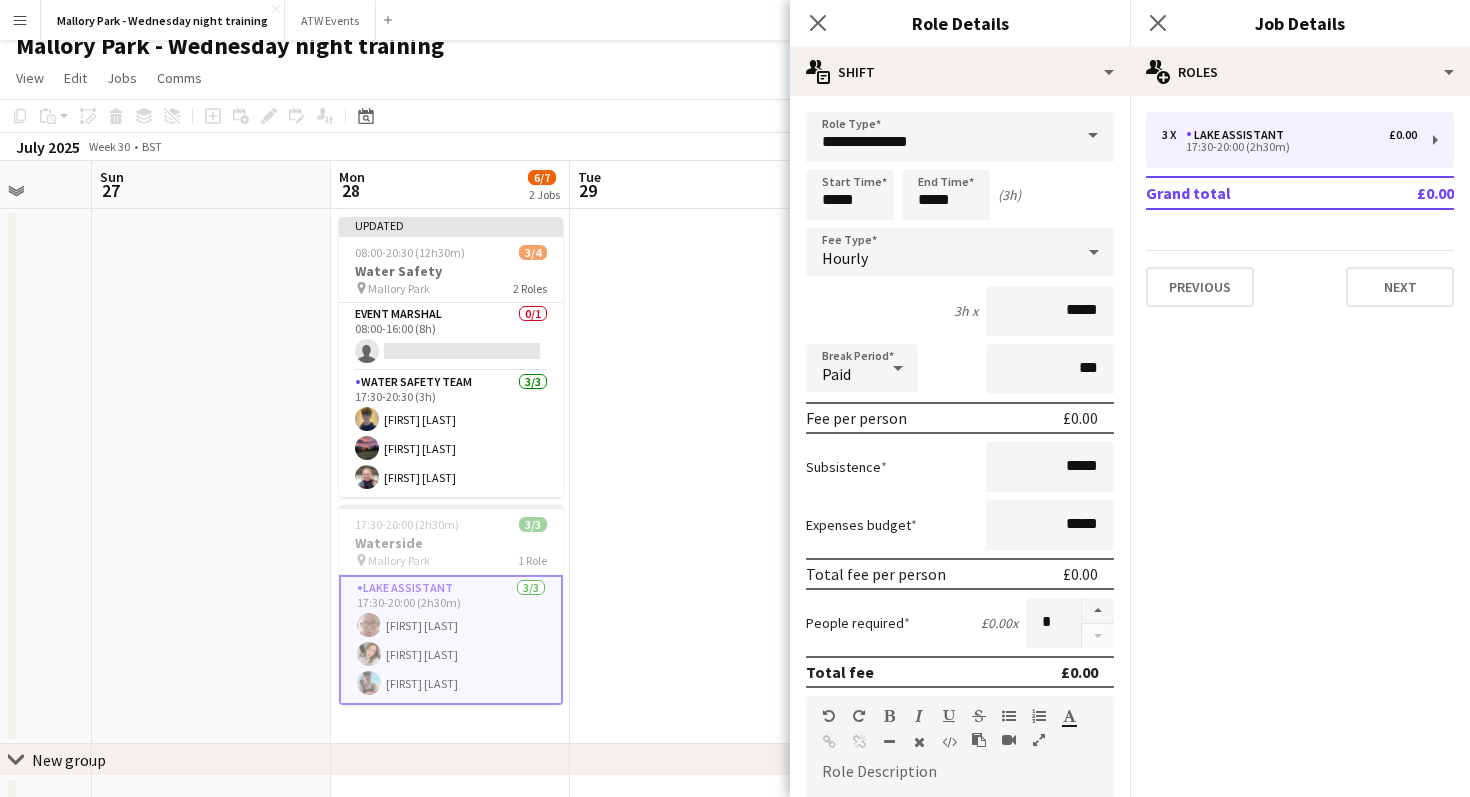 click at bounding box center [689, 476] 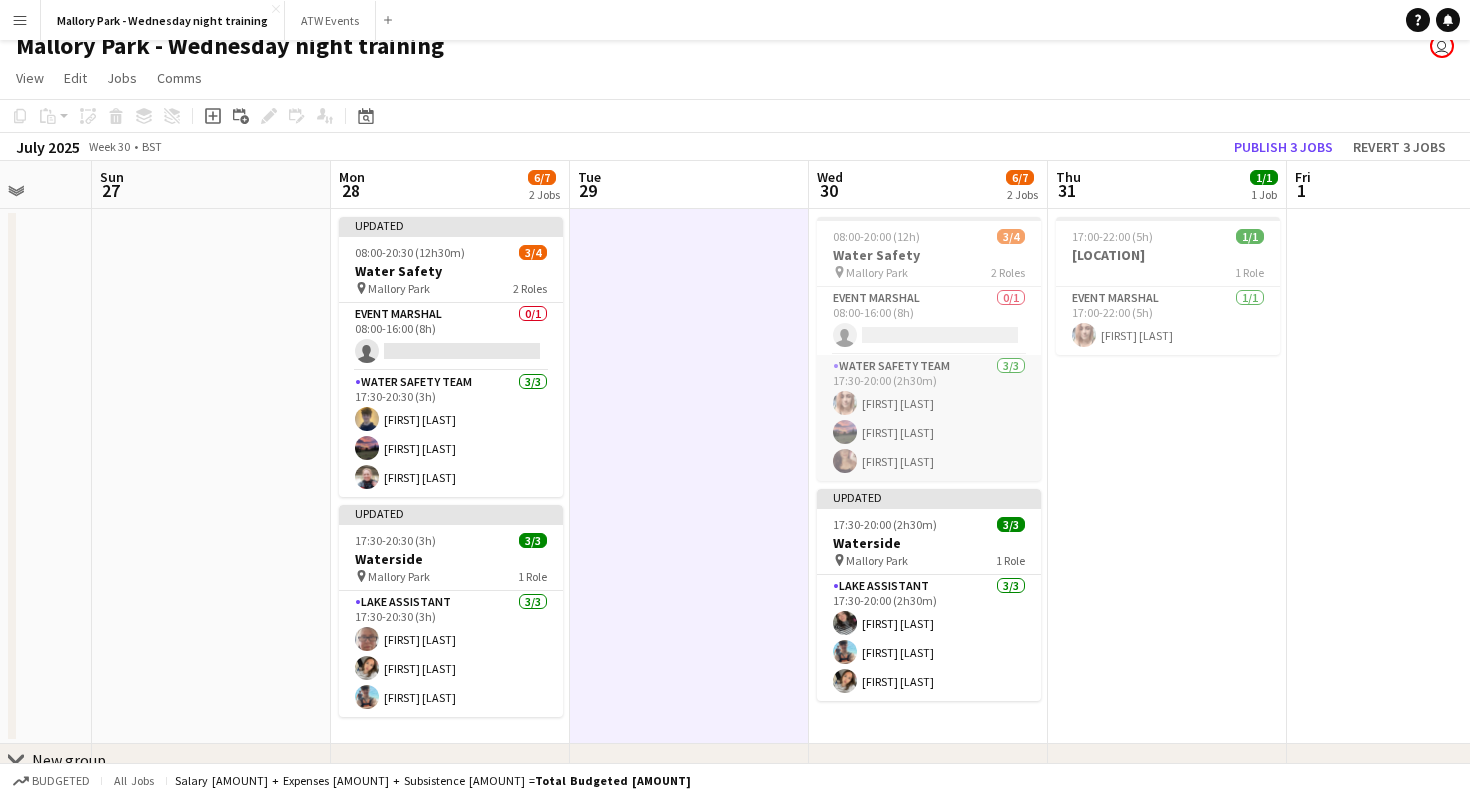 click on "Water Safety Team   3/3   17:30-20:00 (2h30m)
[FIRST] [LAST] [FIRST] [LAST] [FIRST] [LAST]" at bounding box center (929, 418) 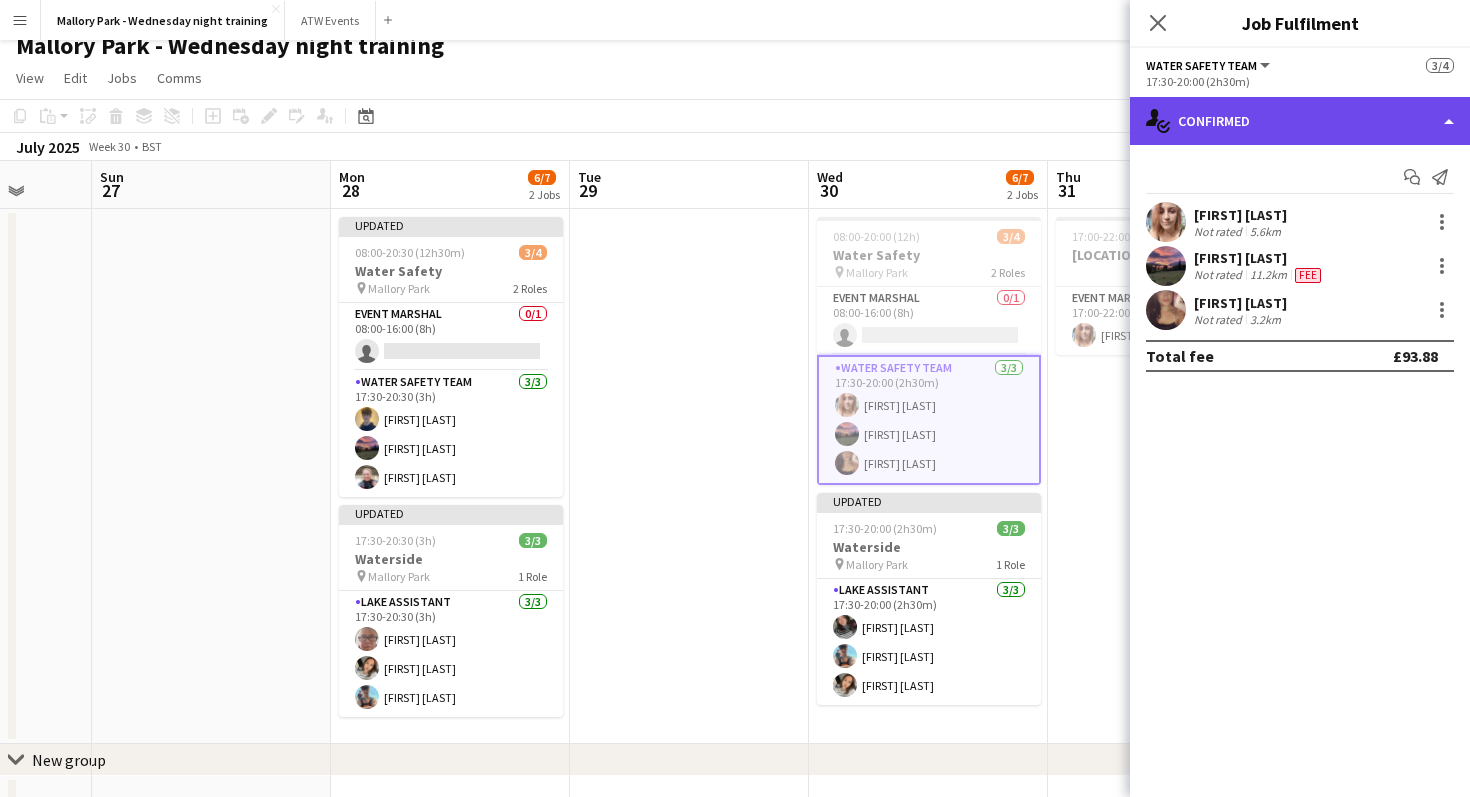 click on "single-neutral-actions-check-2
Confirmed" 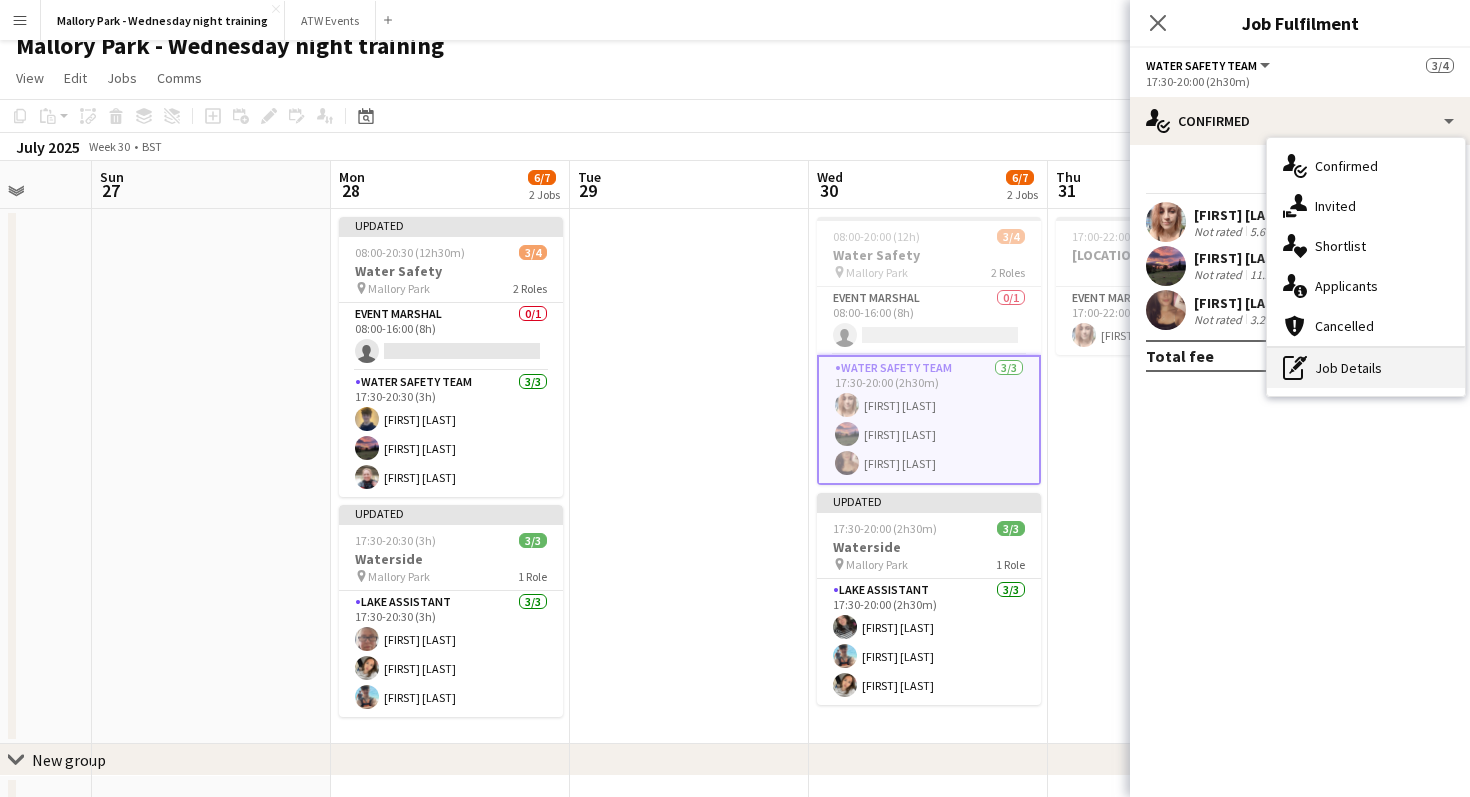 click on "pen-write
Job Details" at bounding box center (1366, 368) 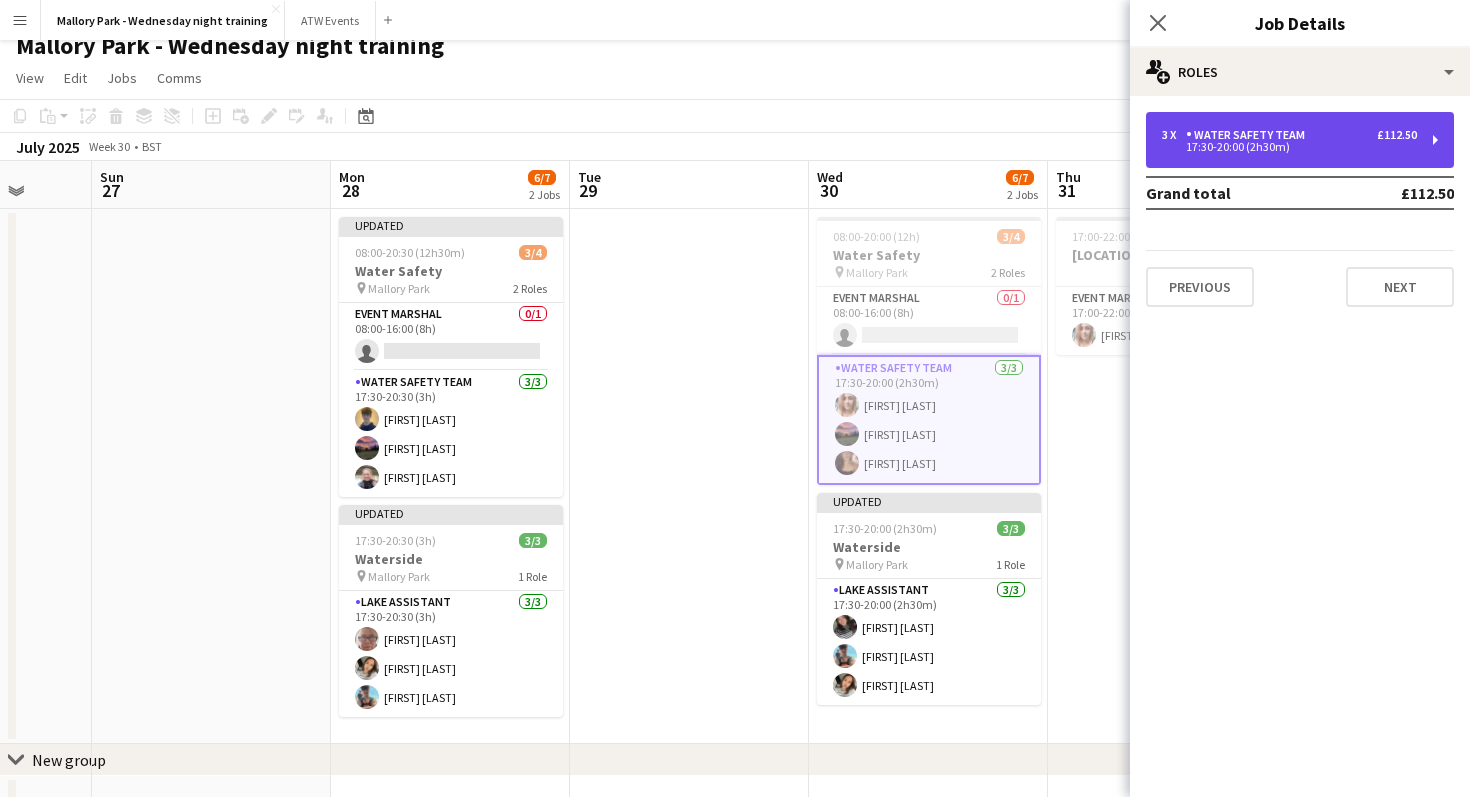 click on "Water Safety Team" at bounding box center [1249, 135] 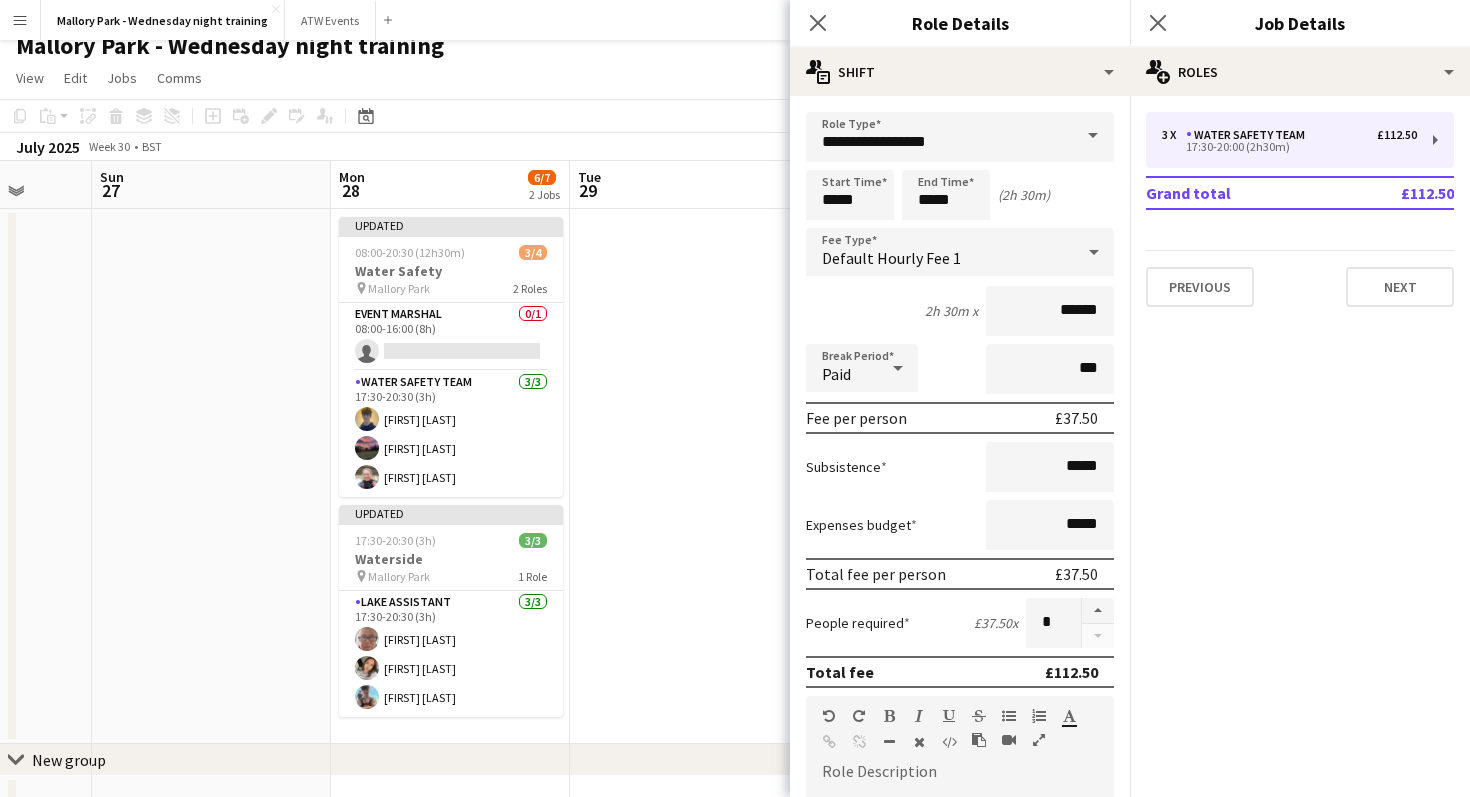 click on "**********" at bounding box center (960, 733) 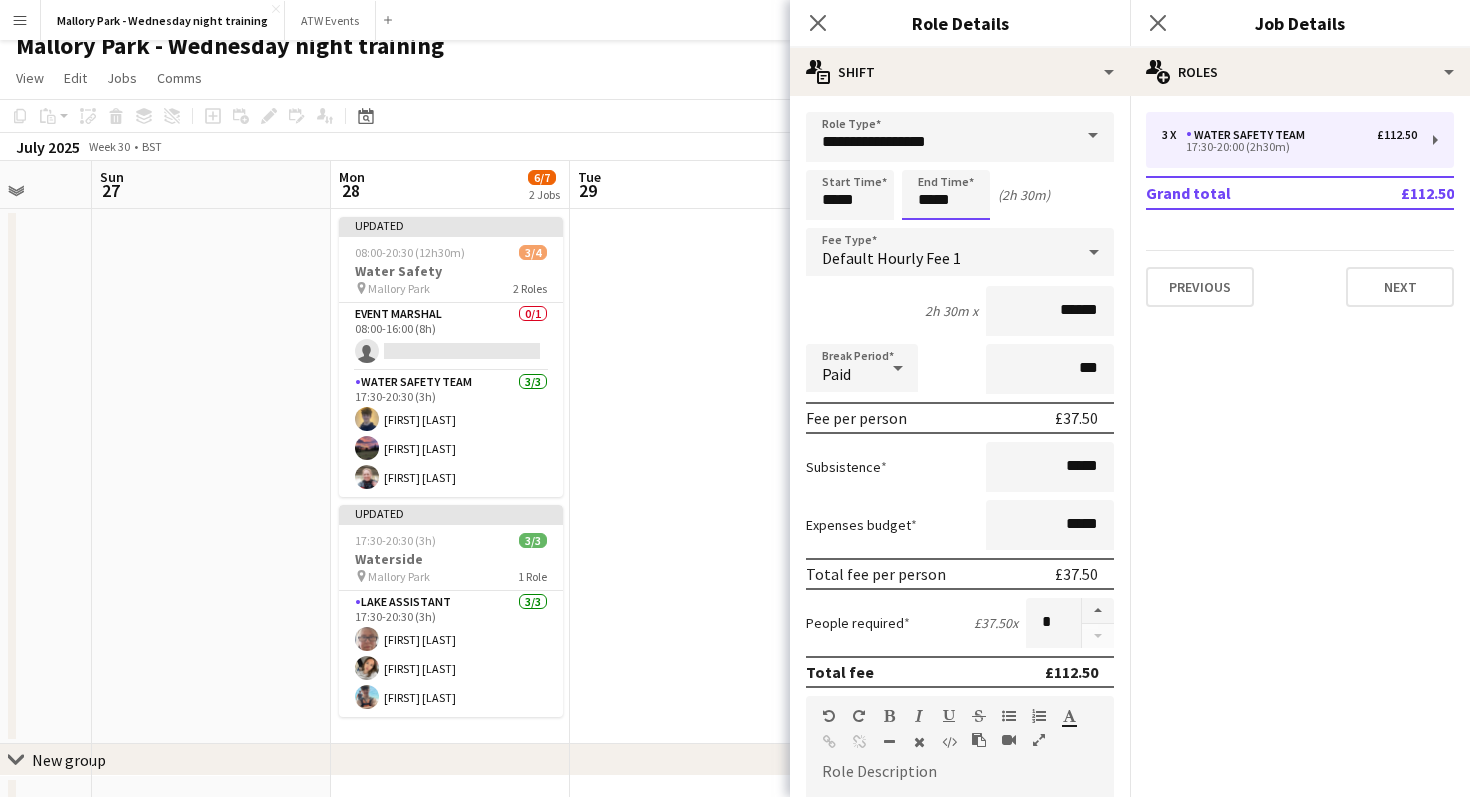 click on "Product Updates   Log Out   Privacy   [LOCATION] - Wednesday night training
Close
ATW Events
Close
Add
Help
Notifications
[LOCATION] - Wednesday night training
user
View   Edit" at bounding box center [735, 702] 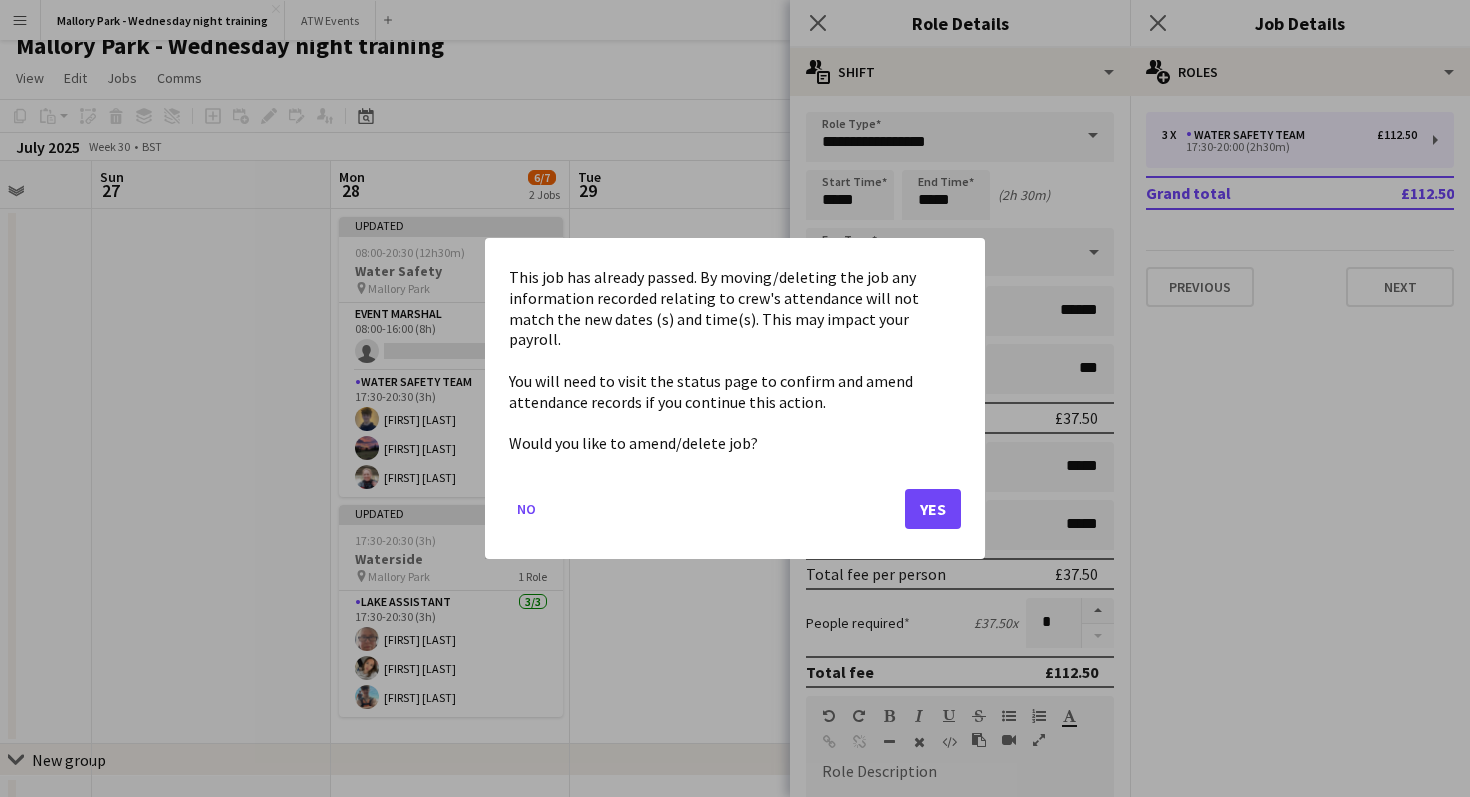 type 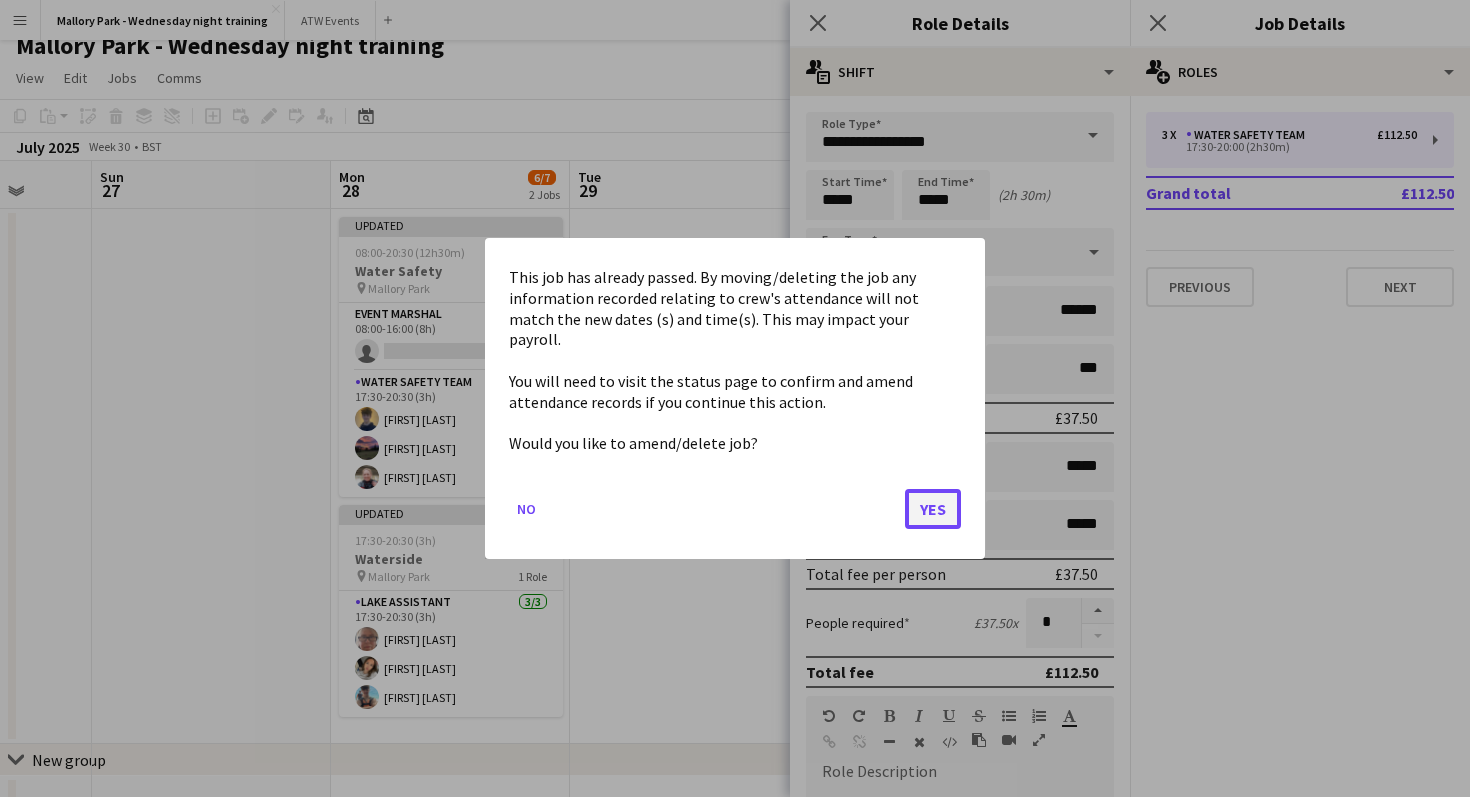 click on "Yes" 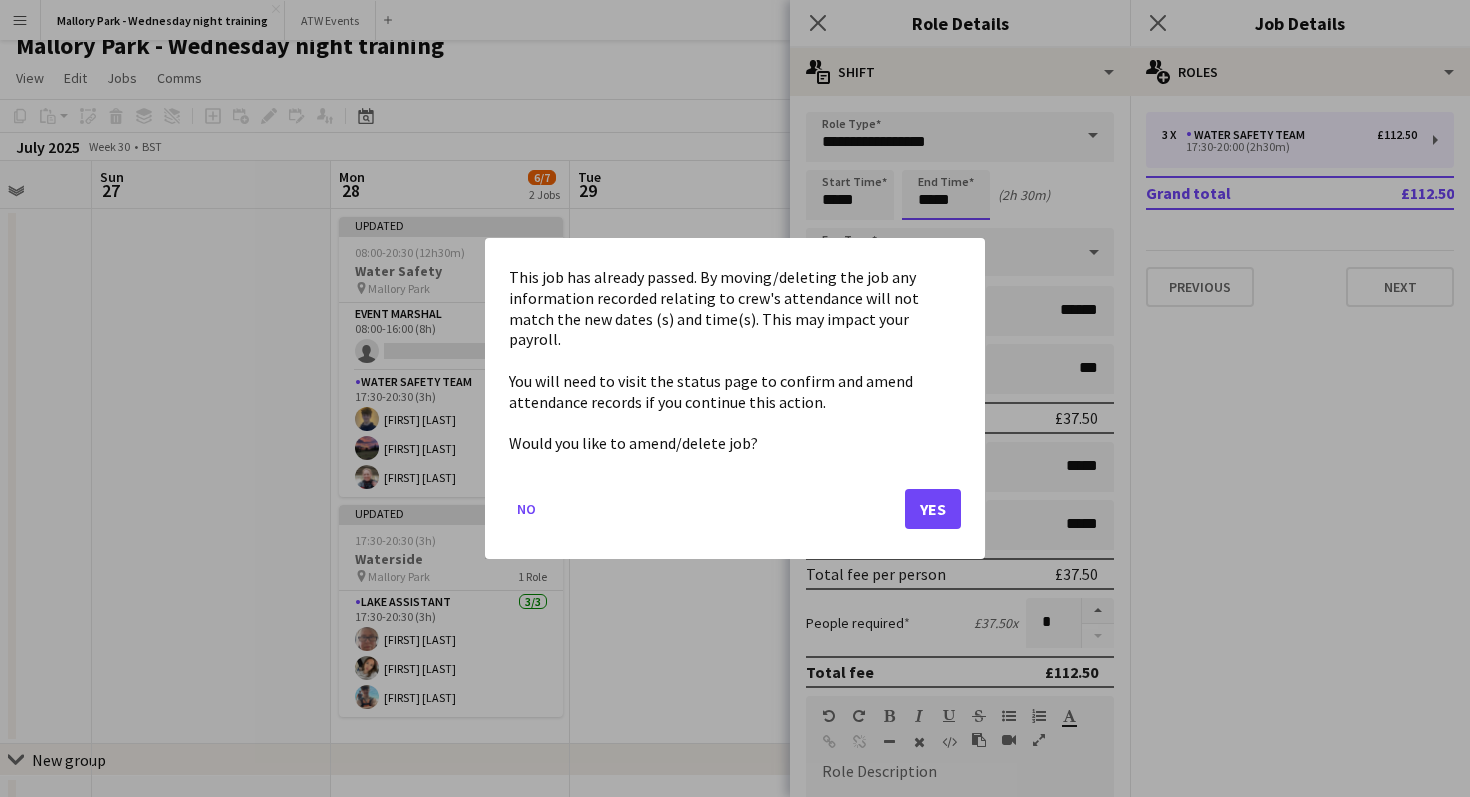 scroll, scrollTop: 17, scrollLeft: 0, axis: vertical 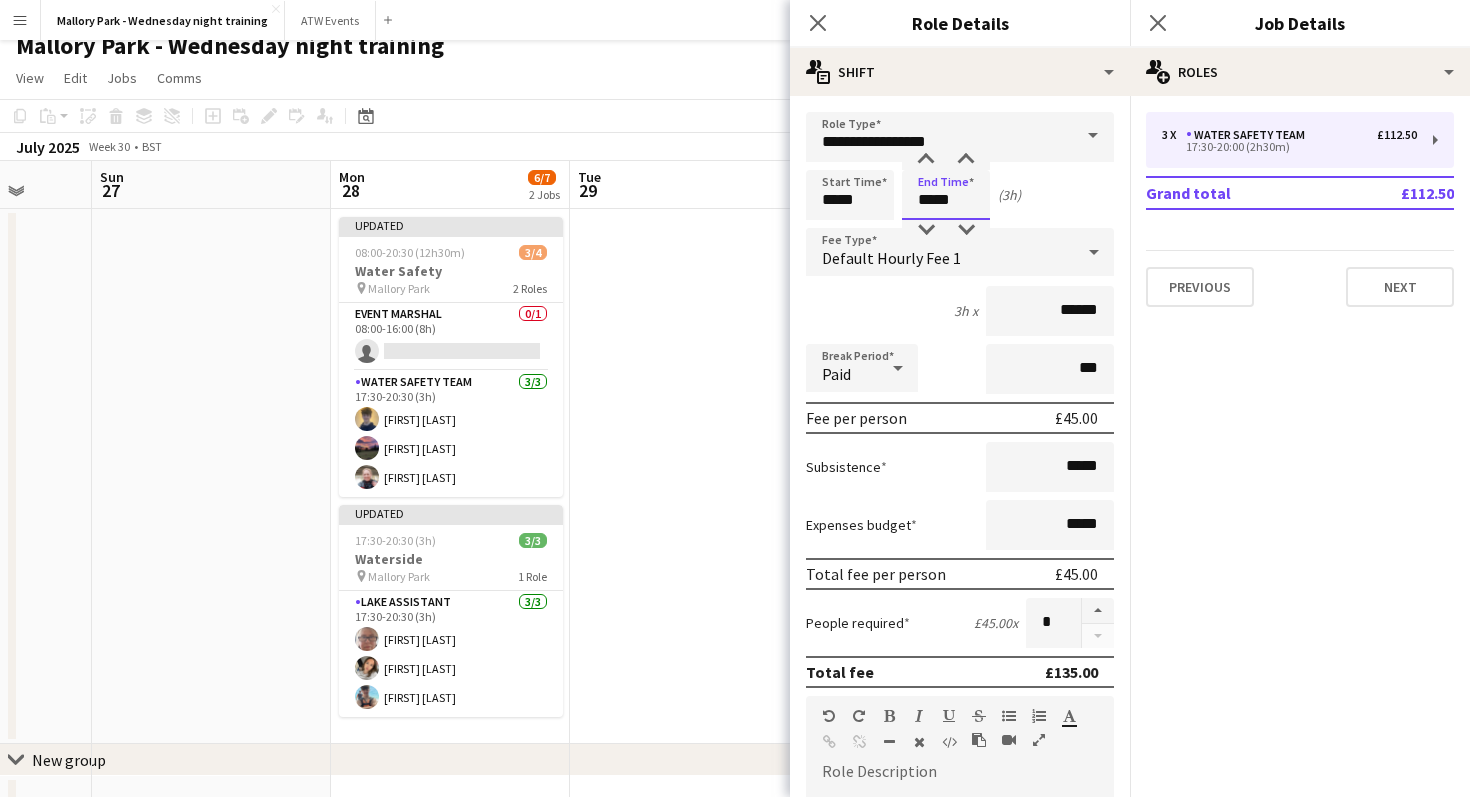 type on "*****" 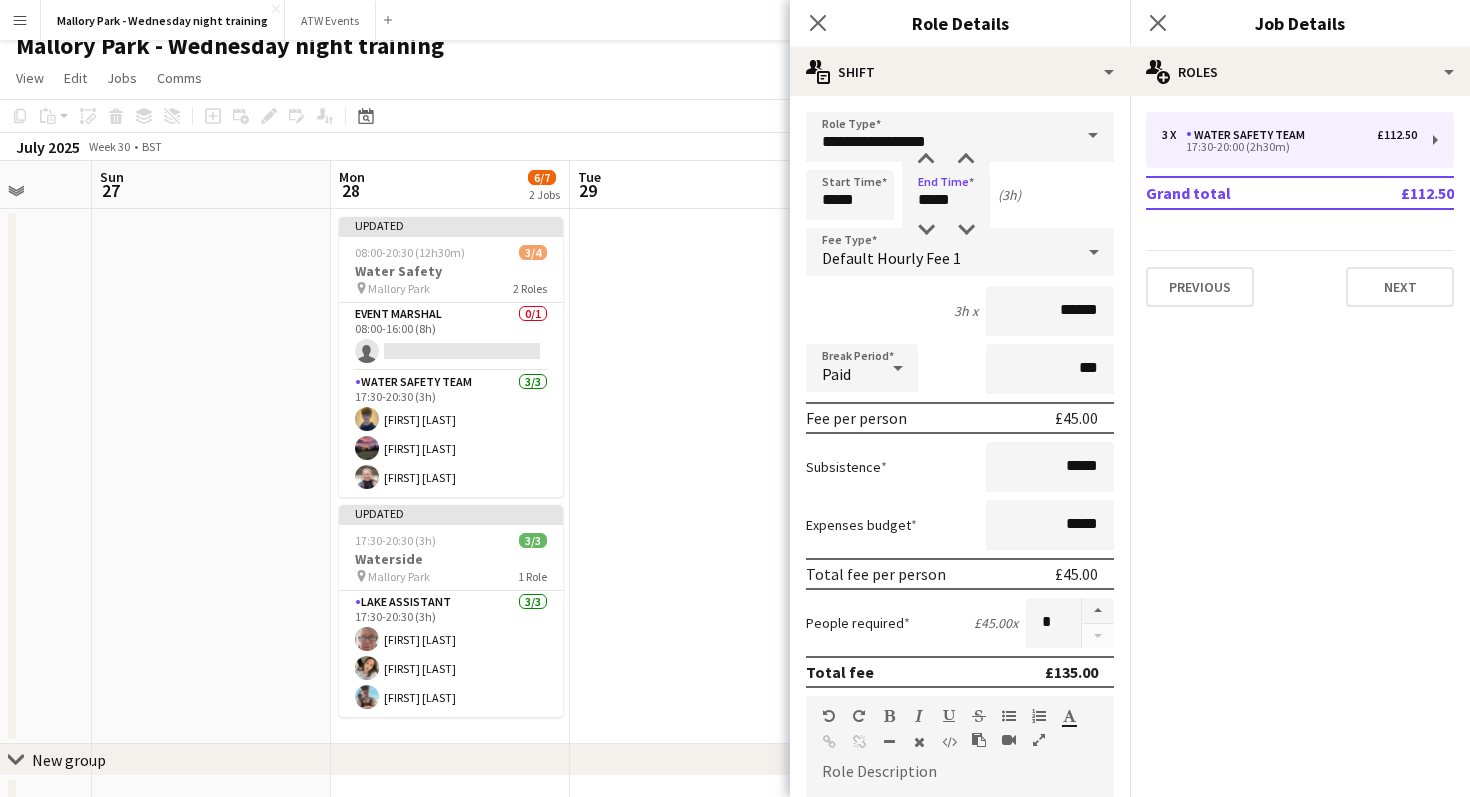 click at bounding box center (689, 476) 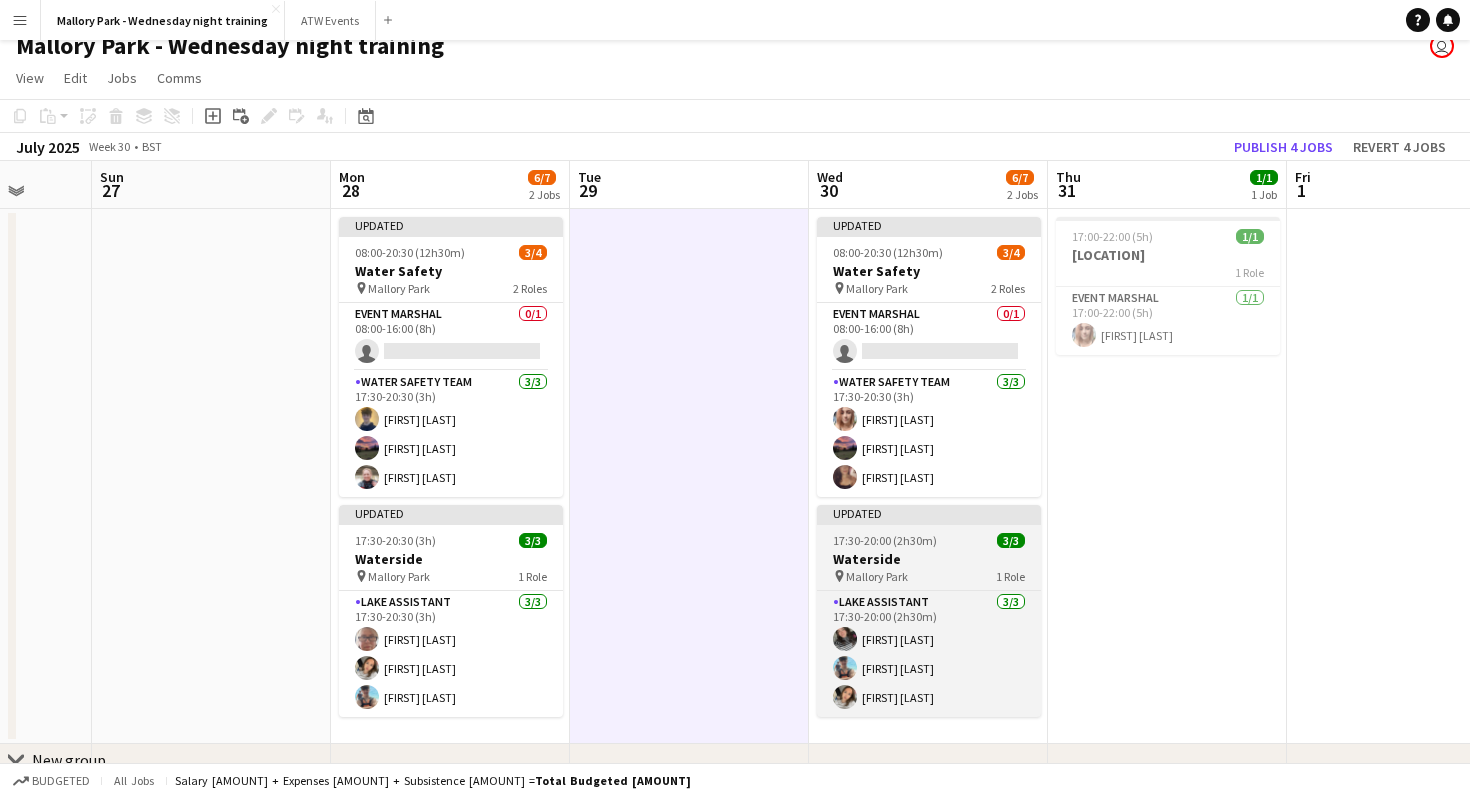 click on "pin
[LOCATION]   1 Role" at bounding box center (929, 576) 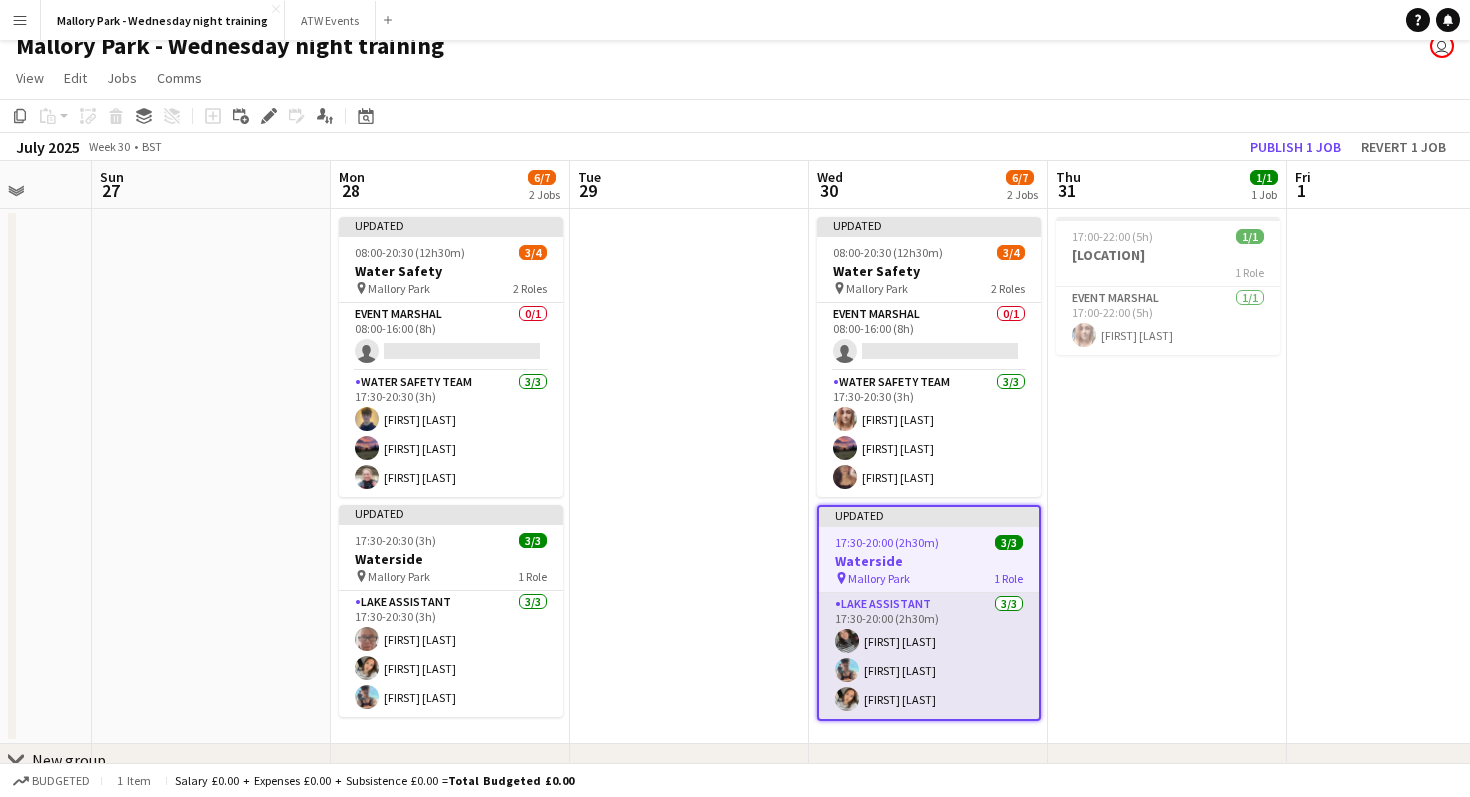click on "Lake Assistant   3/3   17:30-20:00 (2h30m)
[FIRST] [LAST] [FIRST] [LAST] [FIRST] [LAST]" at bounding box center (929, 656) 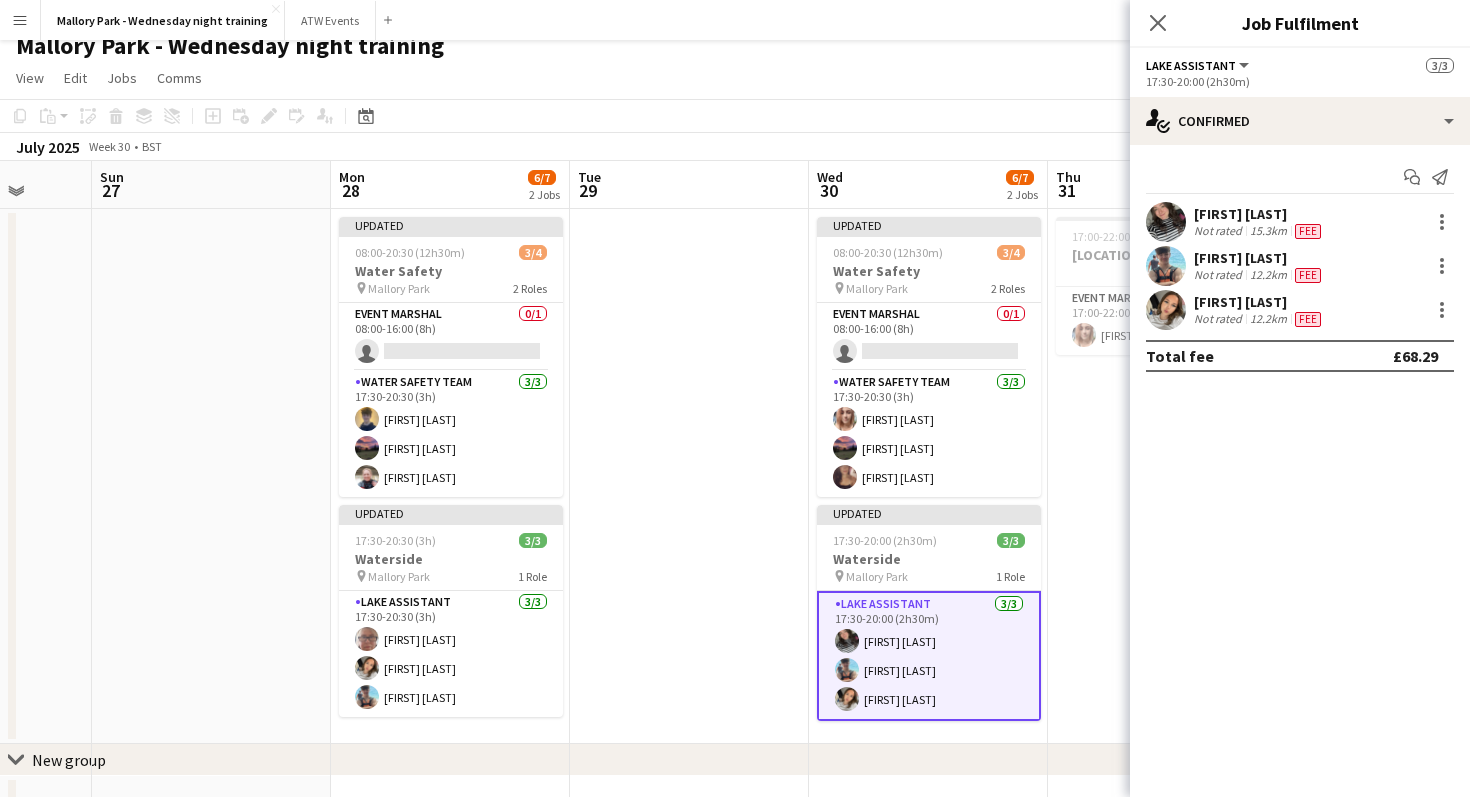 click on "17:30-20:00 (2h30m)" 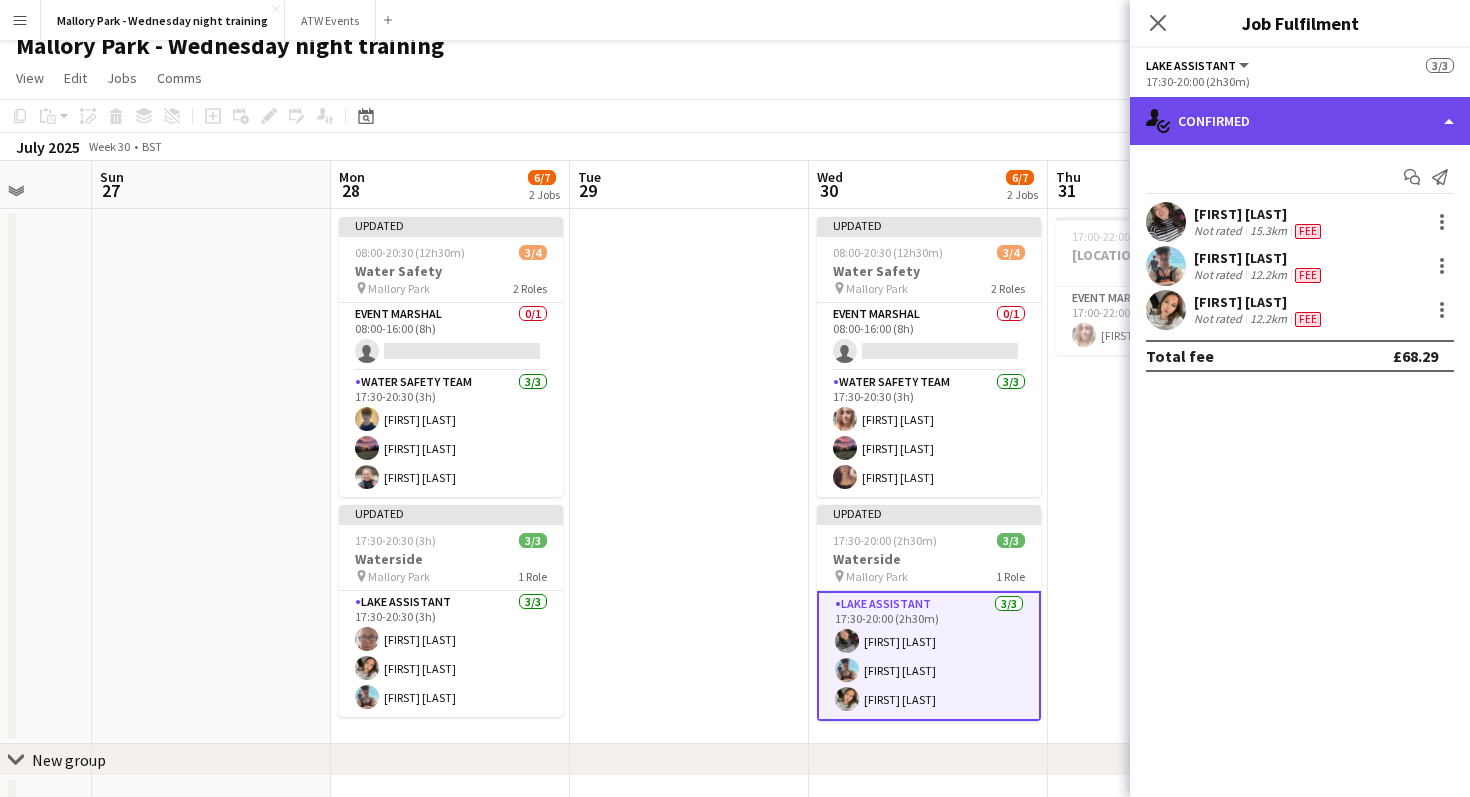 click on "single-neutral-actions-check-2
Confirmed" 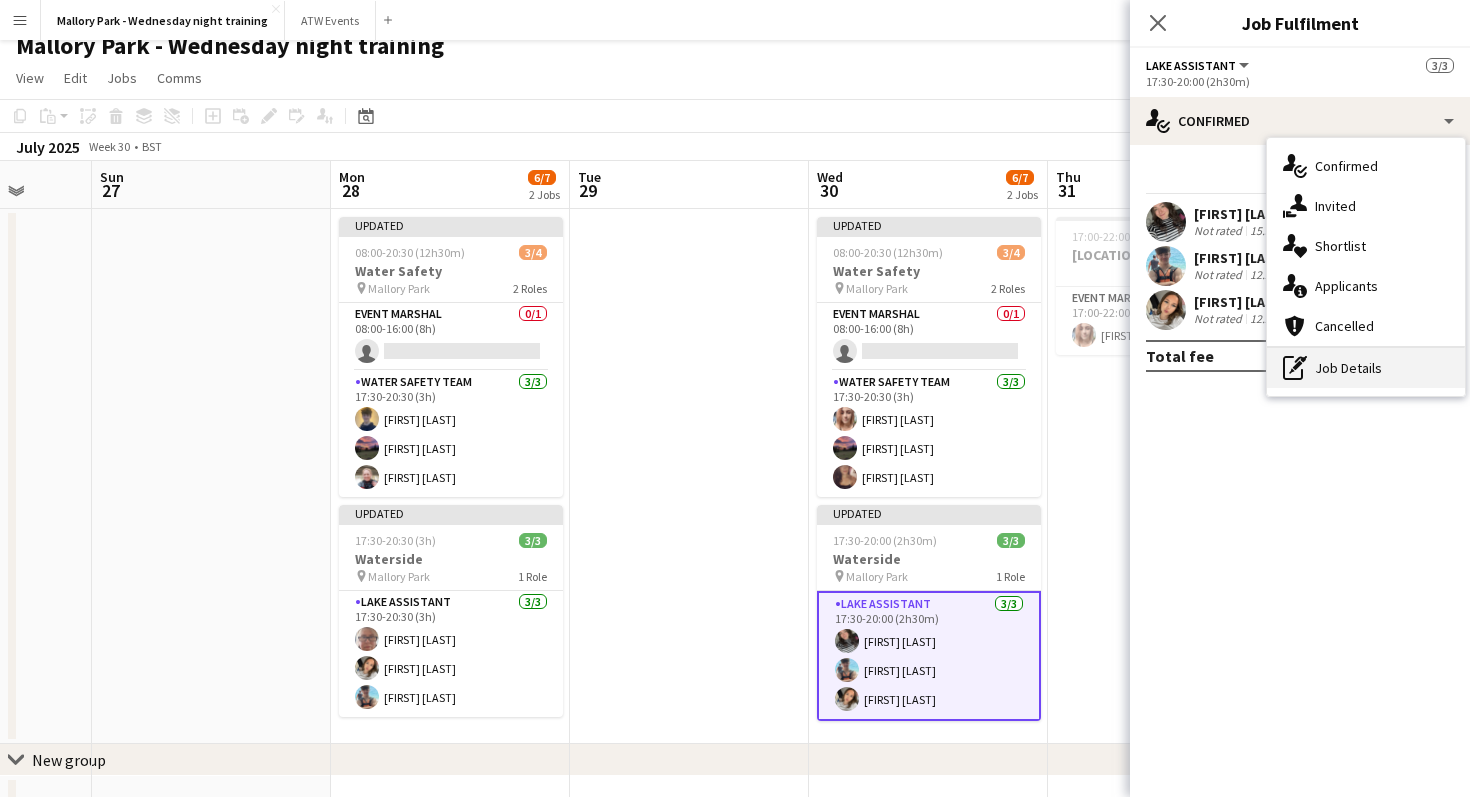 click on "pen-write
Job Details" at bounding box center (1366, 368) 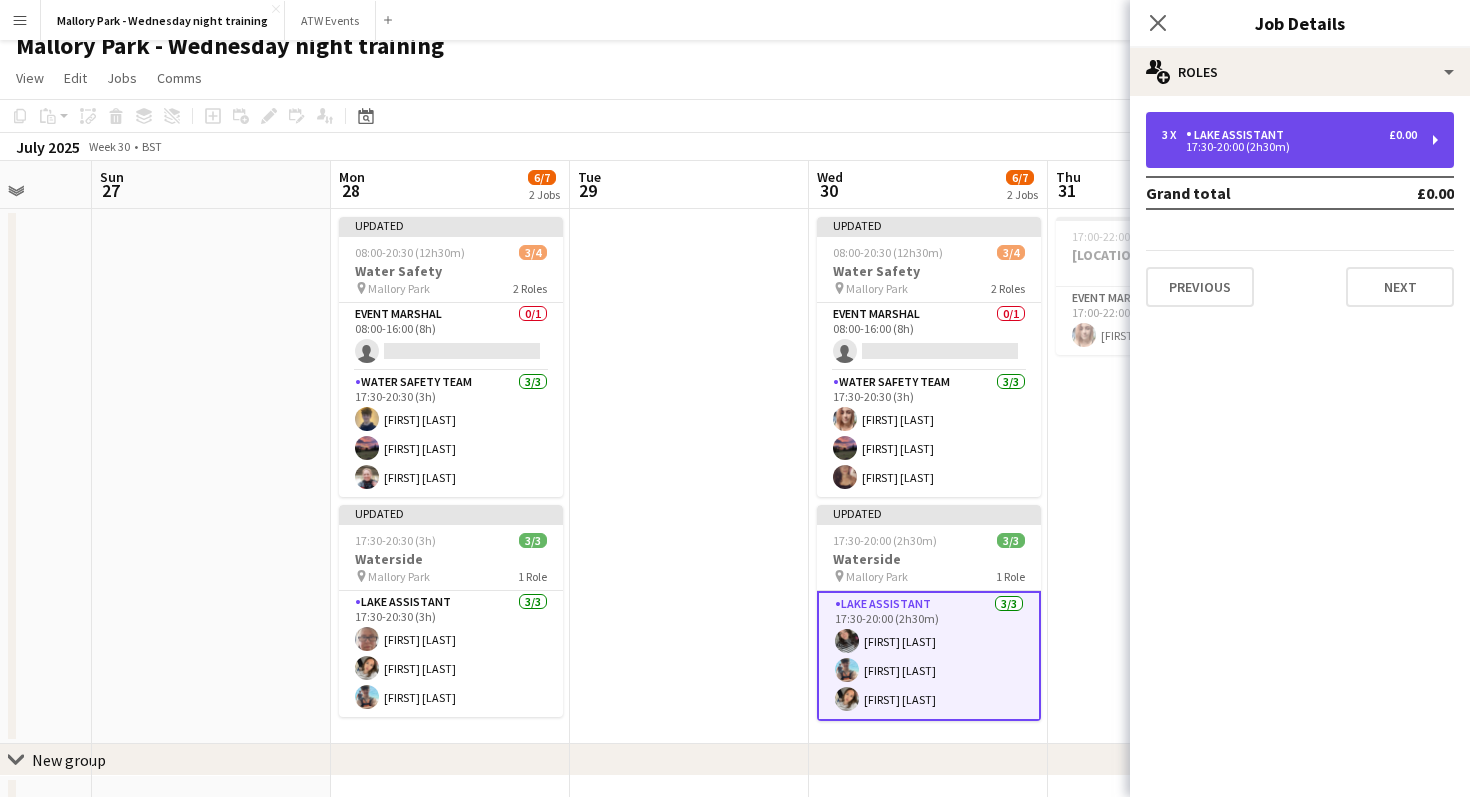 click on "17:30-20:00 (2h30m)" at bounding box center (1289, 147) 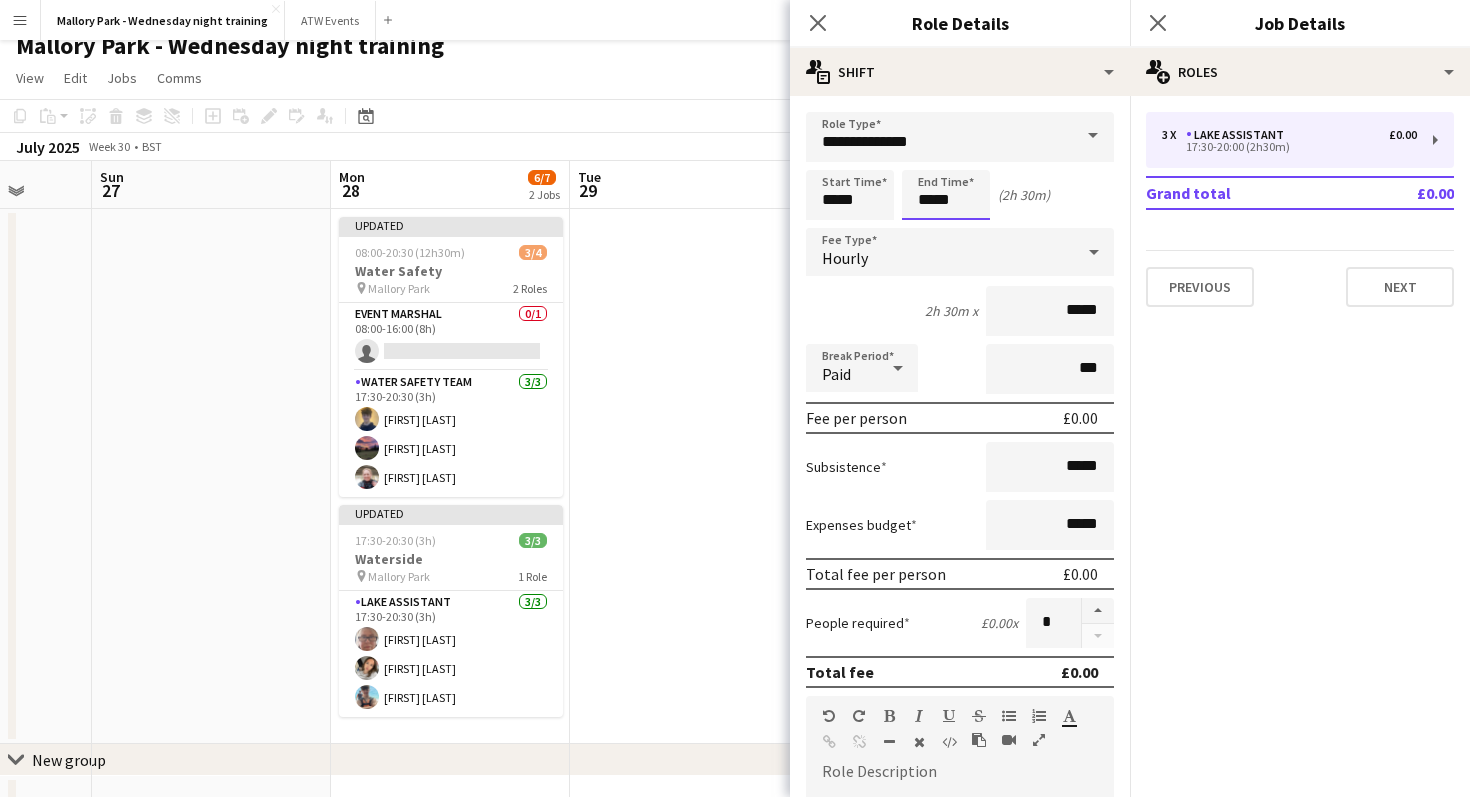 scroll, scrollTop: 0, scrollLeft: 0, axis: both 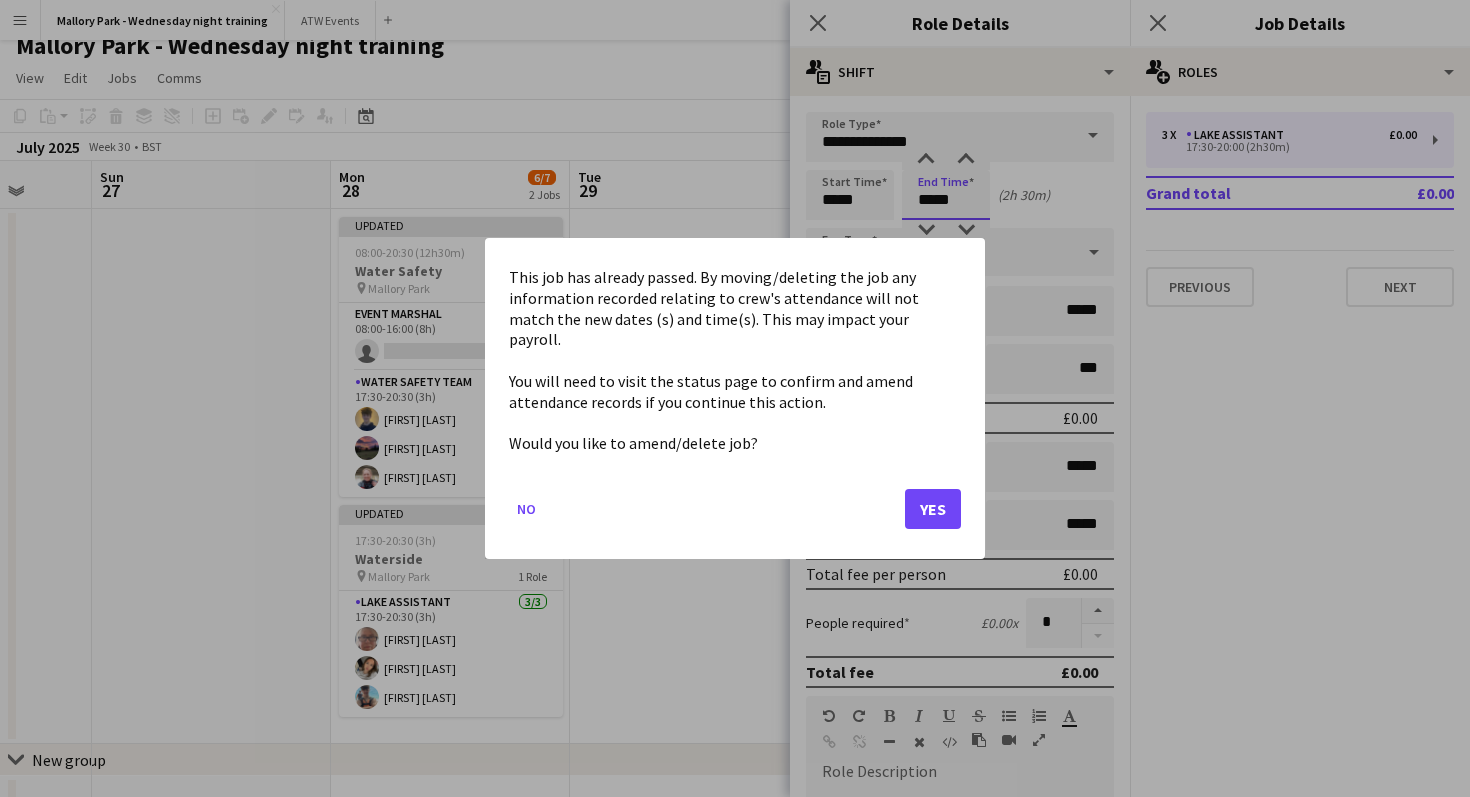 click on "Product Updates   Log Out   Privacy   [LOCATION] - Wednesday night training
Close
ATW Events
Close
Add
Help
Notifications
[LOCATION] - Wednesday night training
user
View   Edit" at bounding box center [735, 702] 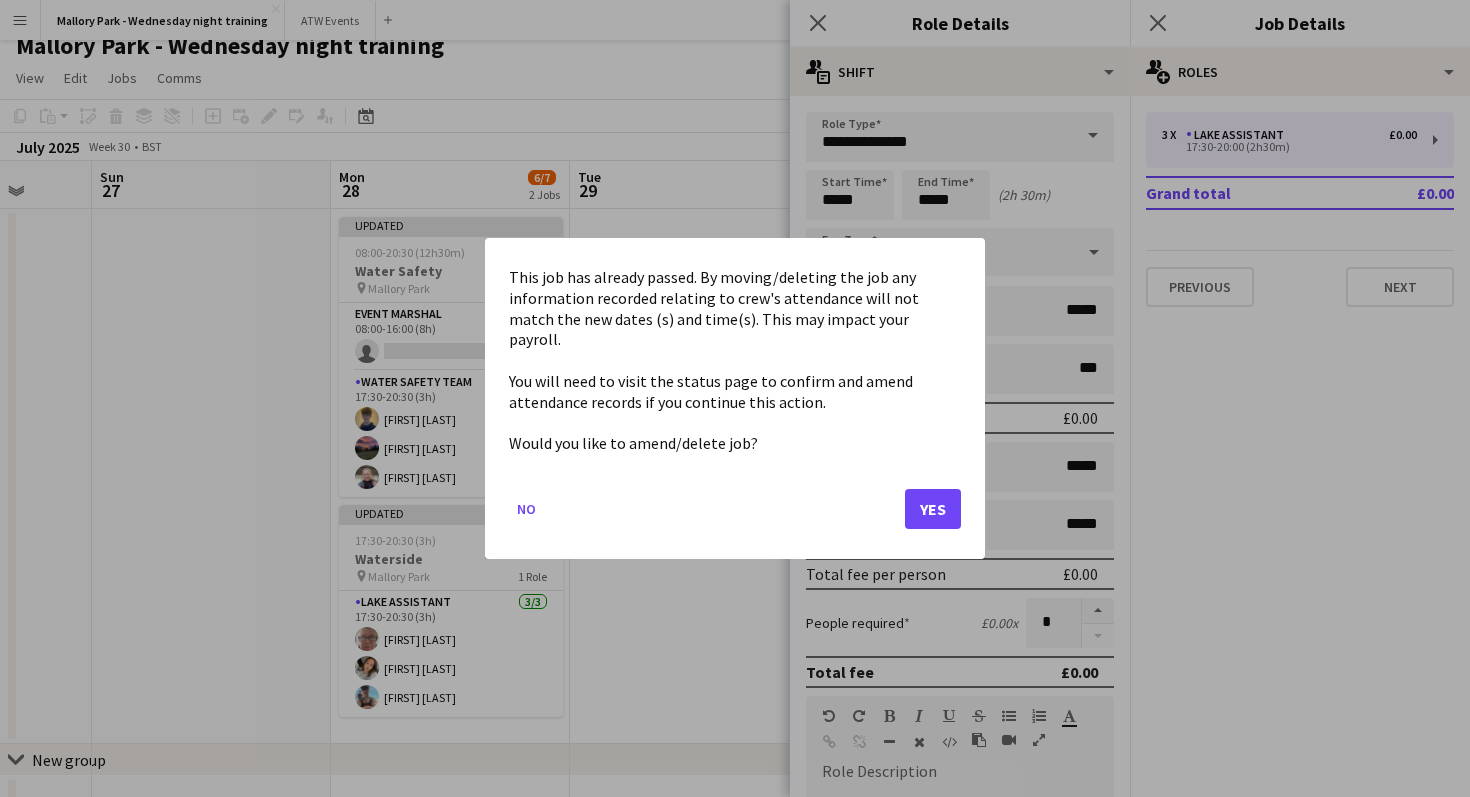 click on "No   Yes" 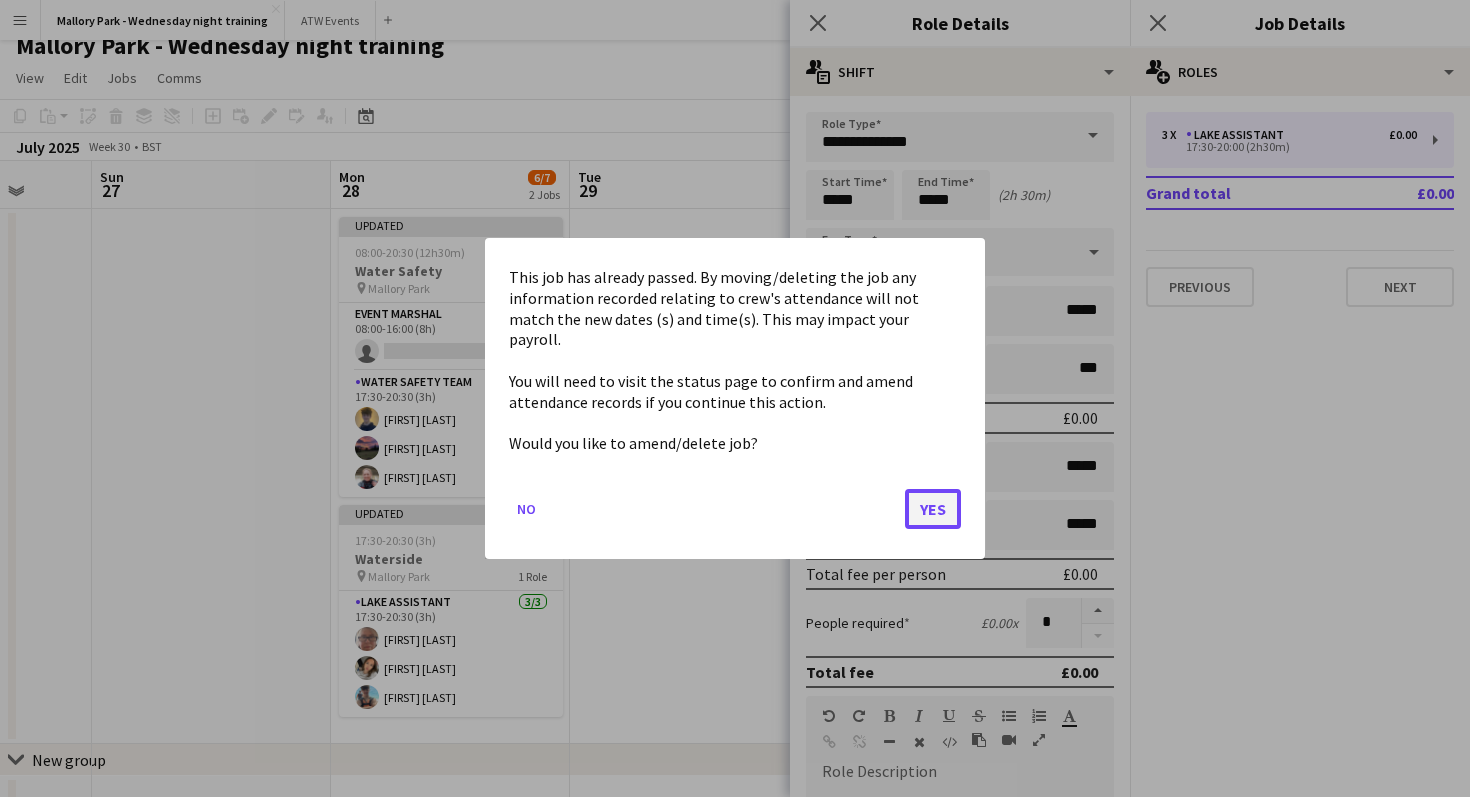 click on "Yes" 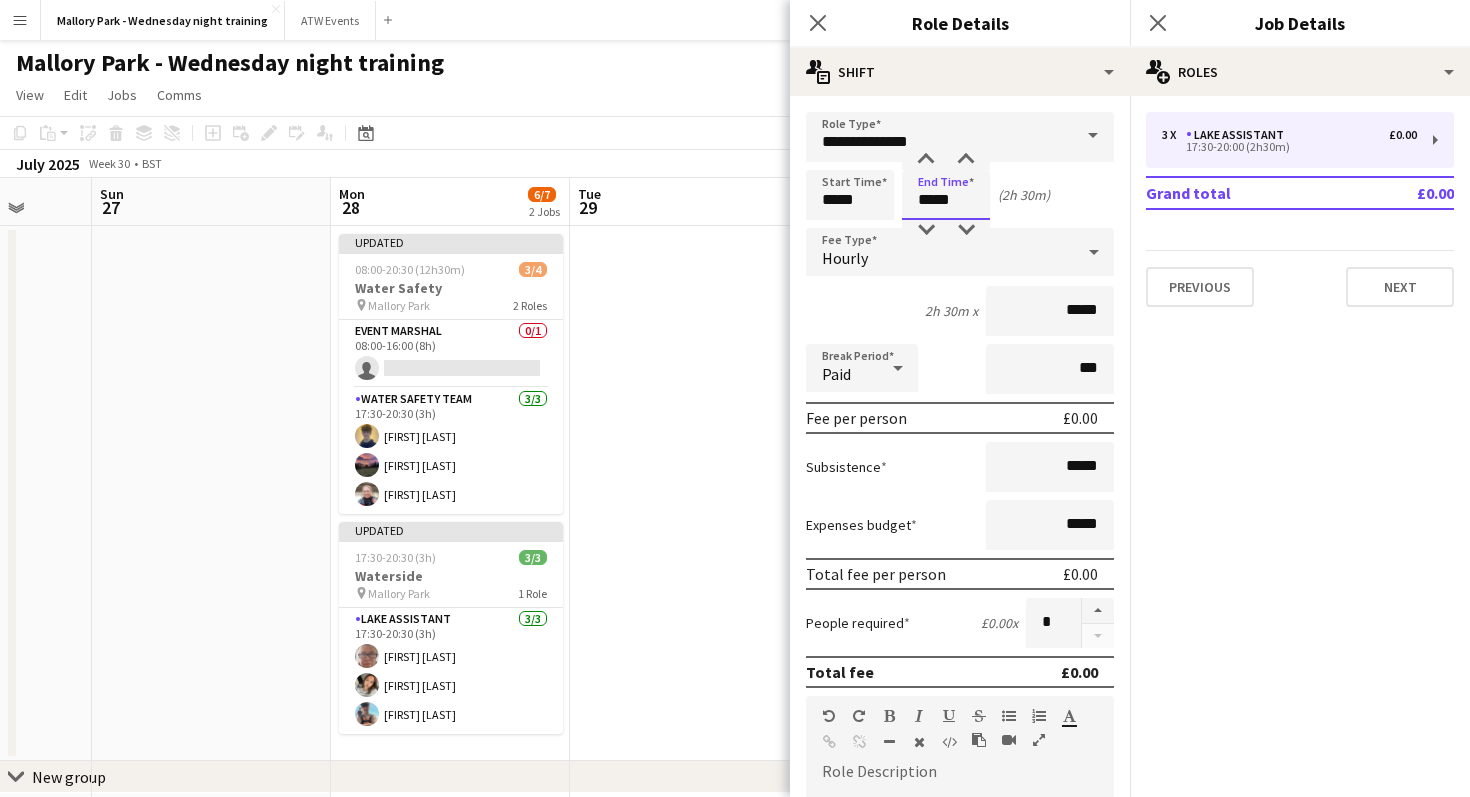 scroll, scrollTop: 17, scrollLeft: 0, axis: vertical 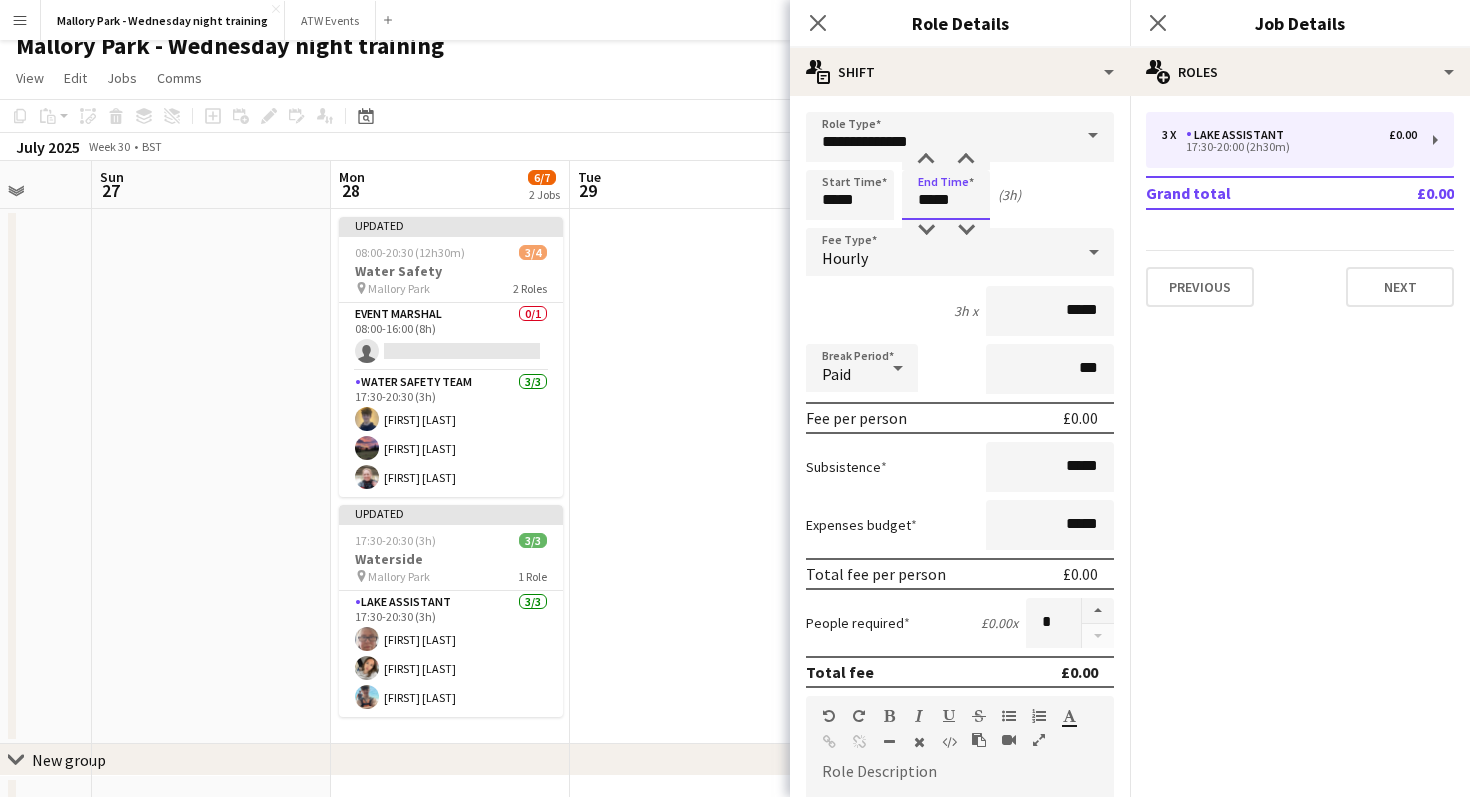 type on "*****" 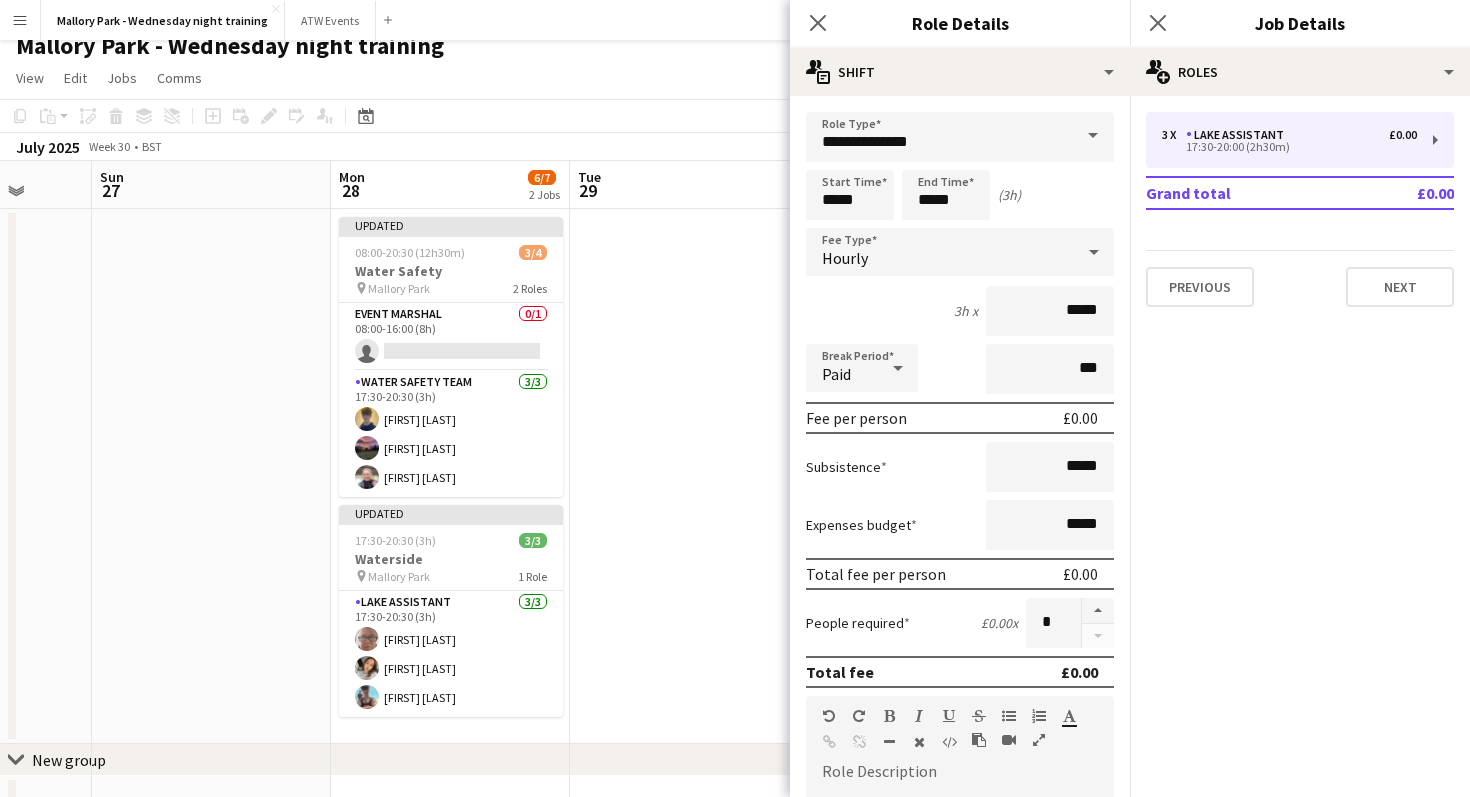 click at bounding box center (689, 476) 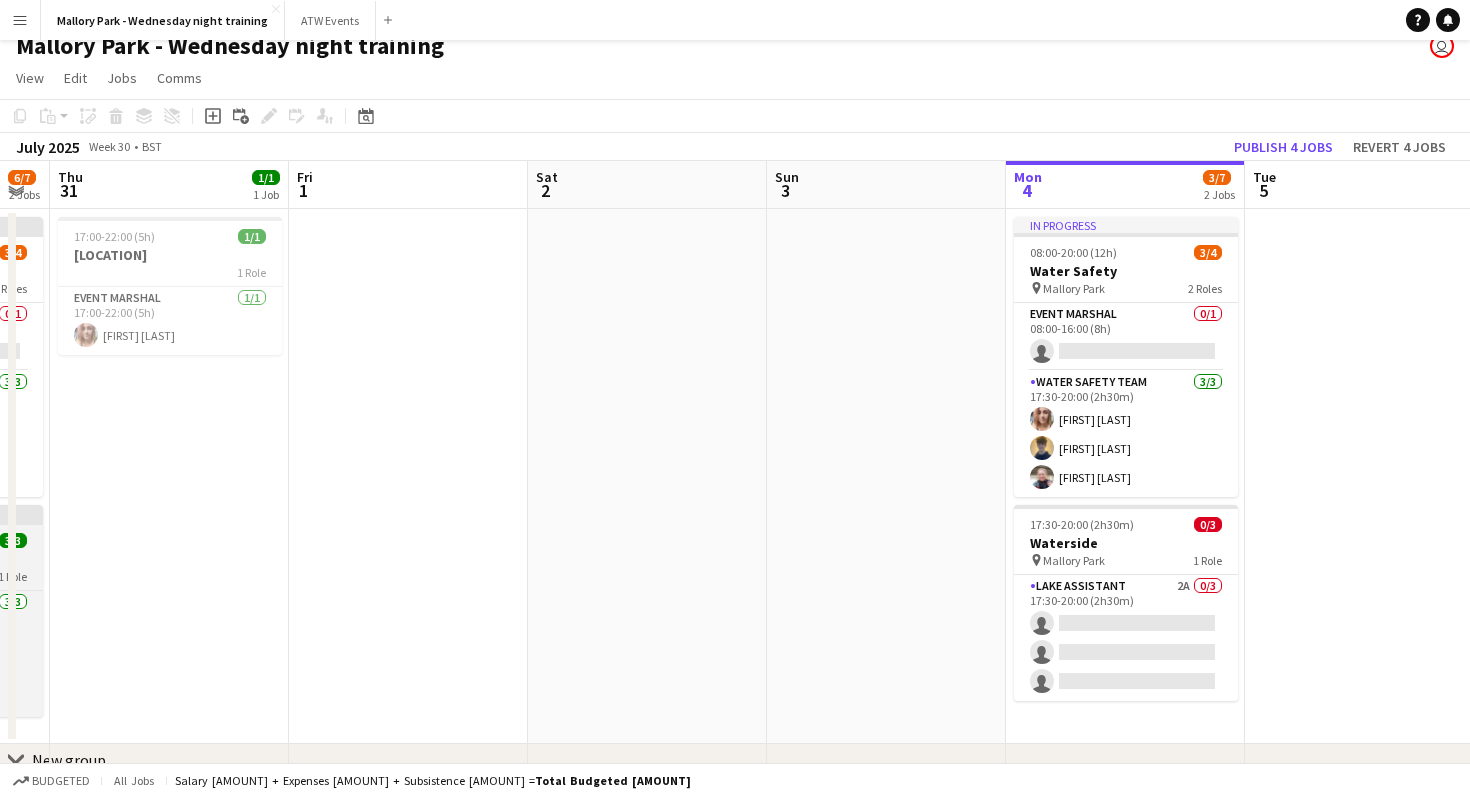 scroll, scrollTop: 0, scrollLeft: 974, axis: horizontal 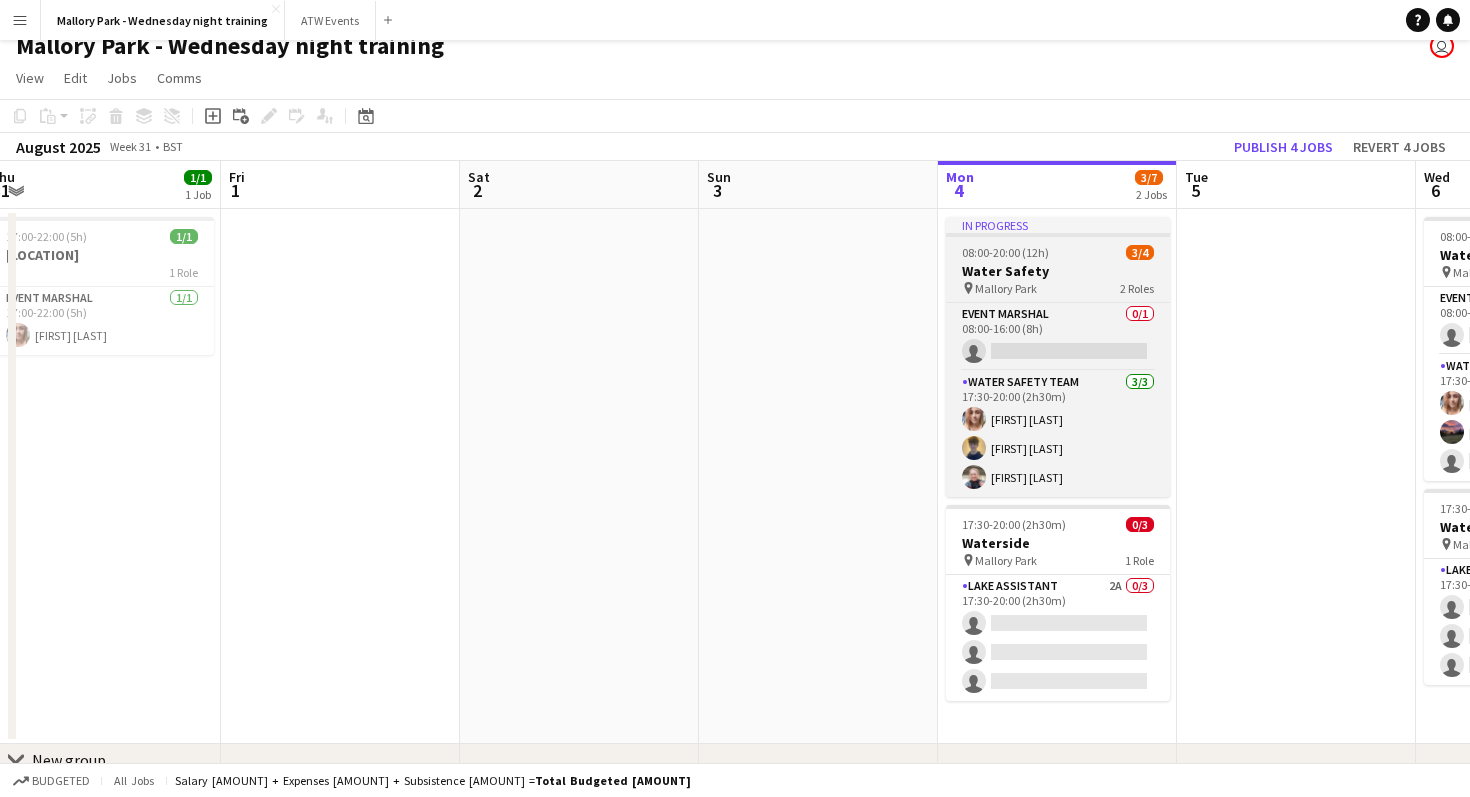 click on "08:00-20:00 (12h)    3/4" at bounding box center [1058, 252] 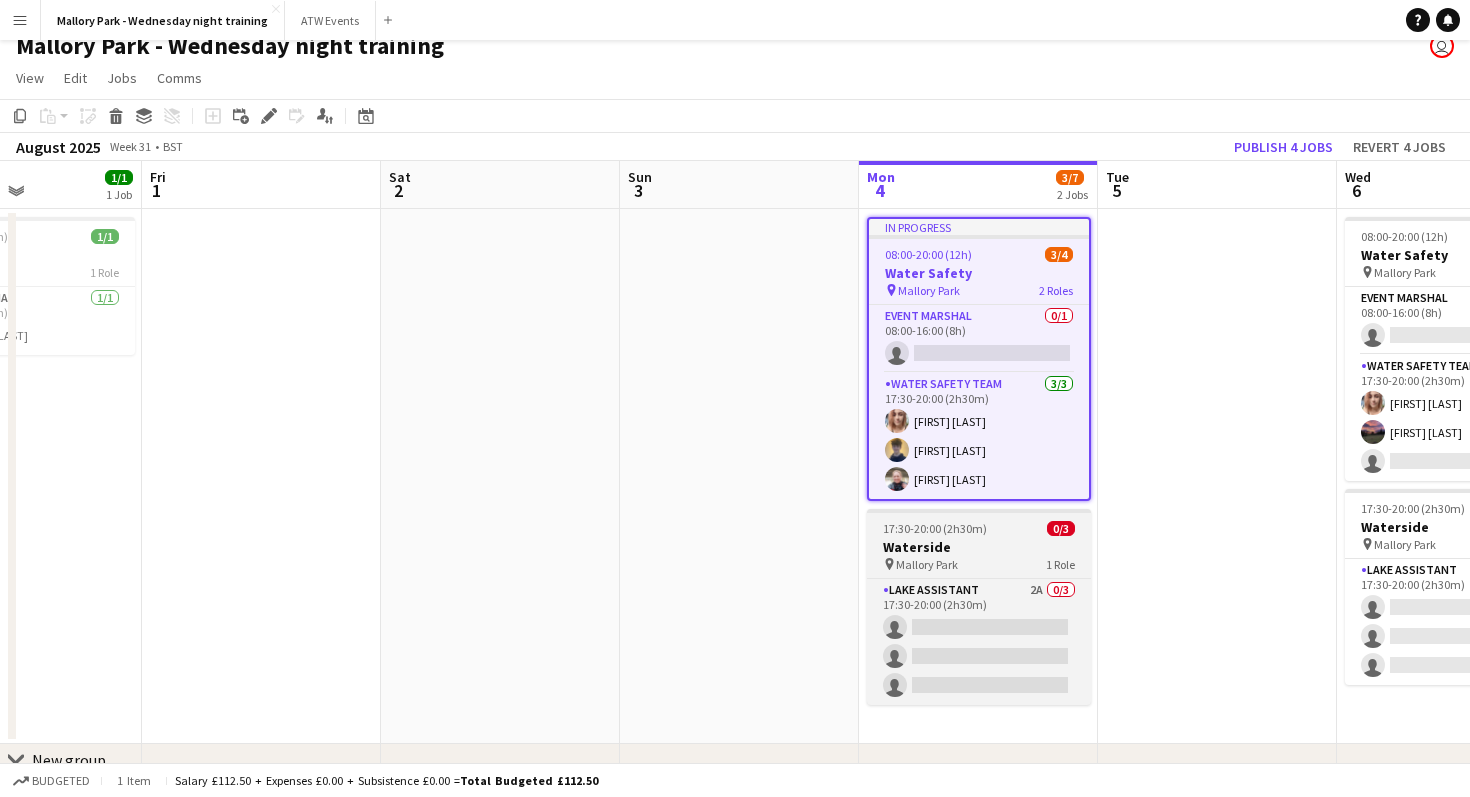 click on "pin
[LOCATION]   1 Role" at bounding box center [979, 564] 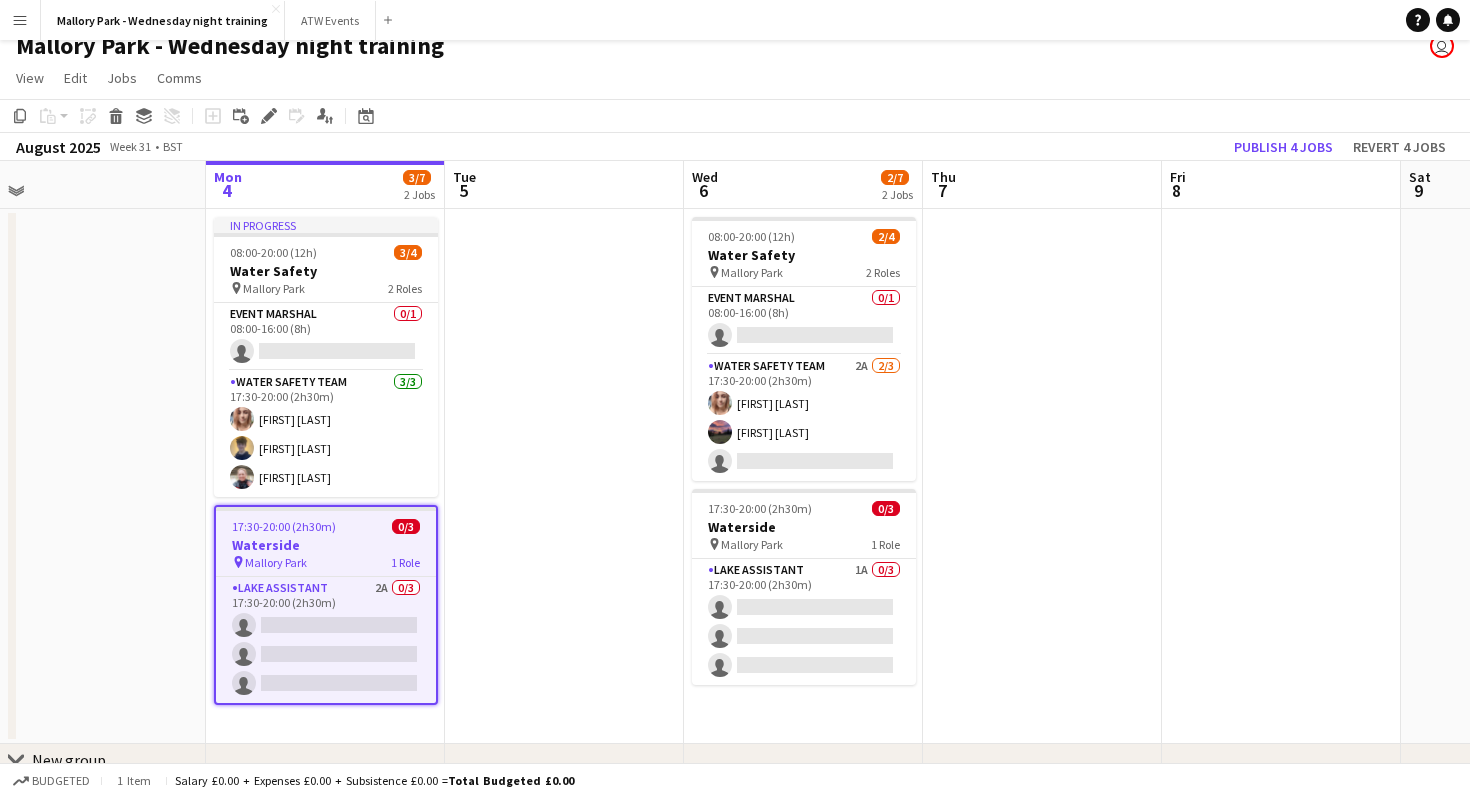 scroll, scrollTop: 0, scrollLeft: 838, axis: horizontal 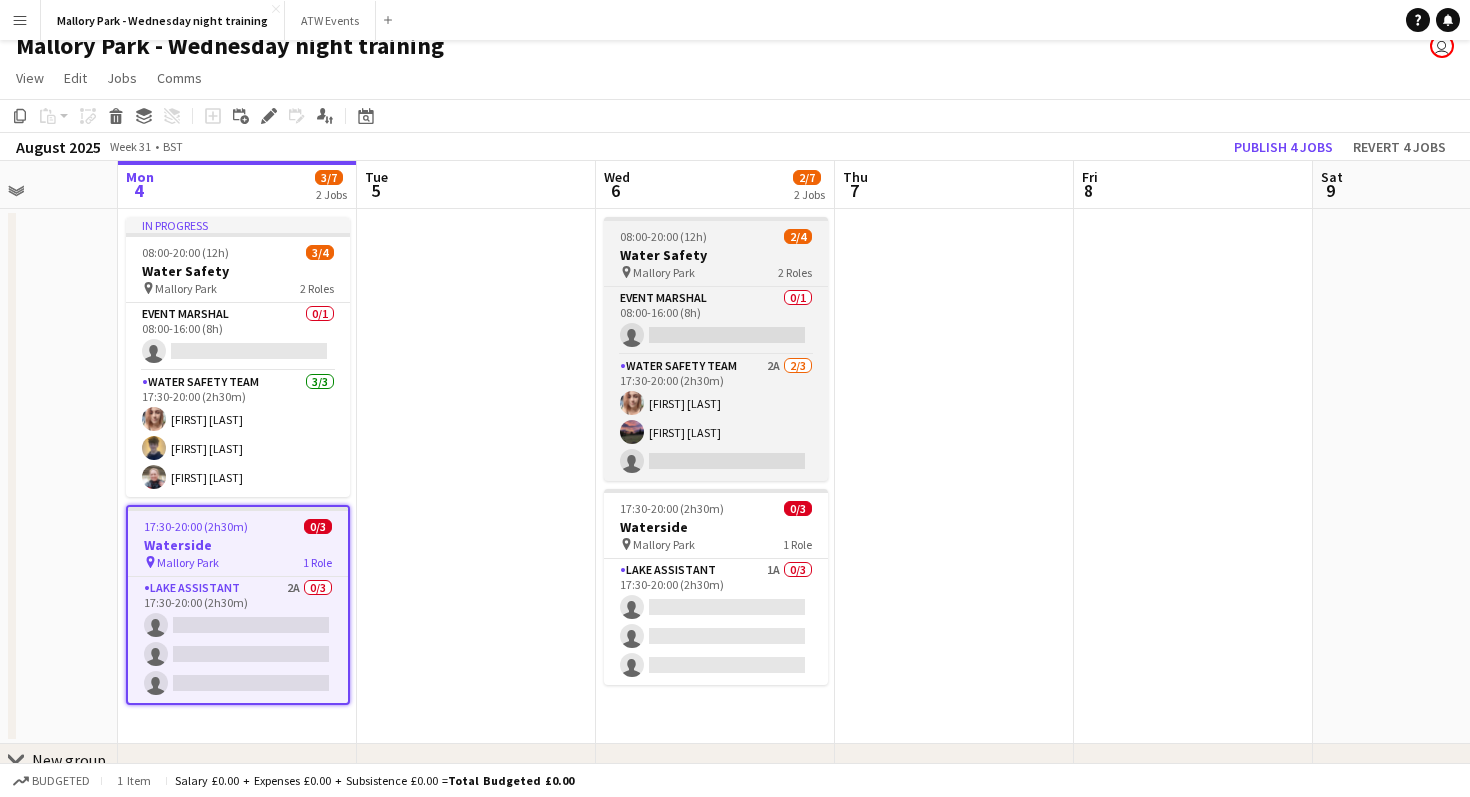 click on "08:00-20:00 (12h)" at bounding box center [663, 236] 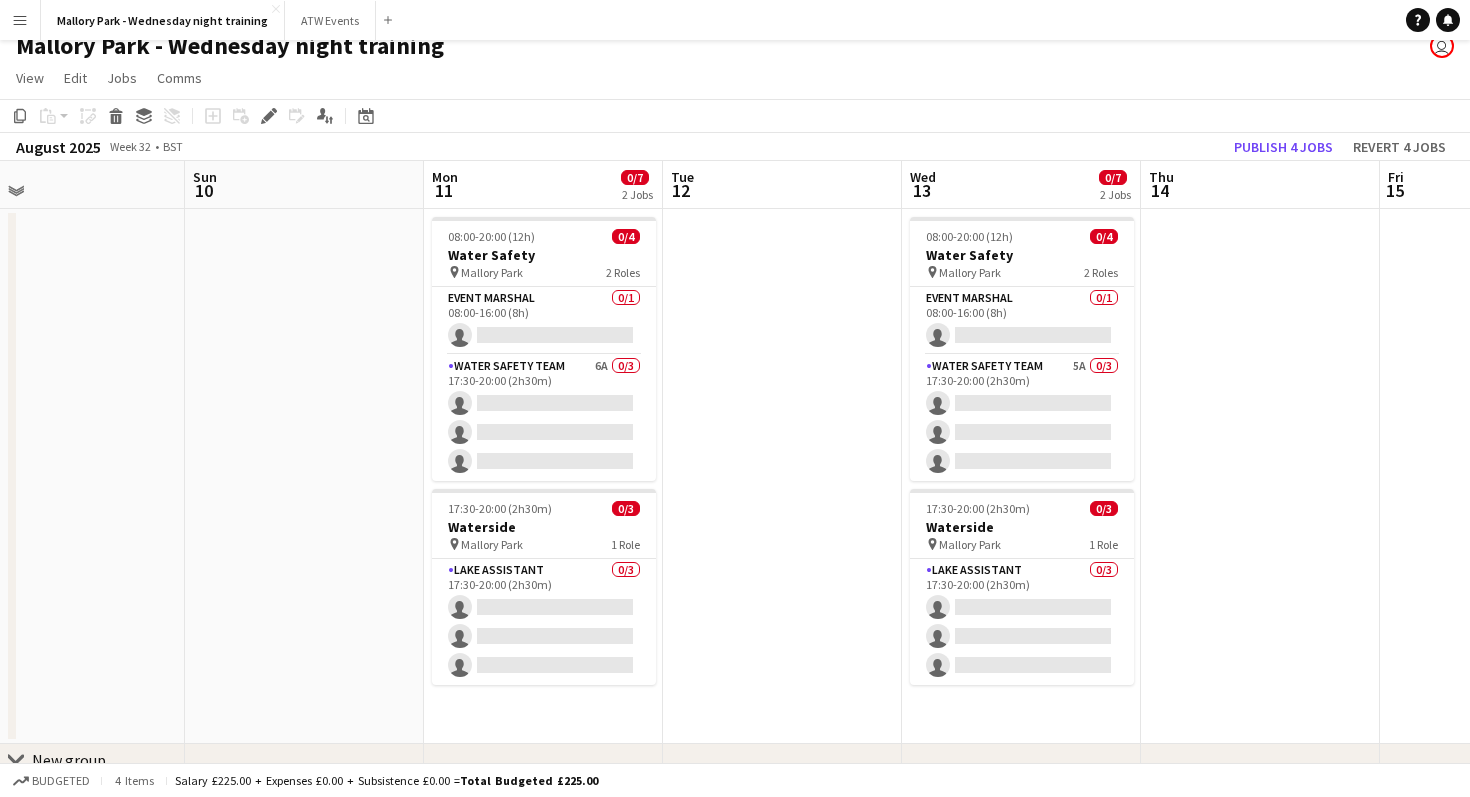 scroll, scrollTop: 0, scrollLeft: 770, axis: horizontal 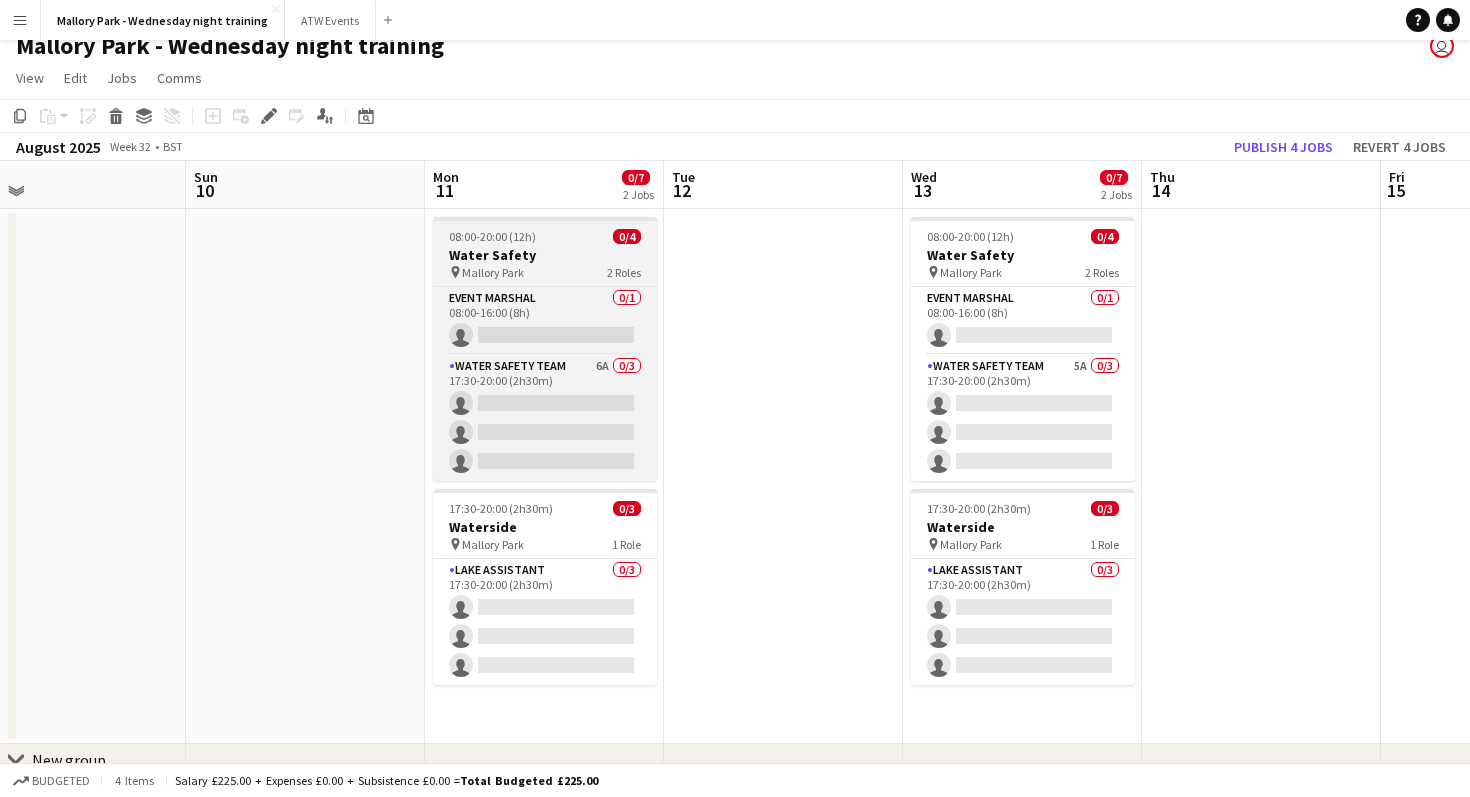 click on "Water Safety" at bounding box center (545, 255) 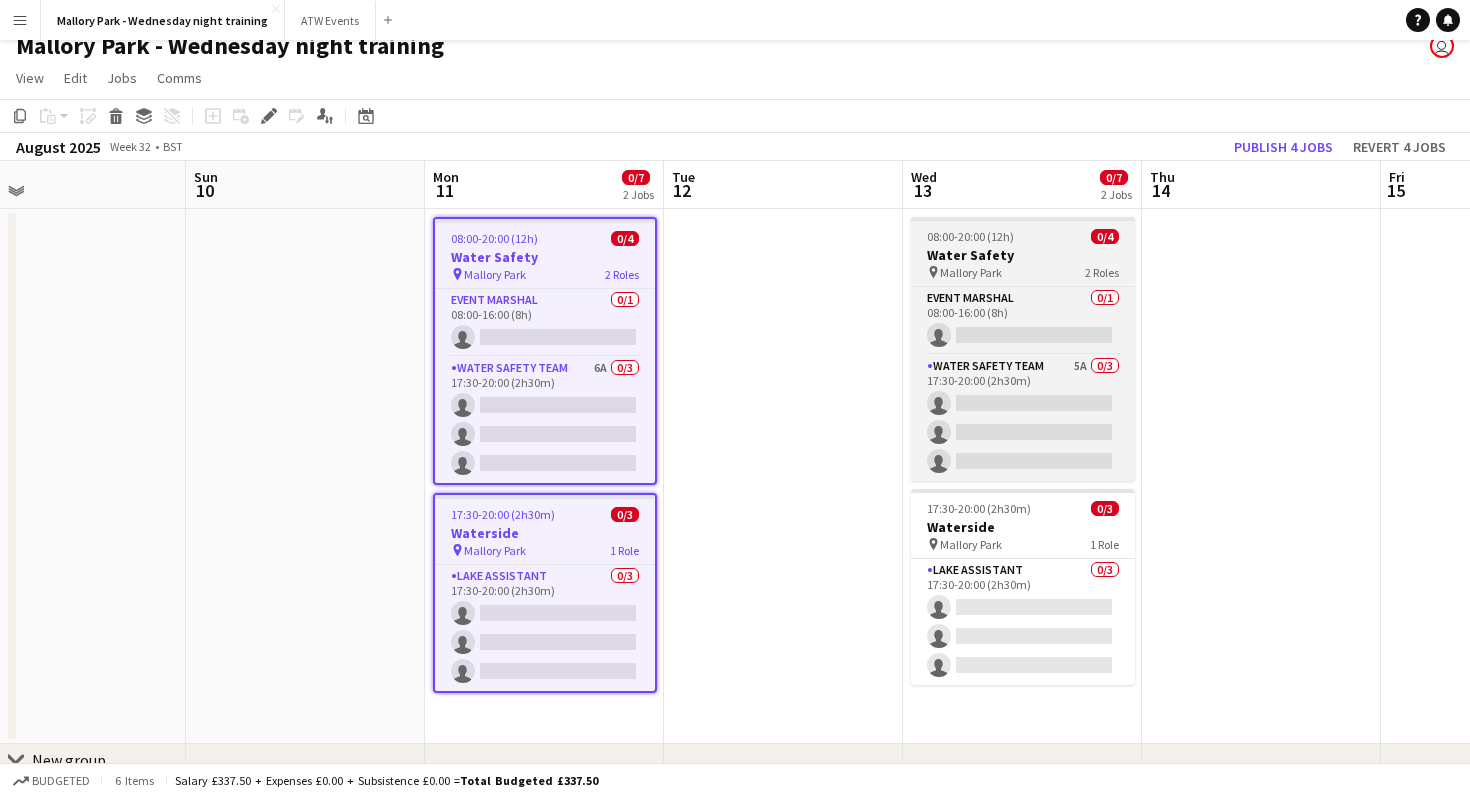 click on "pin
[LOCATION]   2 Roles" at bounding box center (1023, 272) 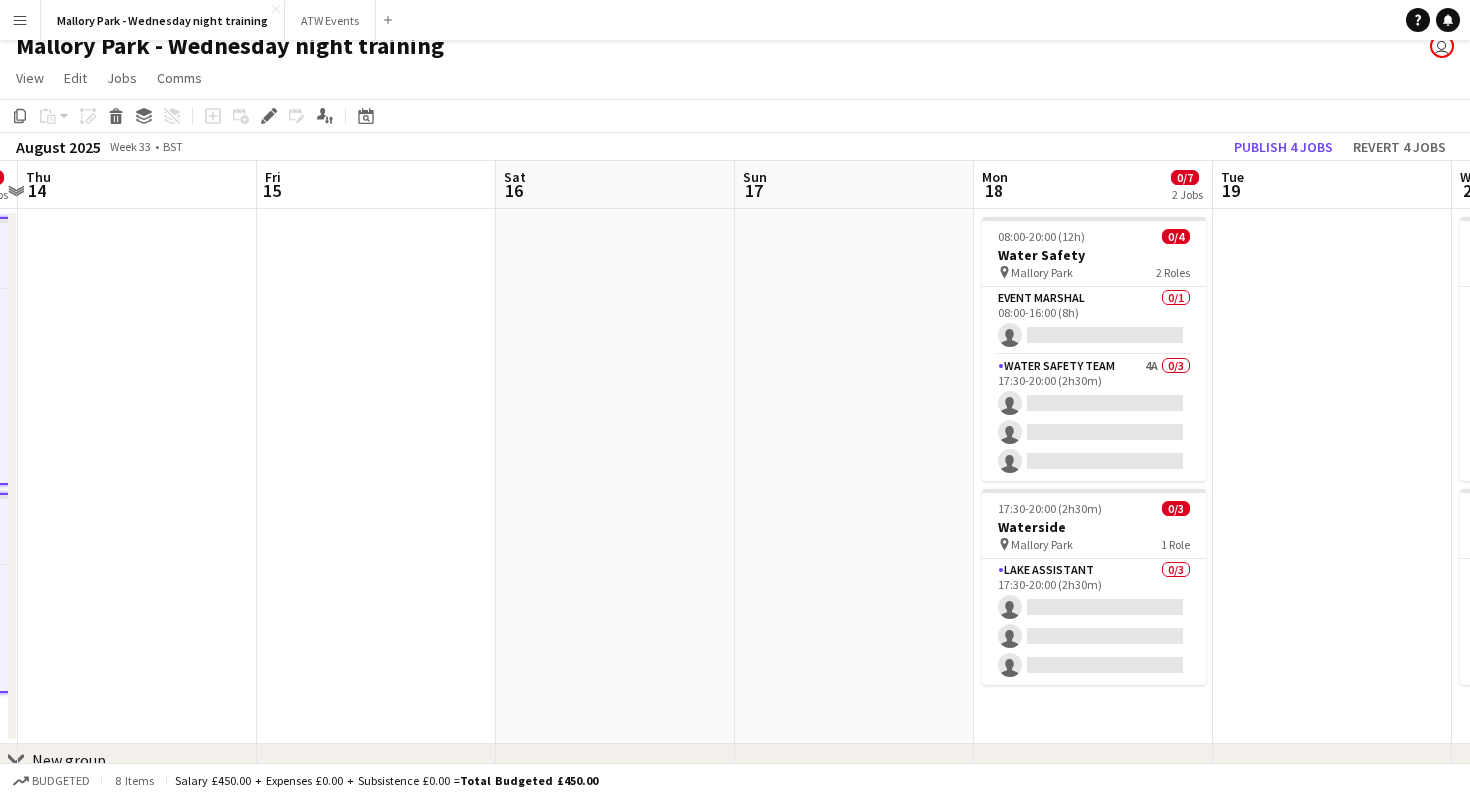 click on "Mallory Park" at bounding box center (1042, 272) 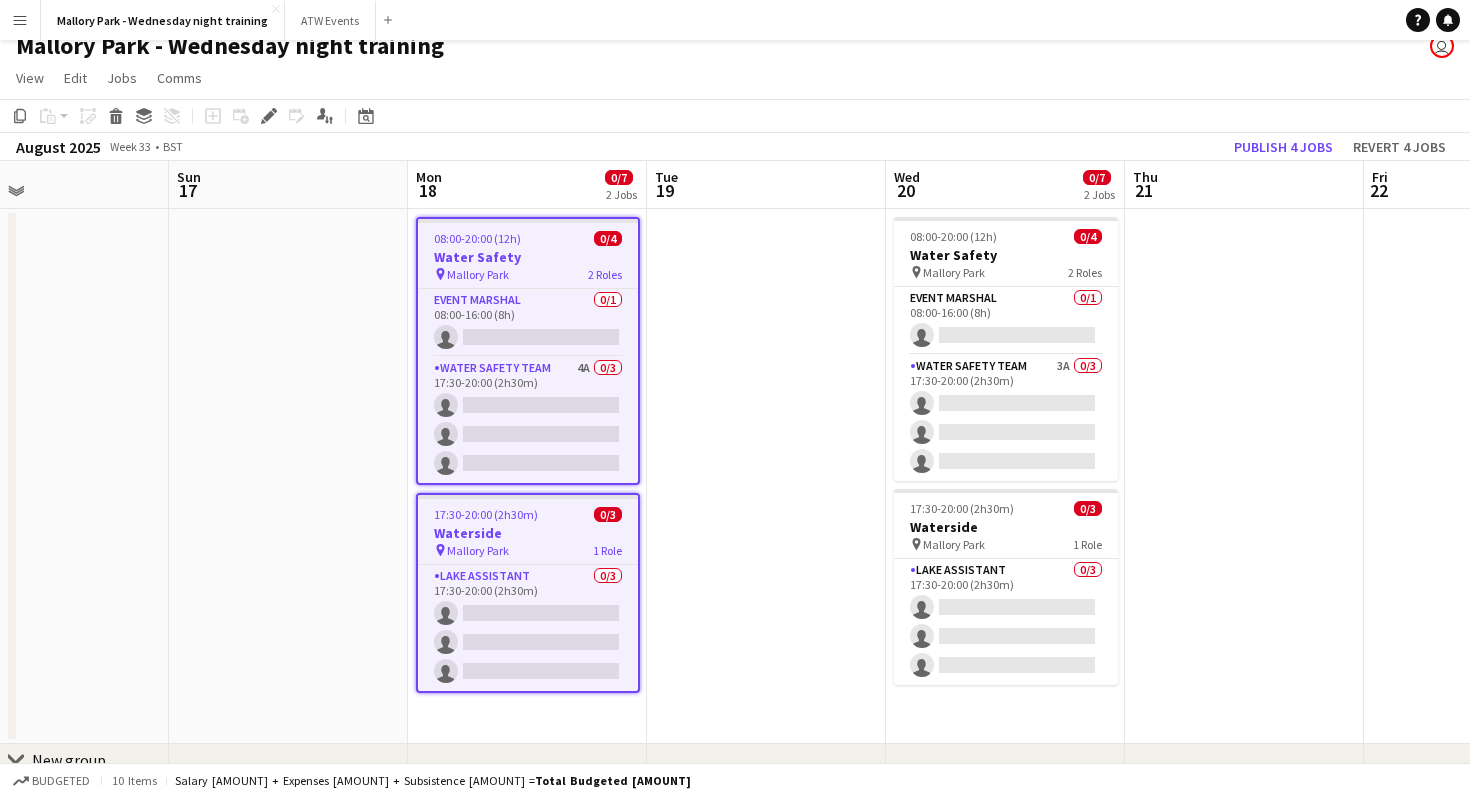 click on "pin
[LOCATION]   2 Roles" at bounding box center [1006, 272] 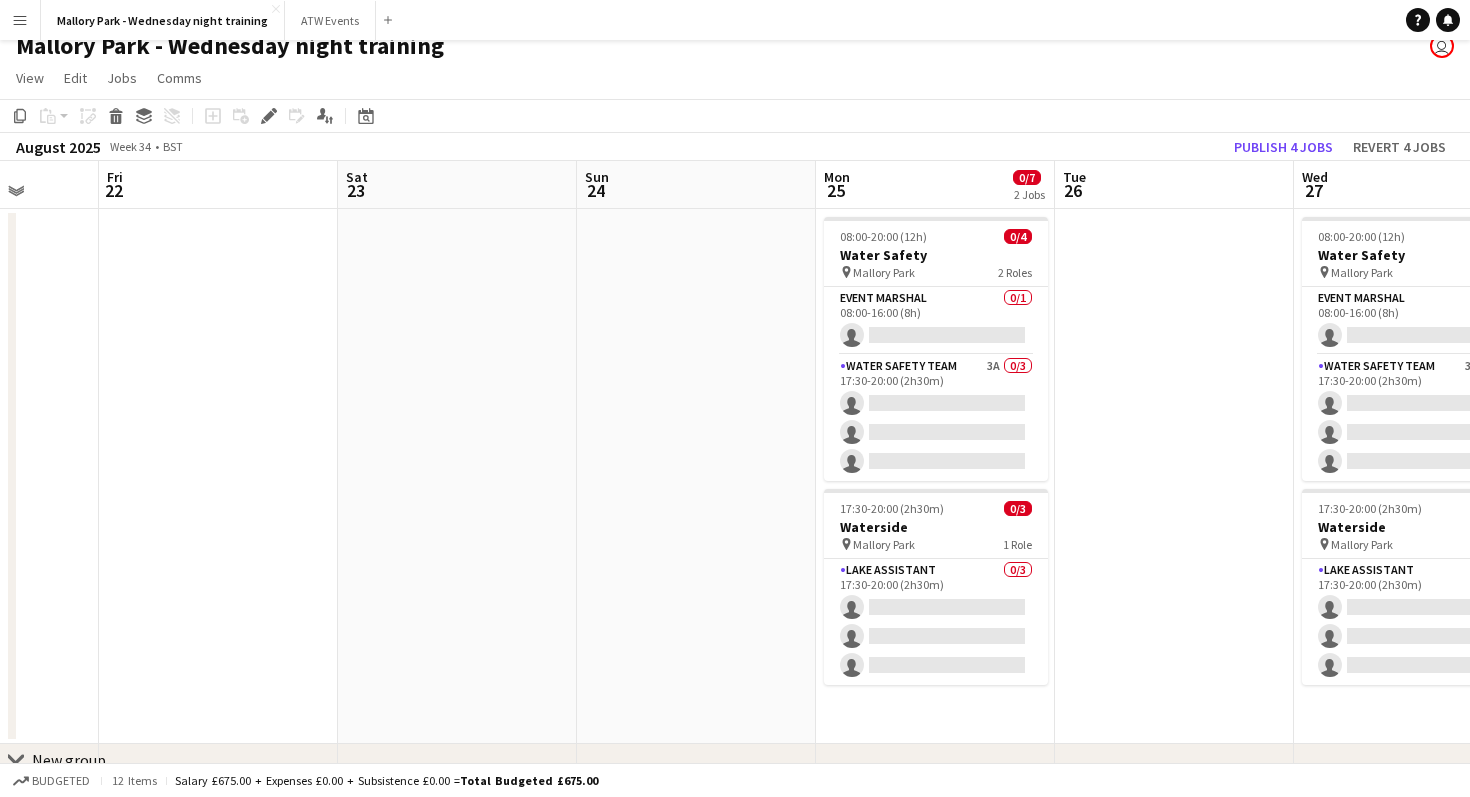 scroll, scrollTop: 0, scrollLeft: 858, axis: horizontal 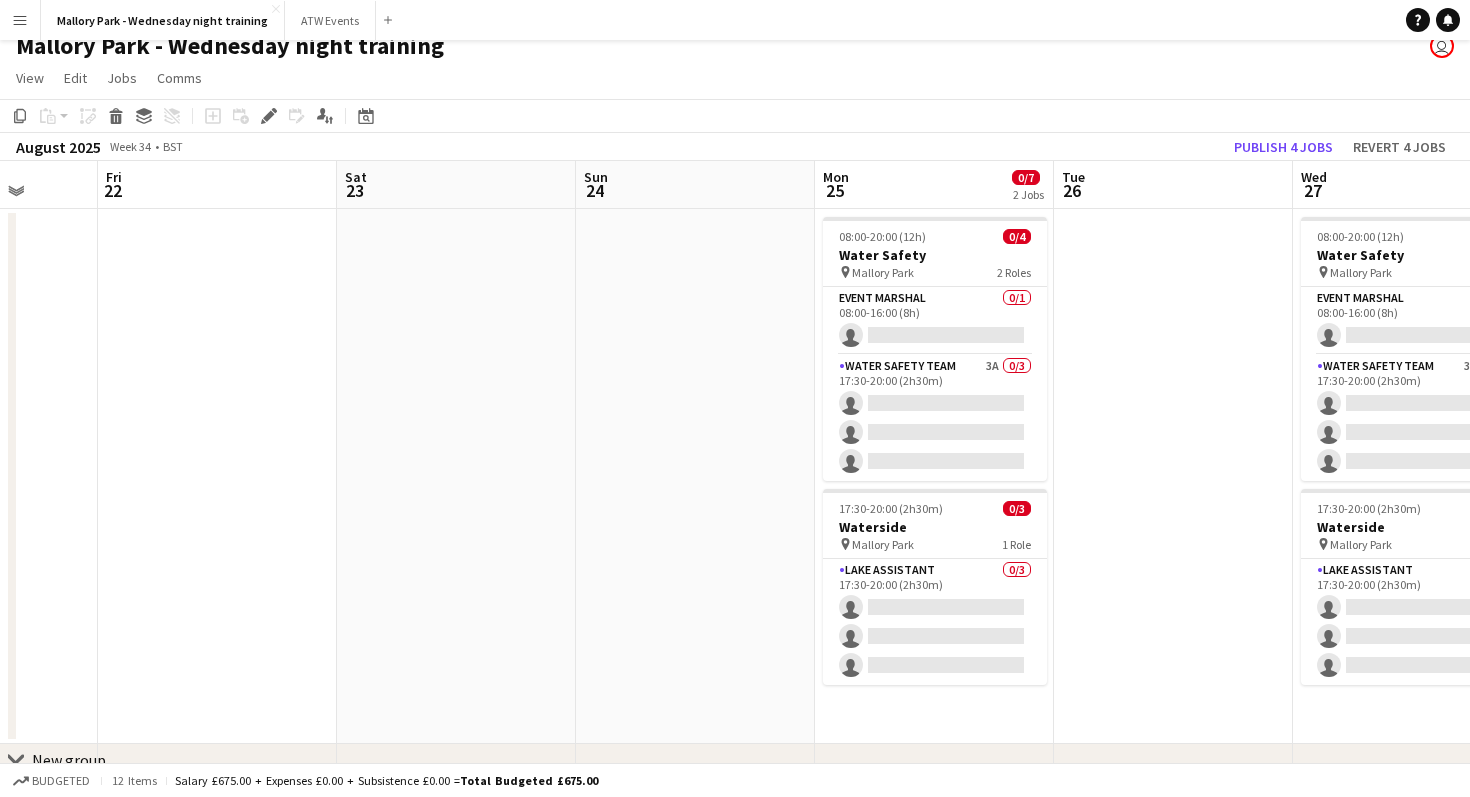 click on "pin
[LOCATION]   2 Roles" at bounding box center (935, 272) 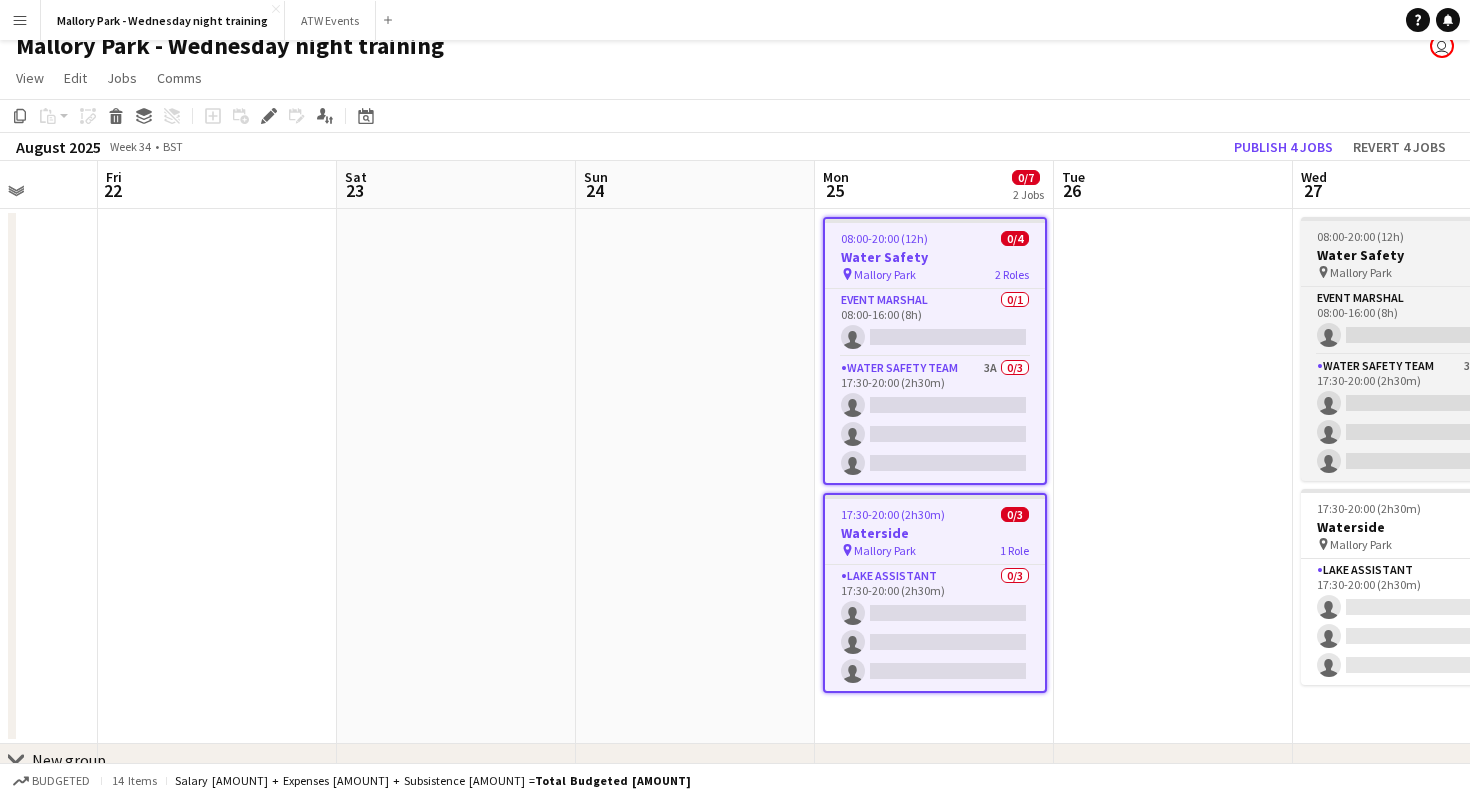 click on "pin
[LOCATION]   2 Roles" at bounding box center (1413, 272) 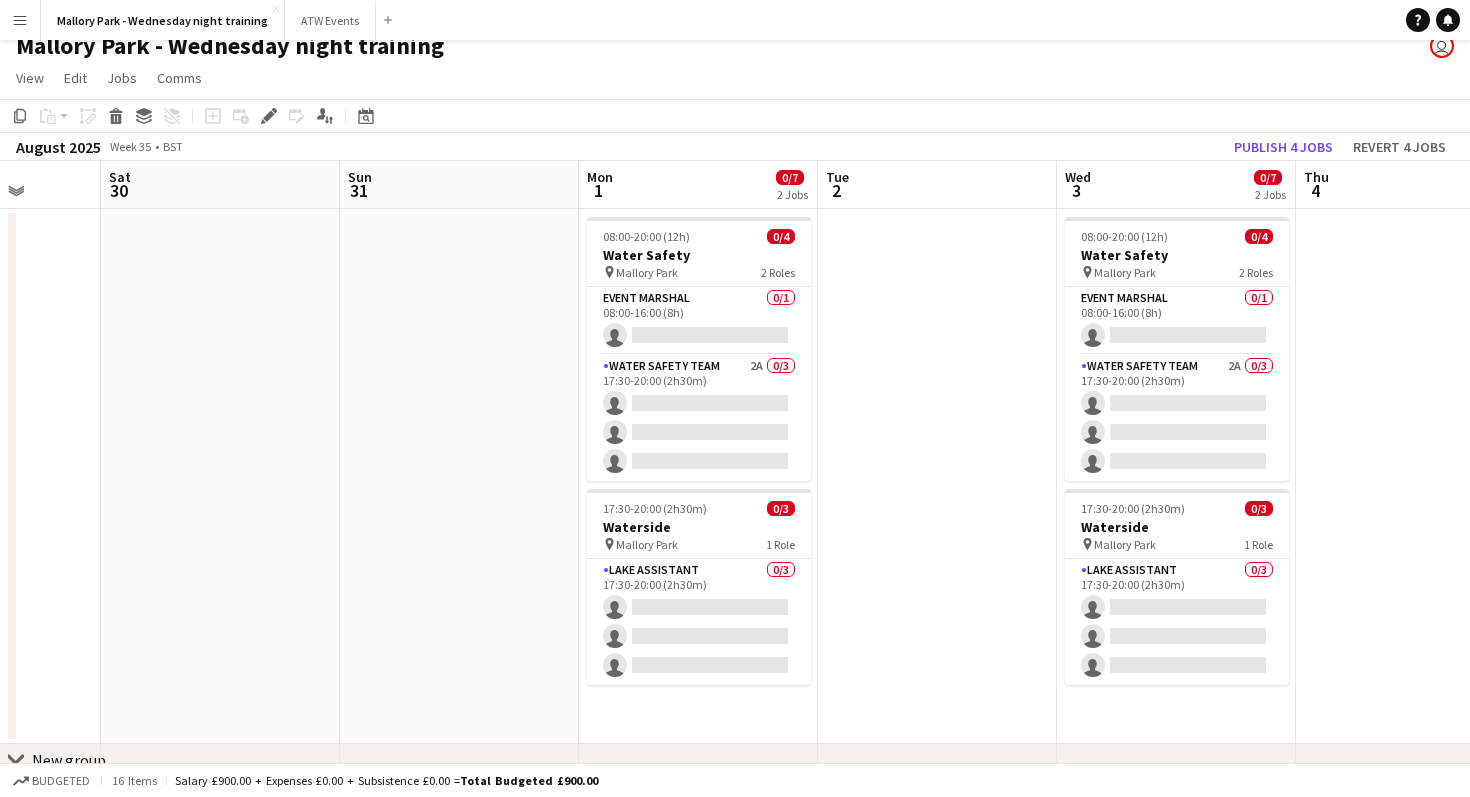 scroll, scrollTop: 0, scrollLeft: 854, axis: horizontal 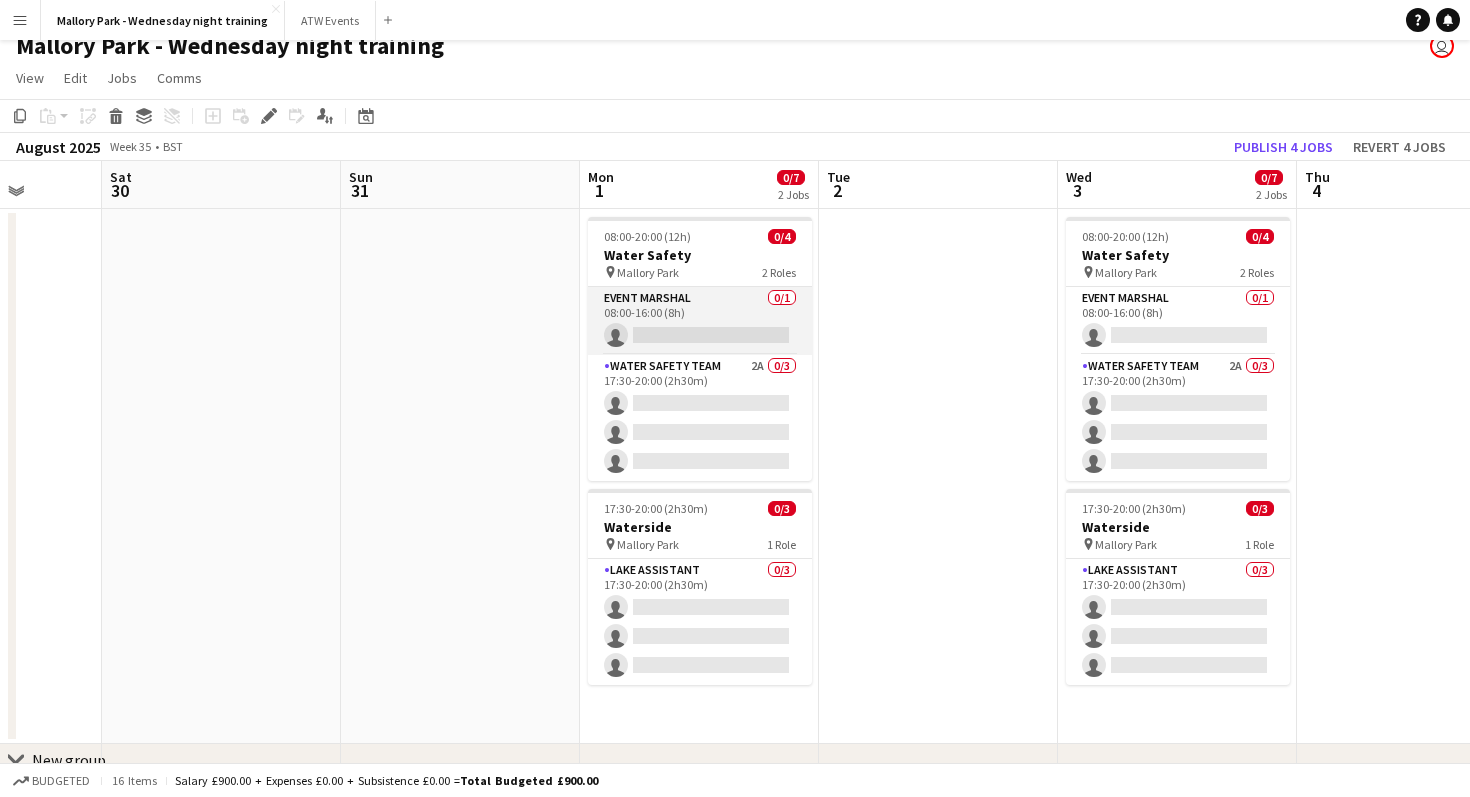 click on "Event Marshal   0/1   08:00-16:00 (8h)
single-neutral-actions" at bounding box center [700, 321] 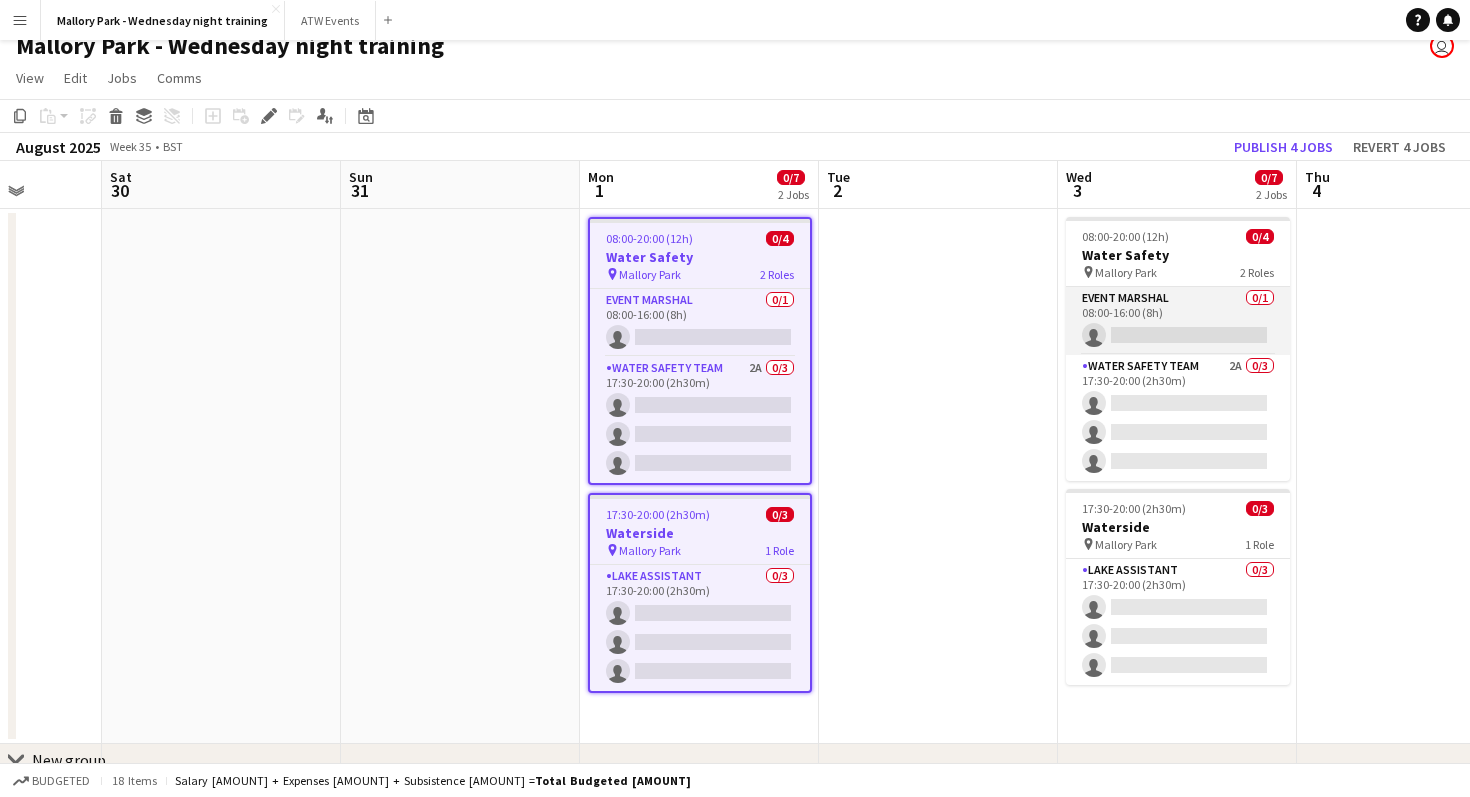 click on "Event Marshal   0/1   08:00-16:00 (8h)
single-neutral-actions" at bounding box center [1178, 321] 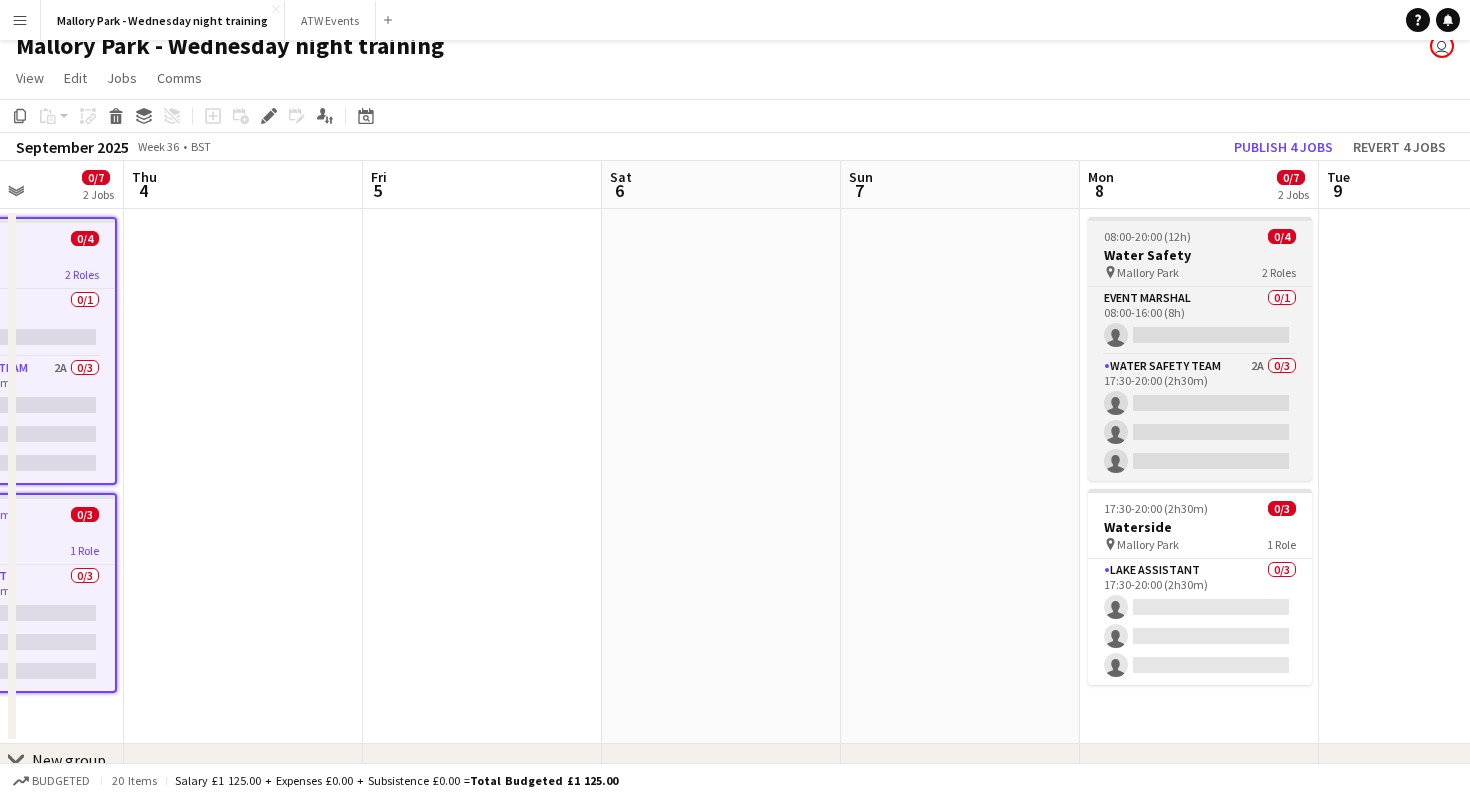 click on "Water Safety" at bounding box center (1200, 255) 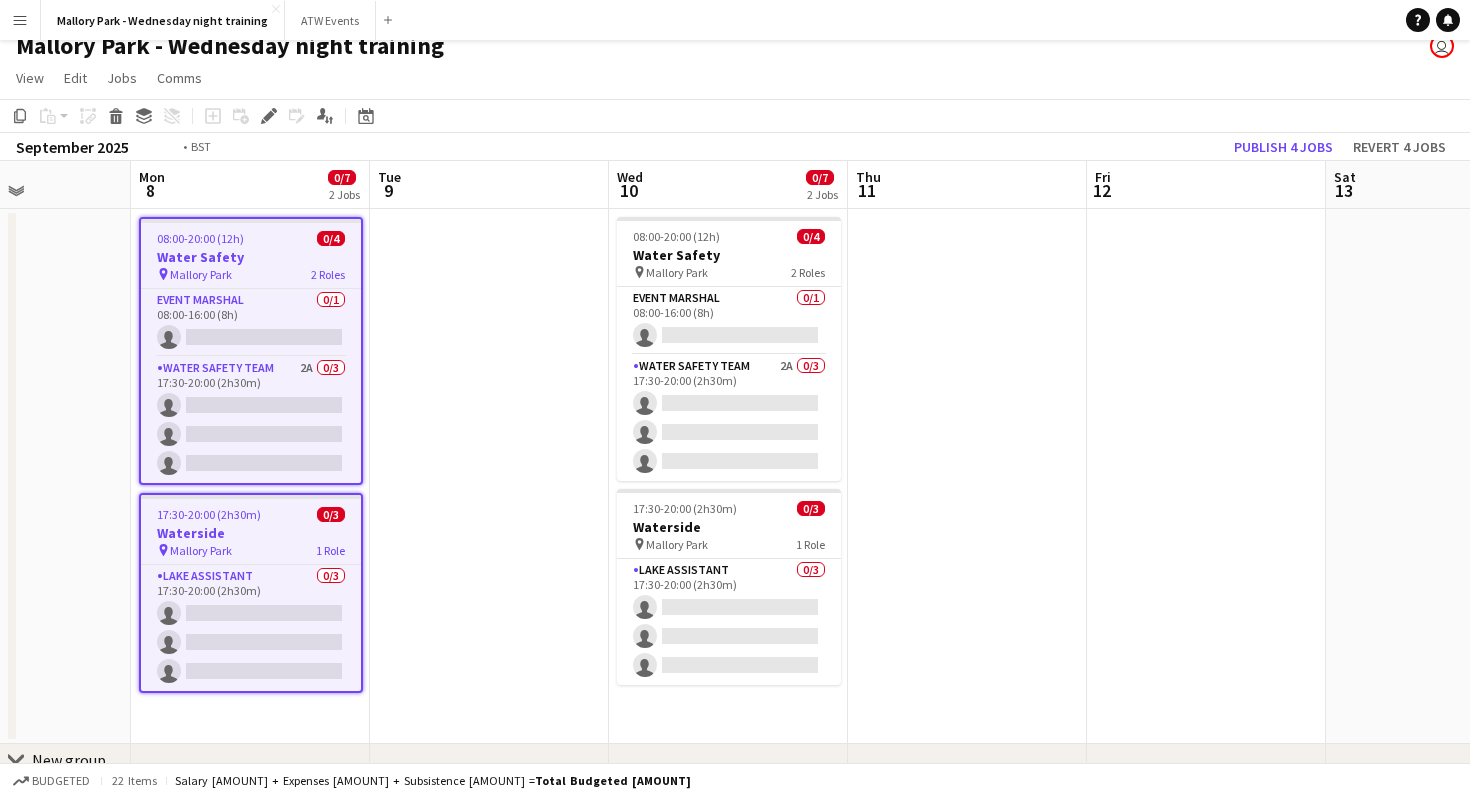 scroll, scrollTop: 0, scrollLeft: 718, axis: horizontal 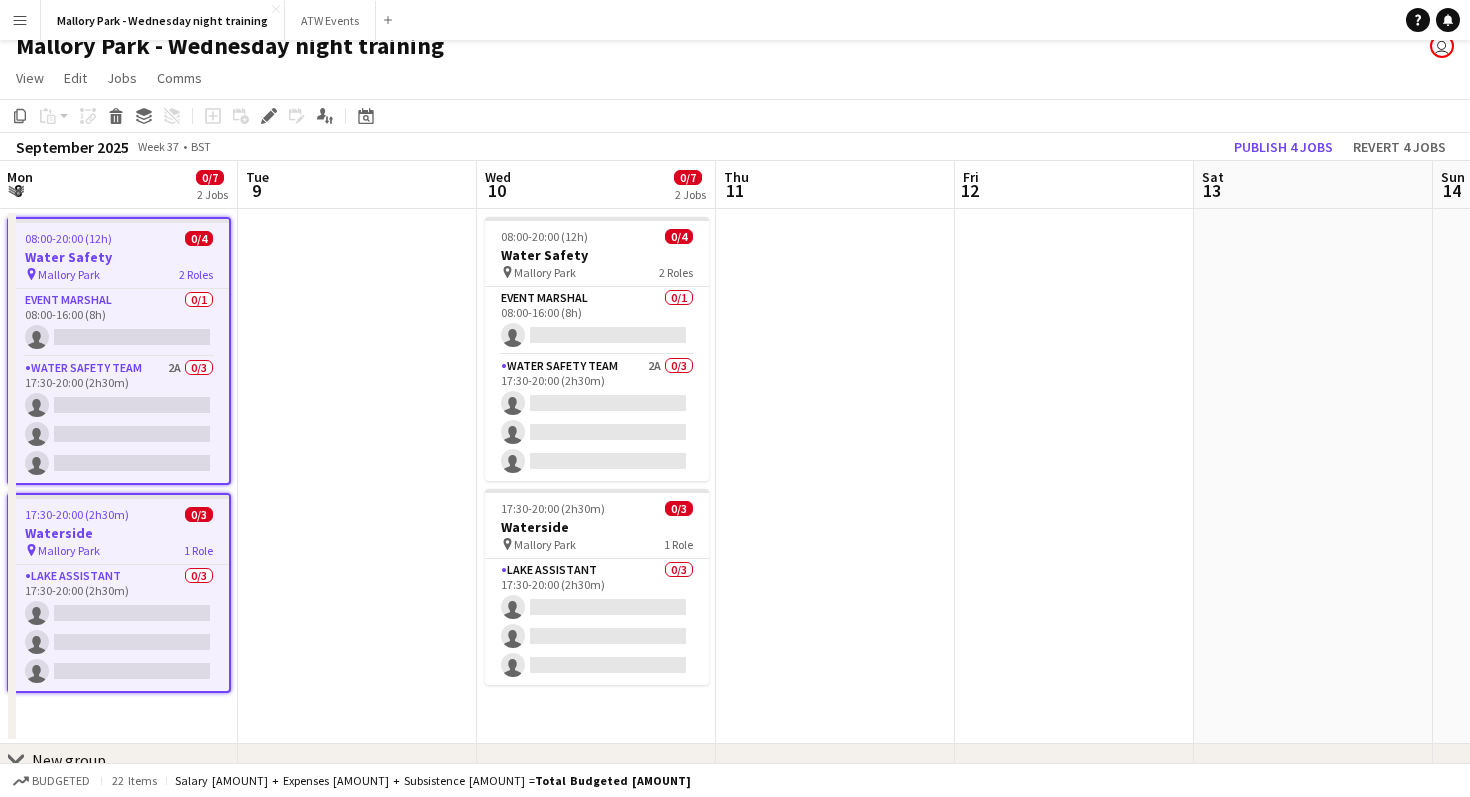click on "Water Safety" at bounding box center [597, 255] 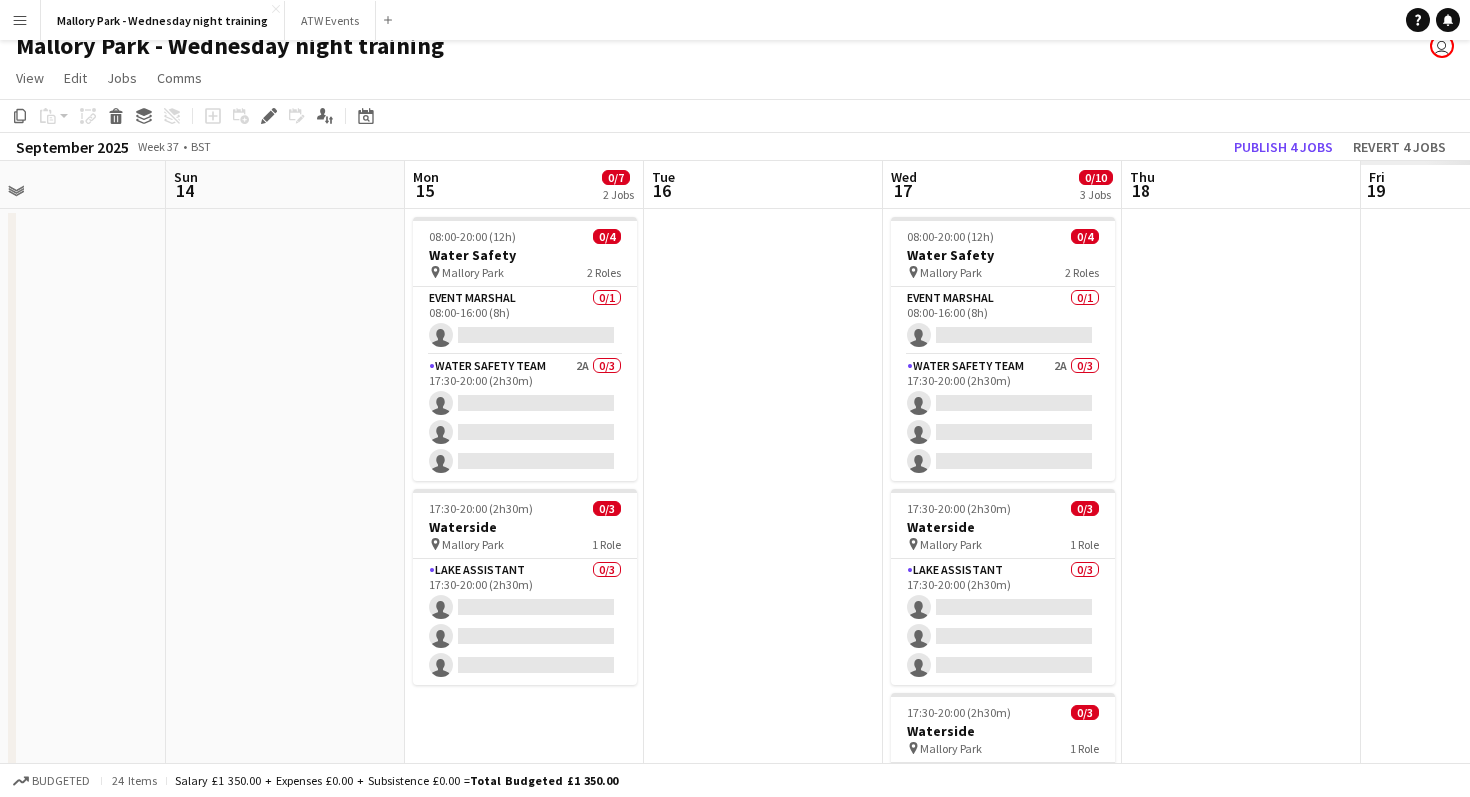 scroll, scrollTop: 0, scrollLeft: 868, axis: horizontal 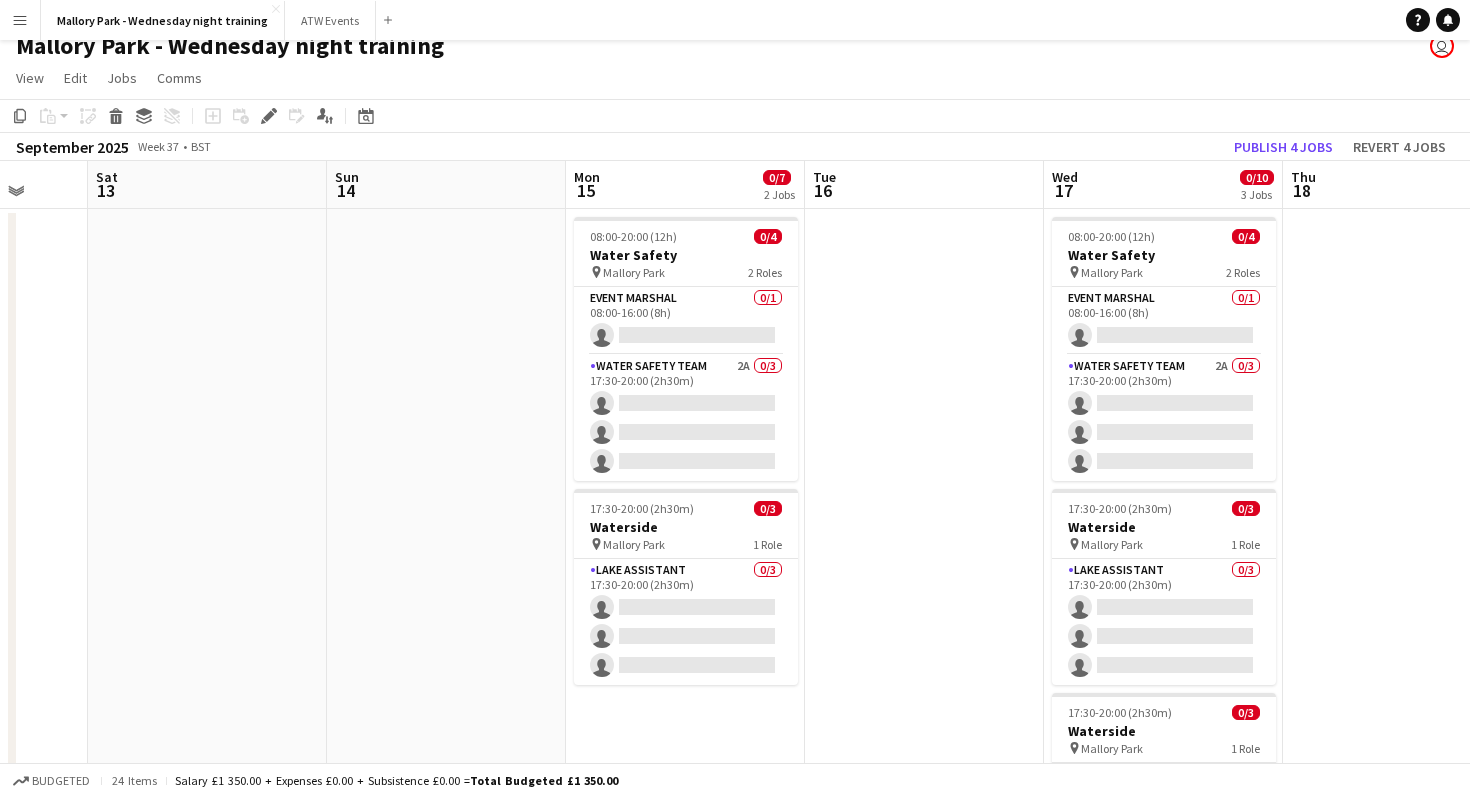 click on "Water Safety" at bounding box center [686, 255] 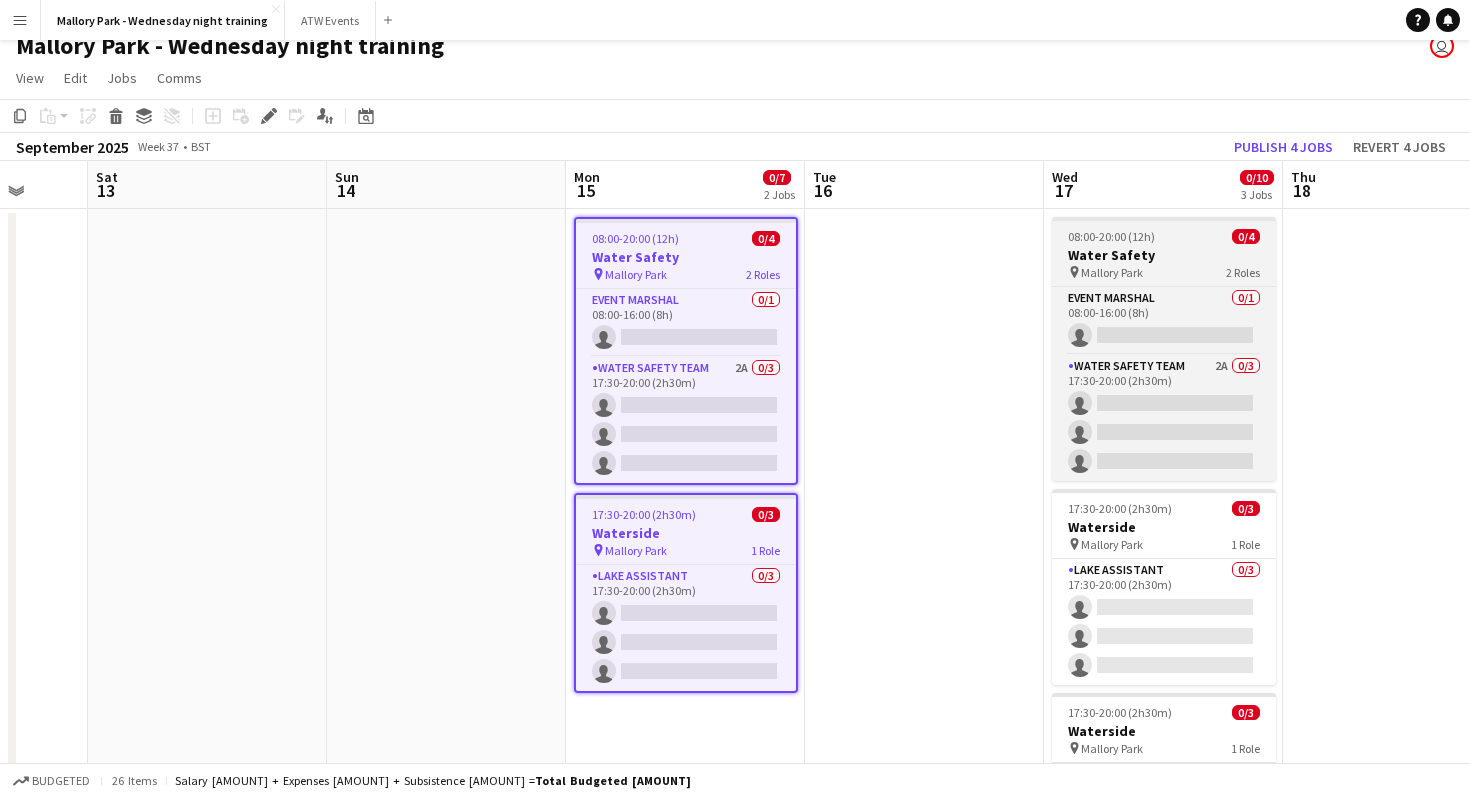 click on "0/4" at bounding box center [1246, 236] 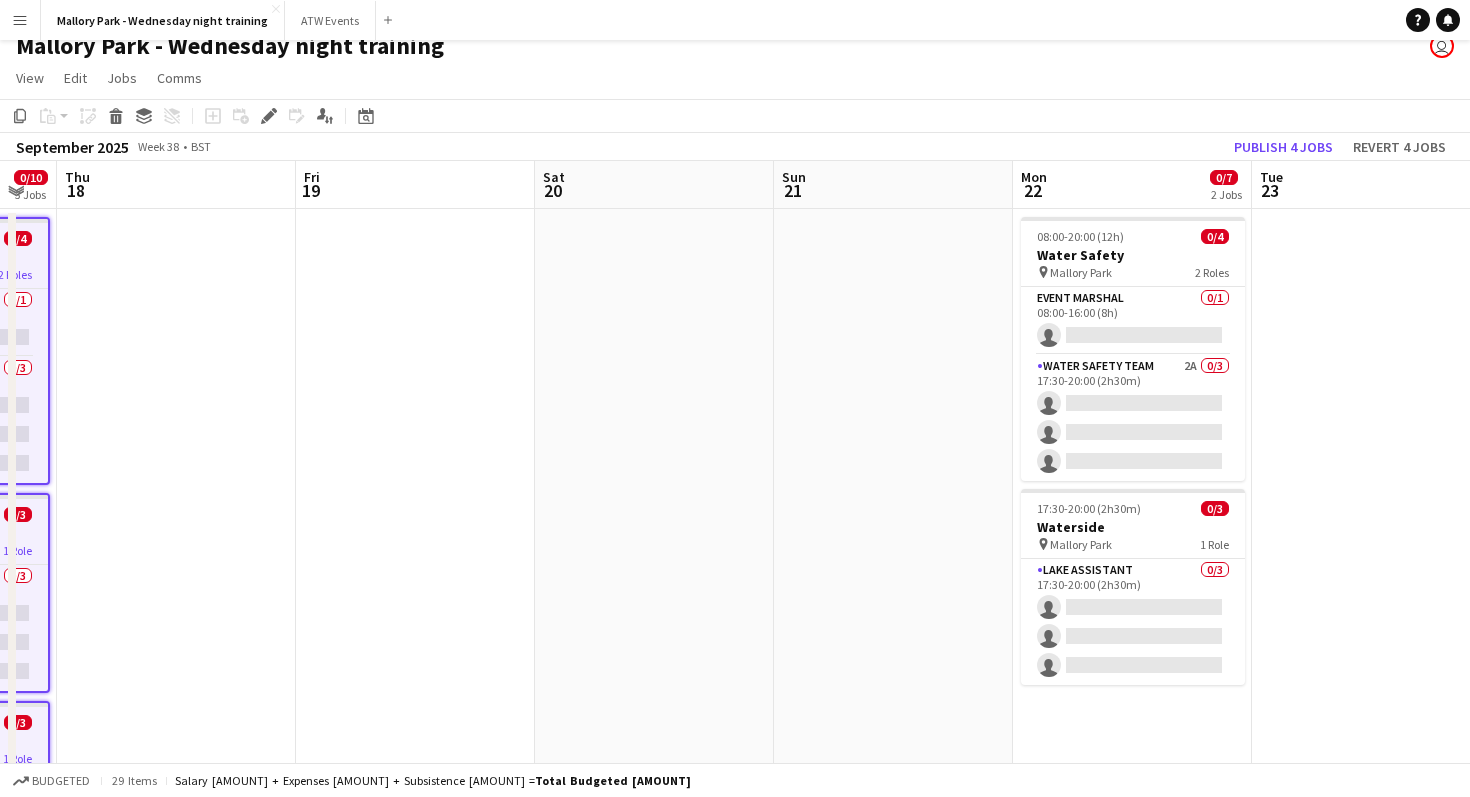 click on "08:00-20:00 (12h)    0/4" at bounding box center [1133, 236] 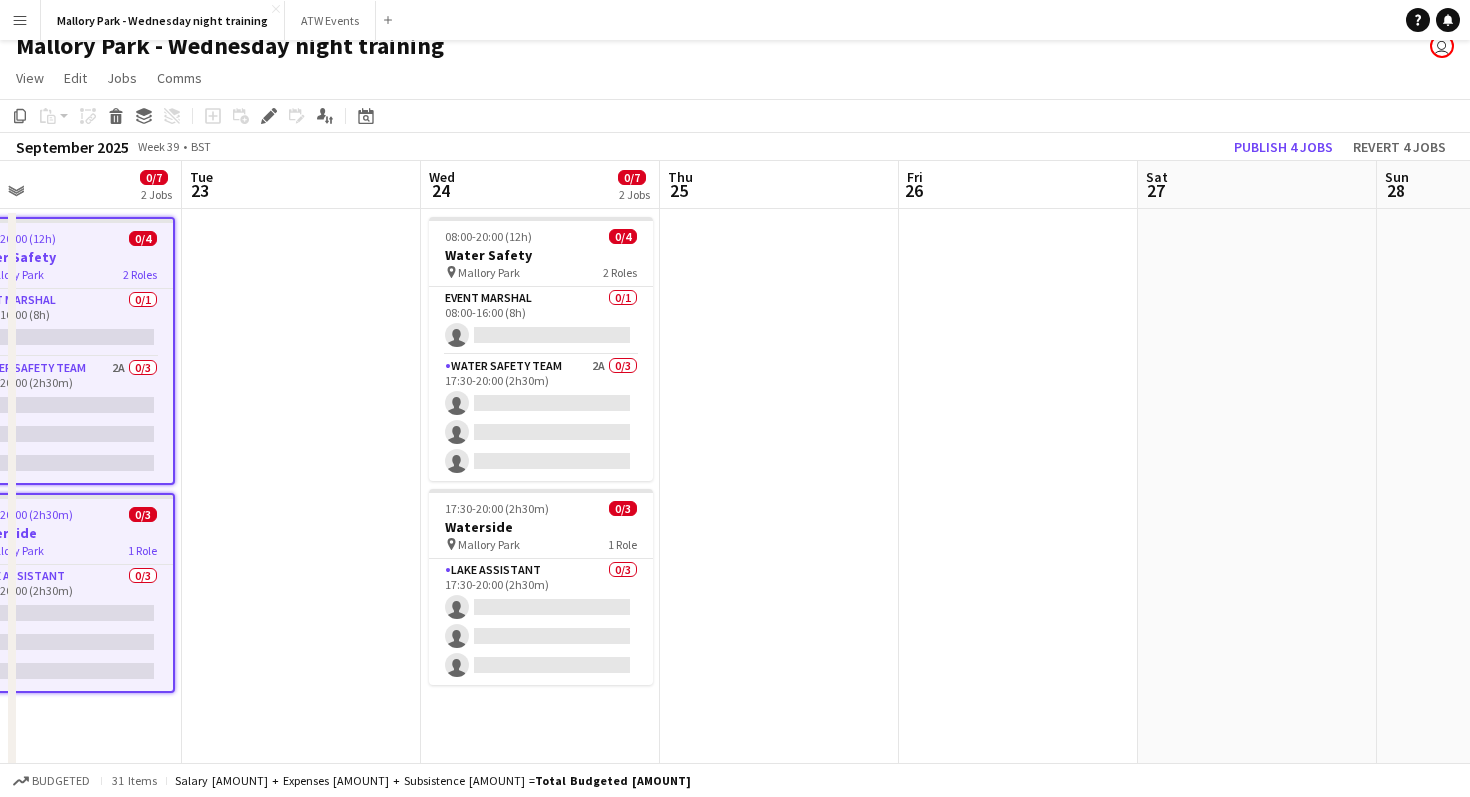 scroll, scrollTop: 0, scrollLeft: 775, axis: horizontal 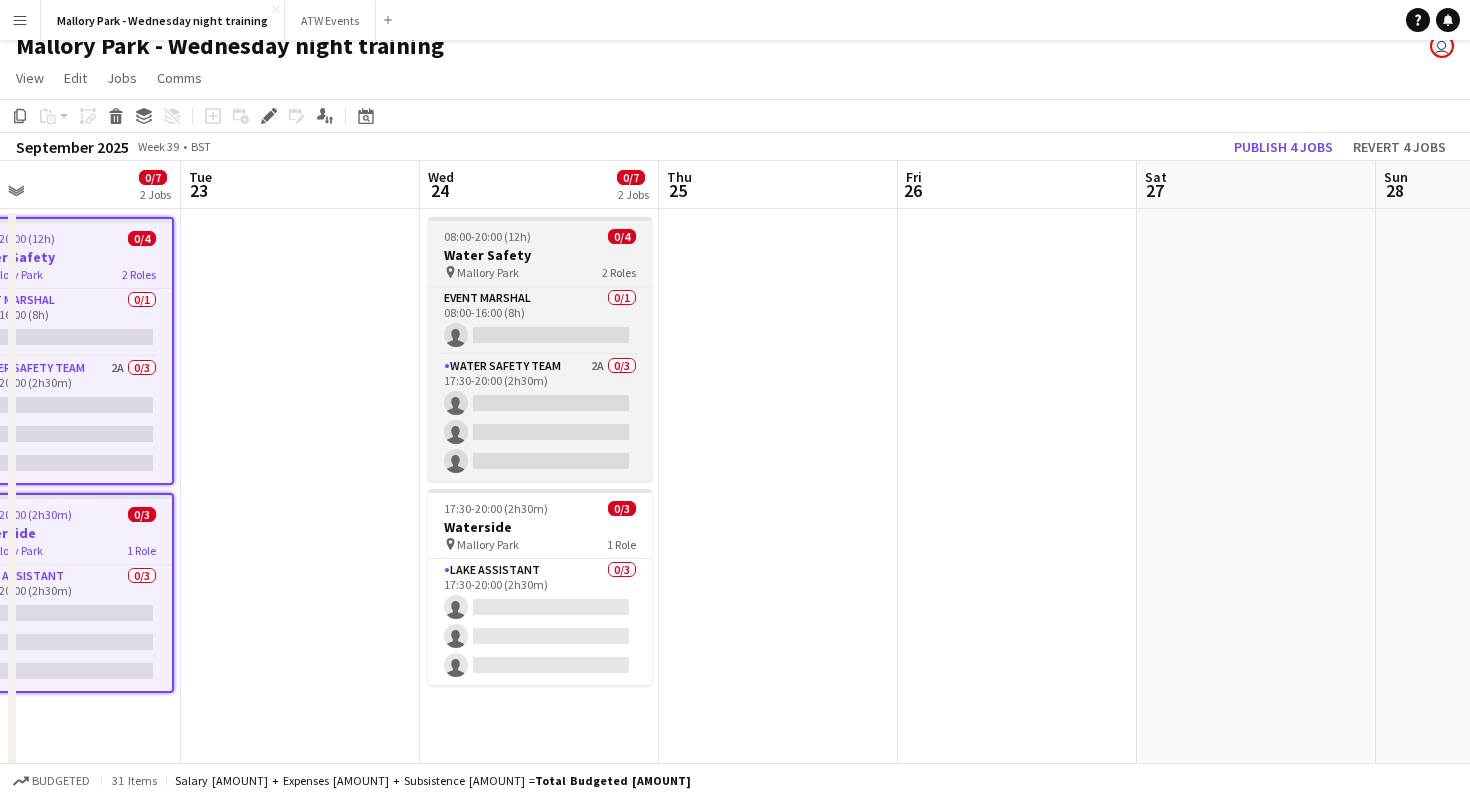 click on "Water Safety" at bounding box center (540, 255) 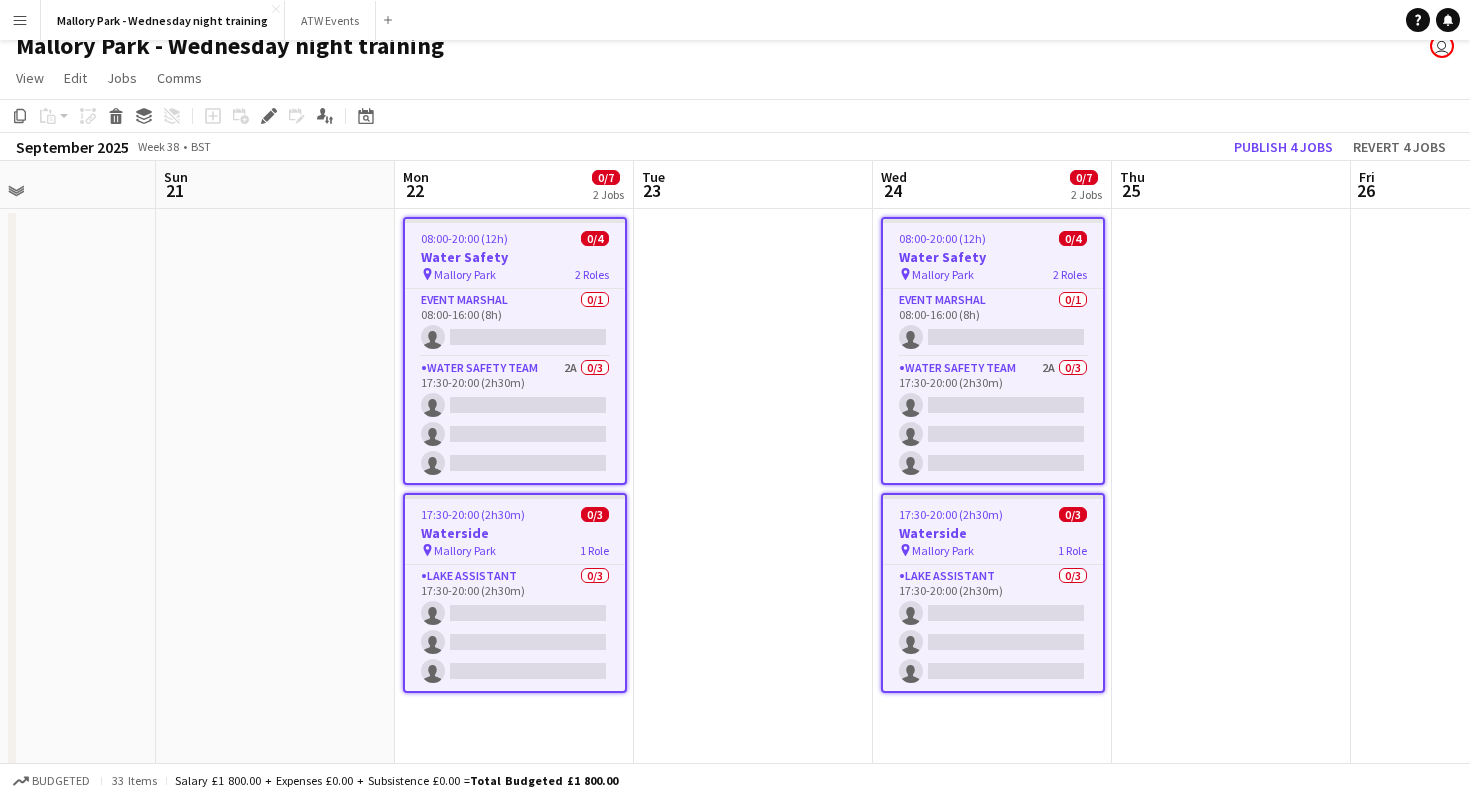 scroll, scrollTop: 0, scrollLeft: 581, axis: horizontal 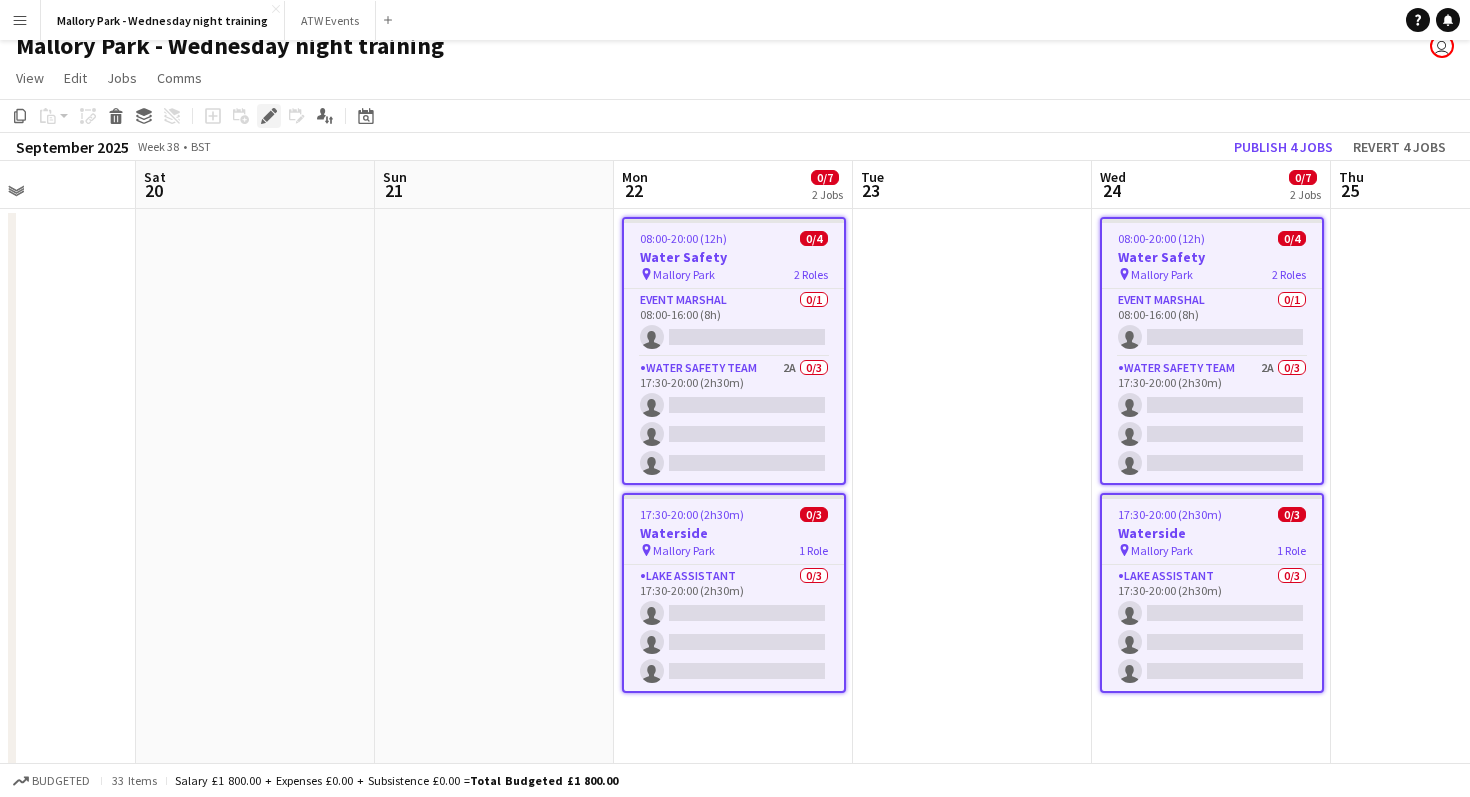 click on "Edit" 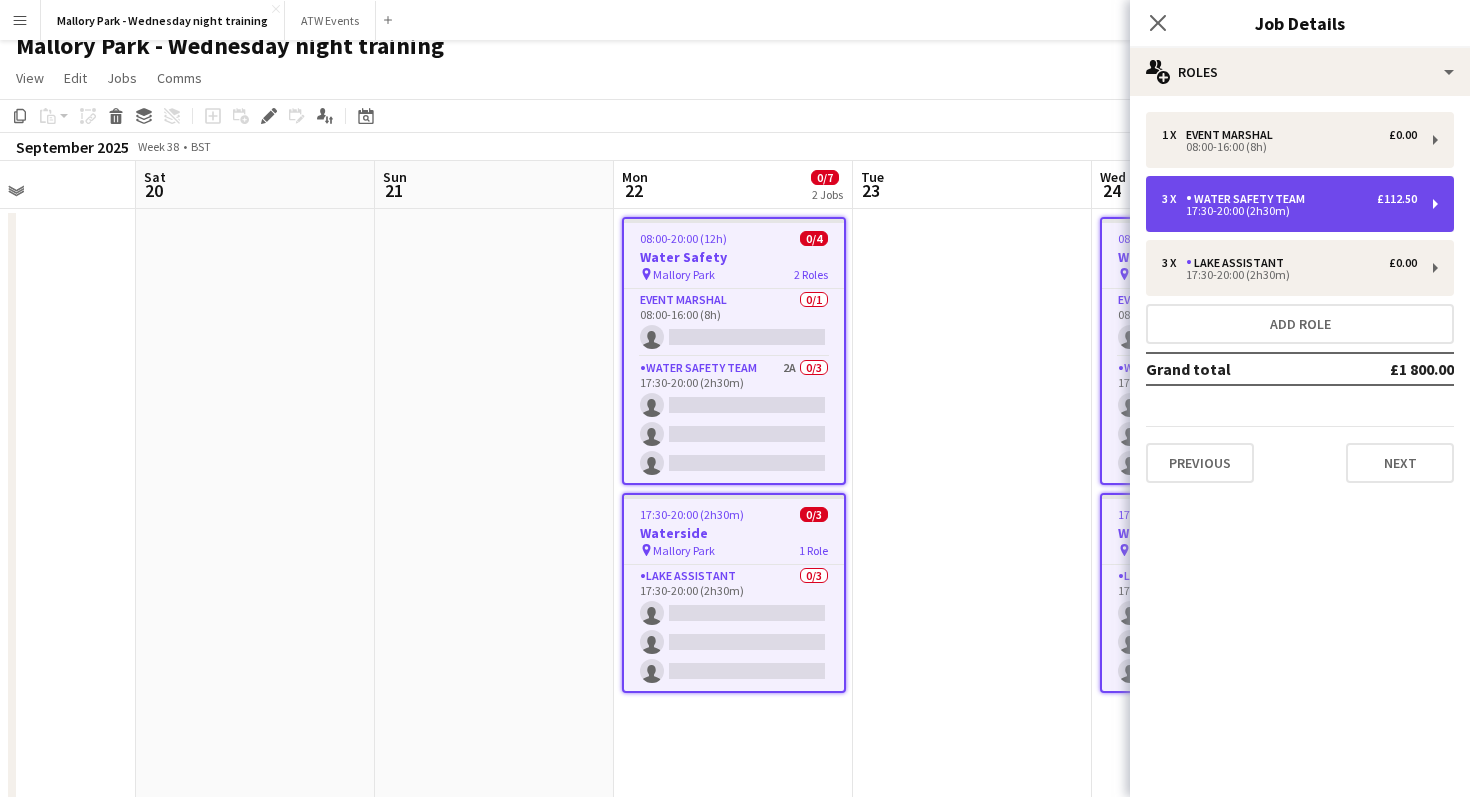 click on "£112.50" at bounding box center (1397, 199) 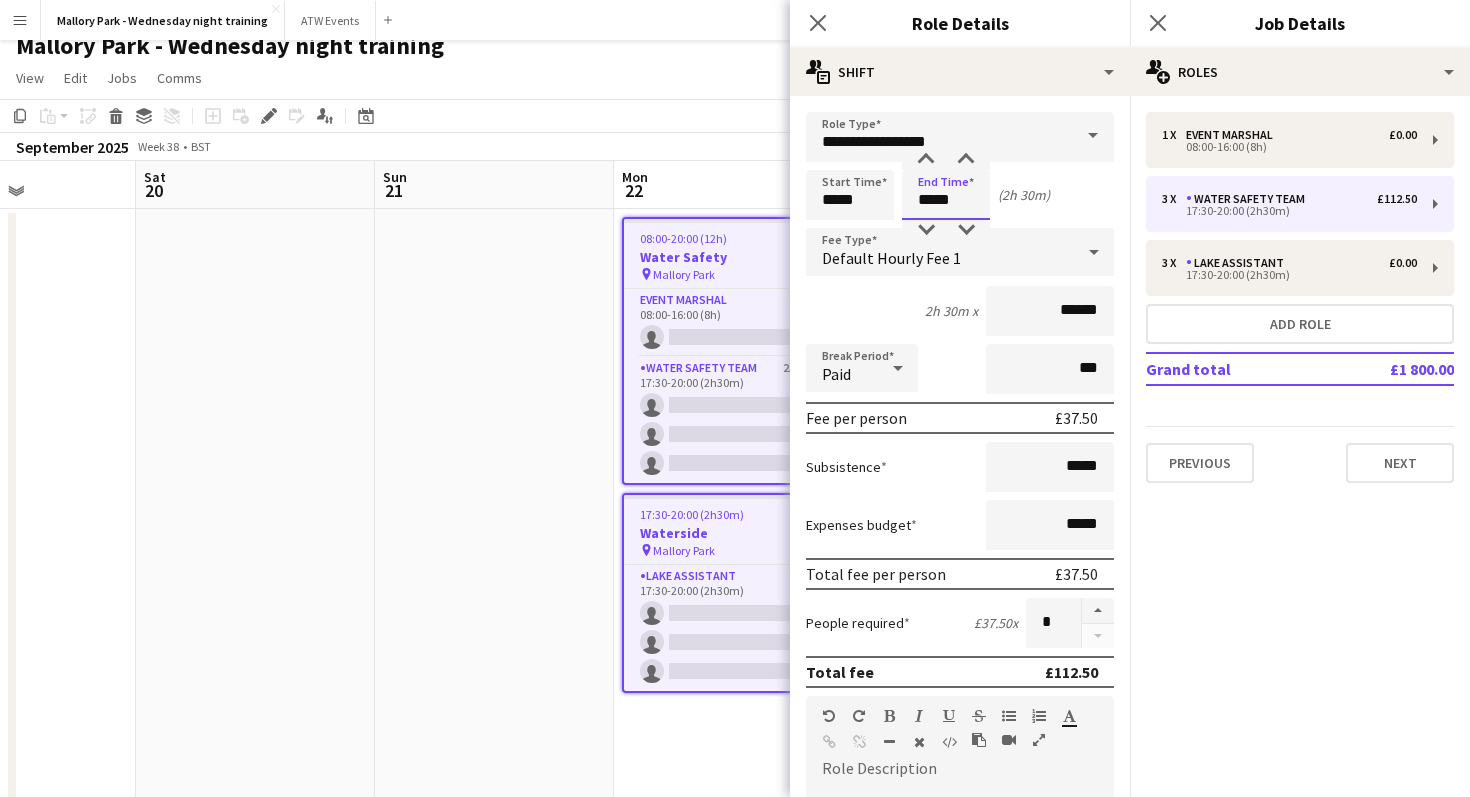 click on "*****" at bounding box center [946, 195] 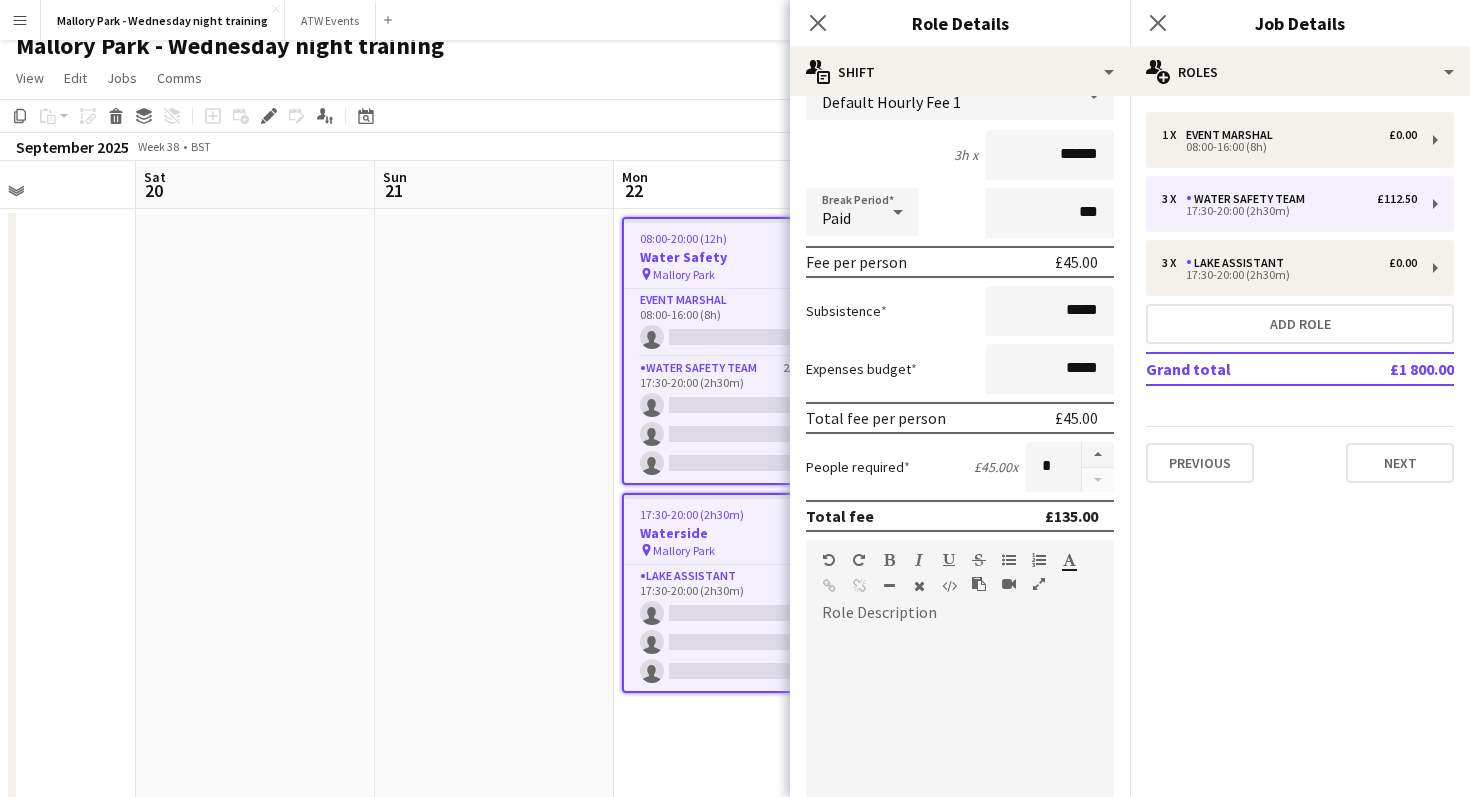 scroll, scrollTop: 557, scrollLeft: 0, axis: vertical 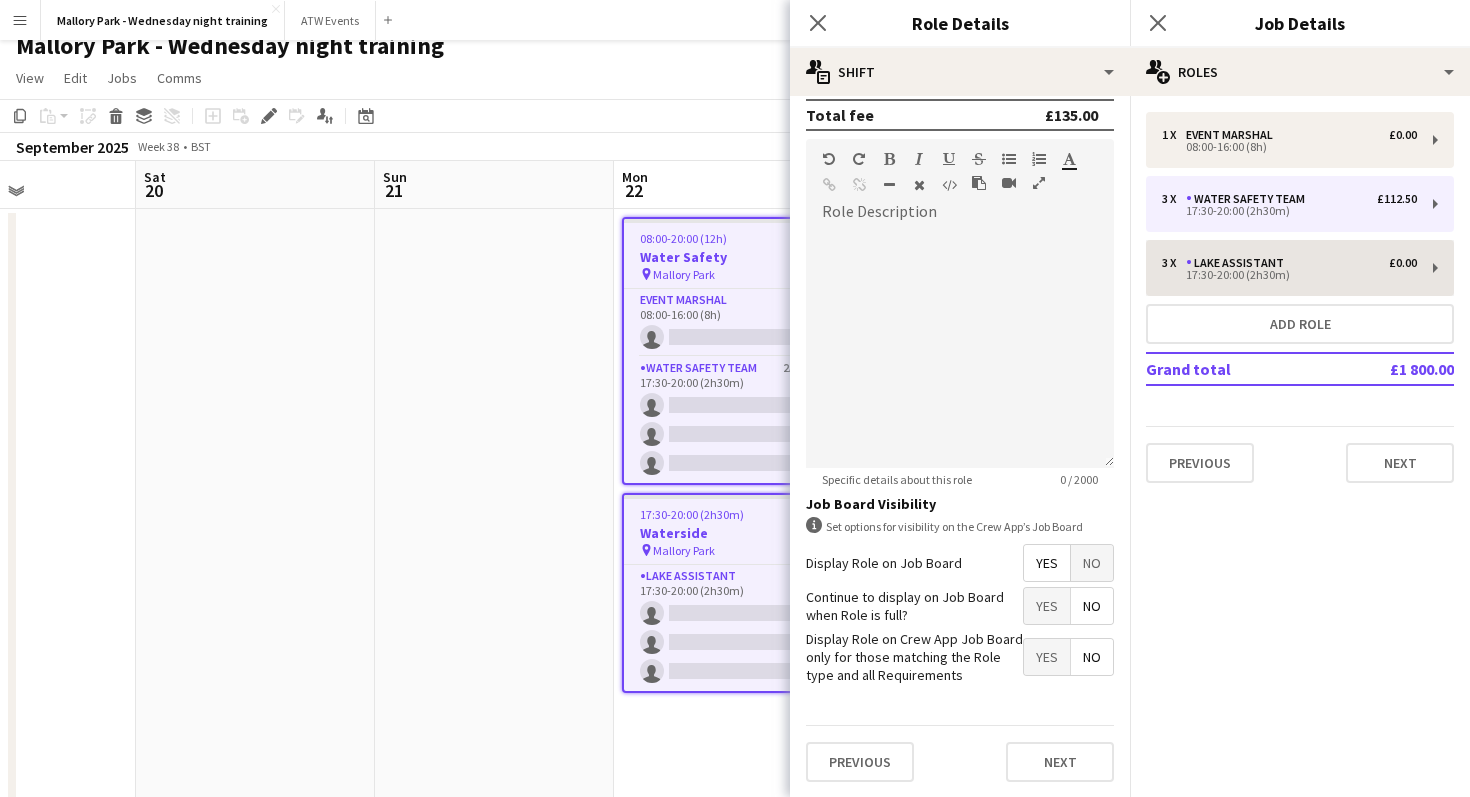 type on "*****" 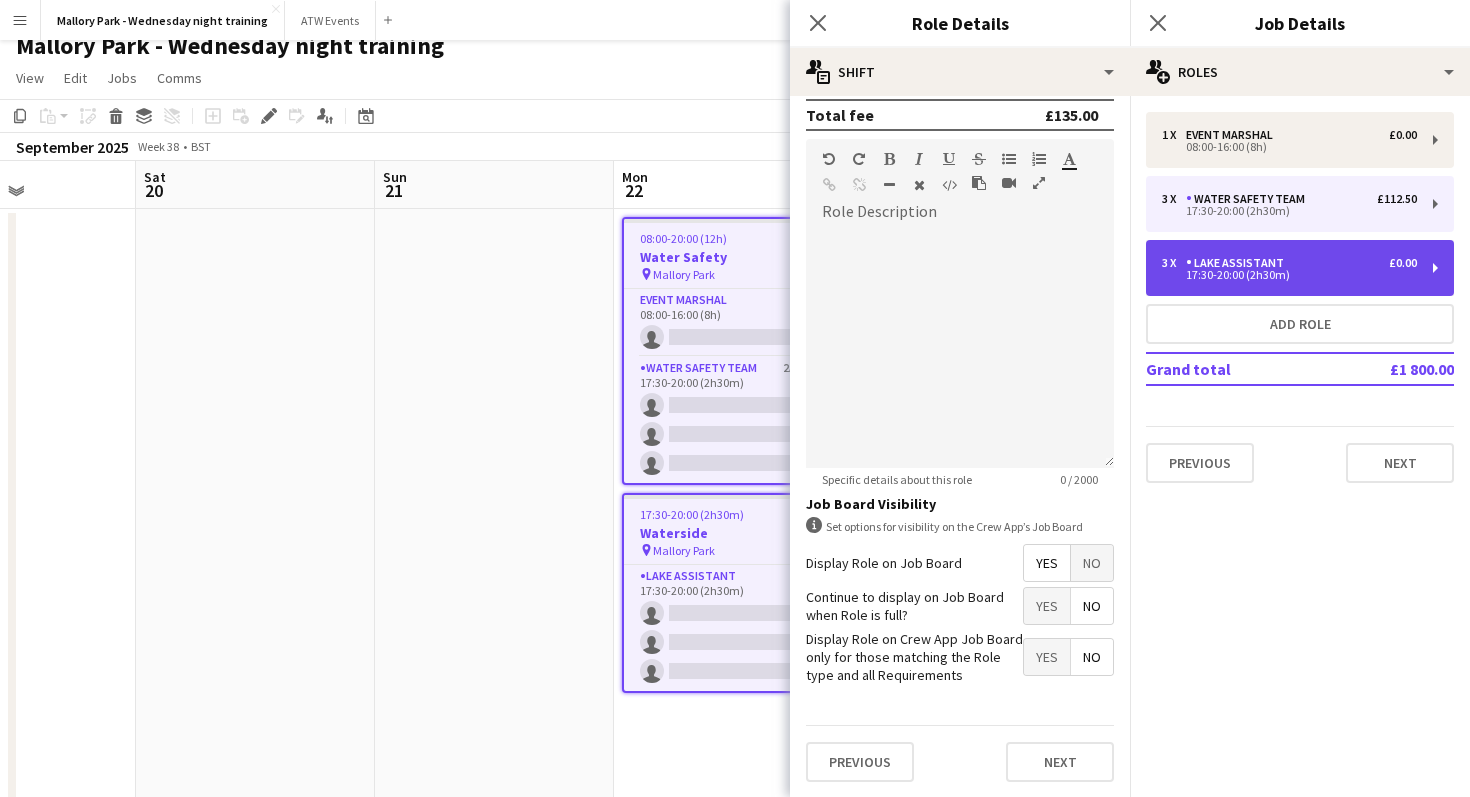 click on "3 x   Lake Assistant   [AMOUNT]   17:30-20:00 (2h30m)" at bounding box center [1300, 268] 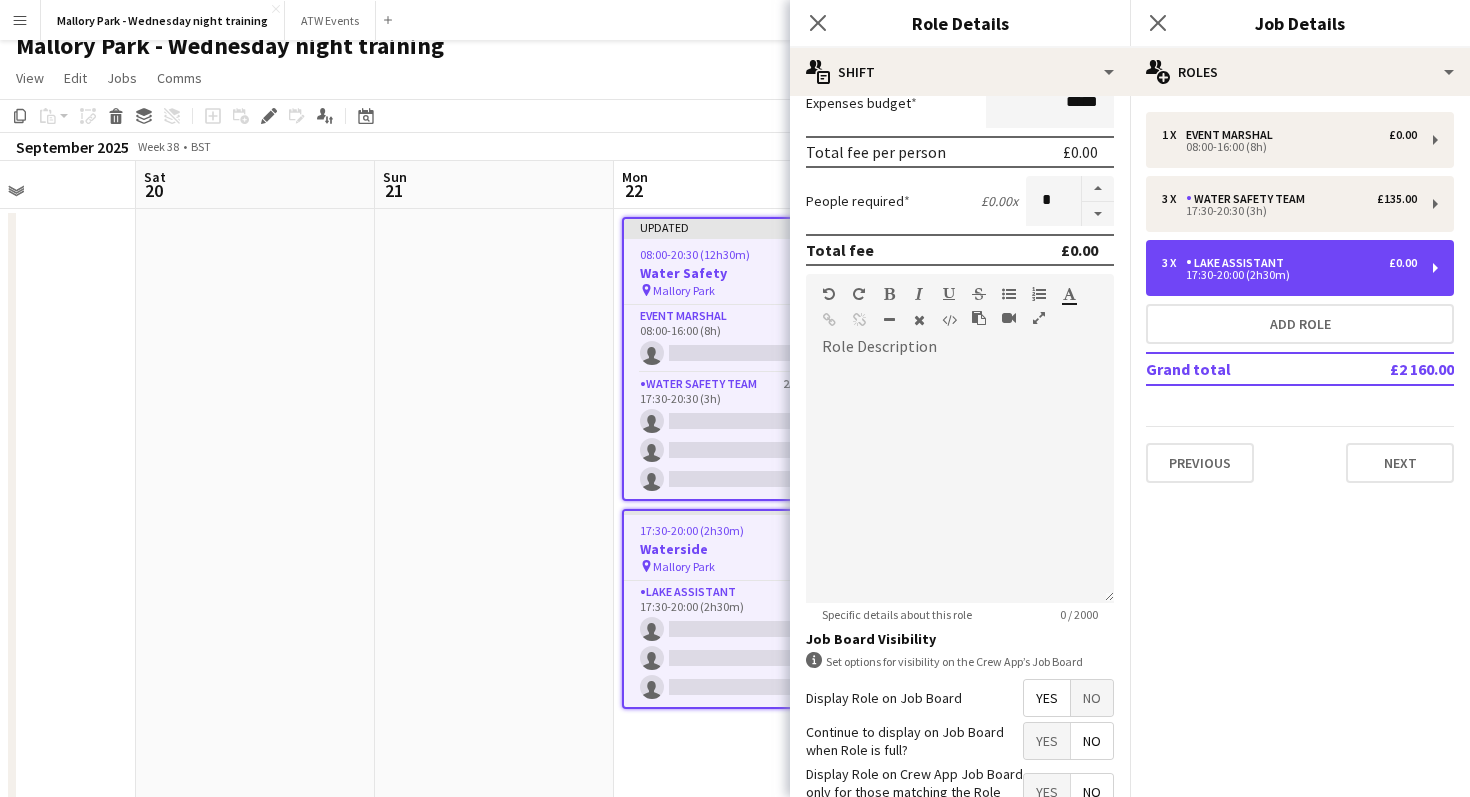 scroll, scrollTop: 0, scrollLeft: 0, axis: both 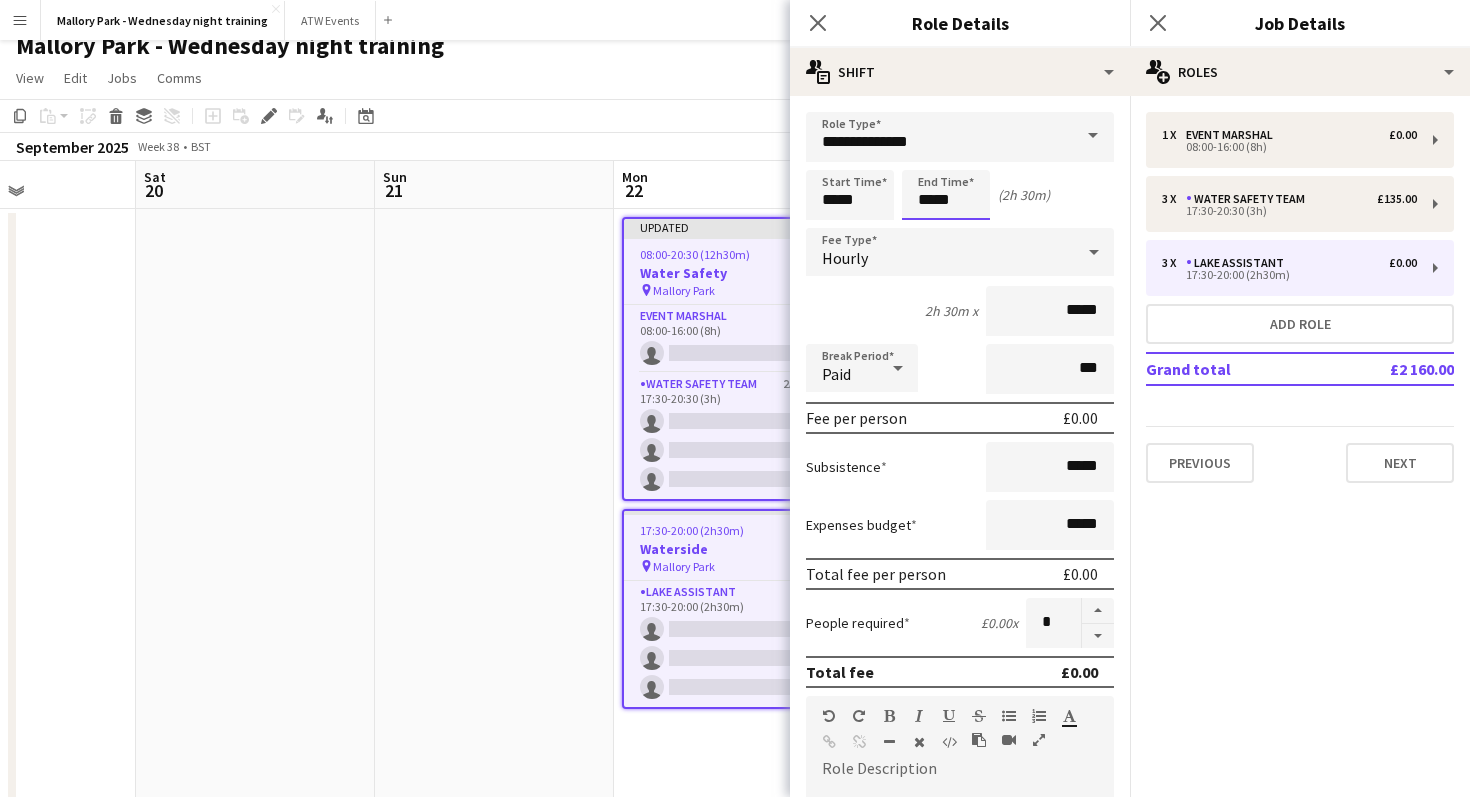 click on "*****" at bounding box center [946, 195] 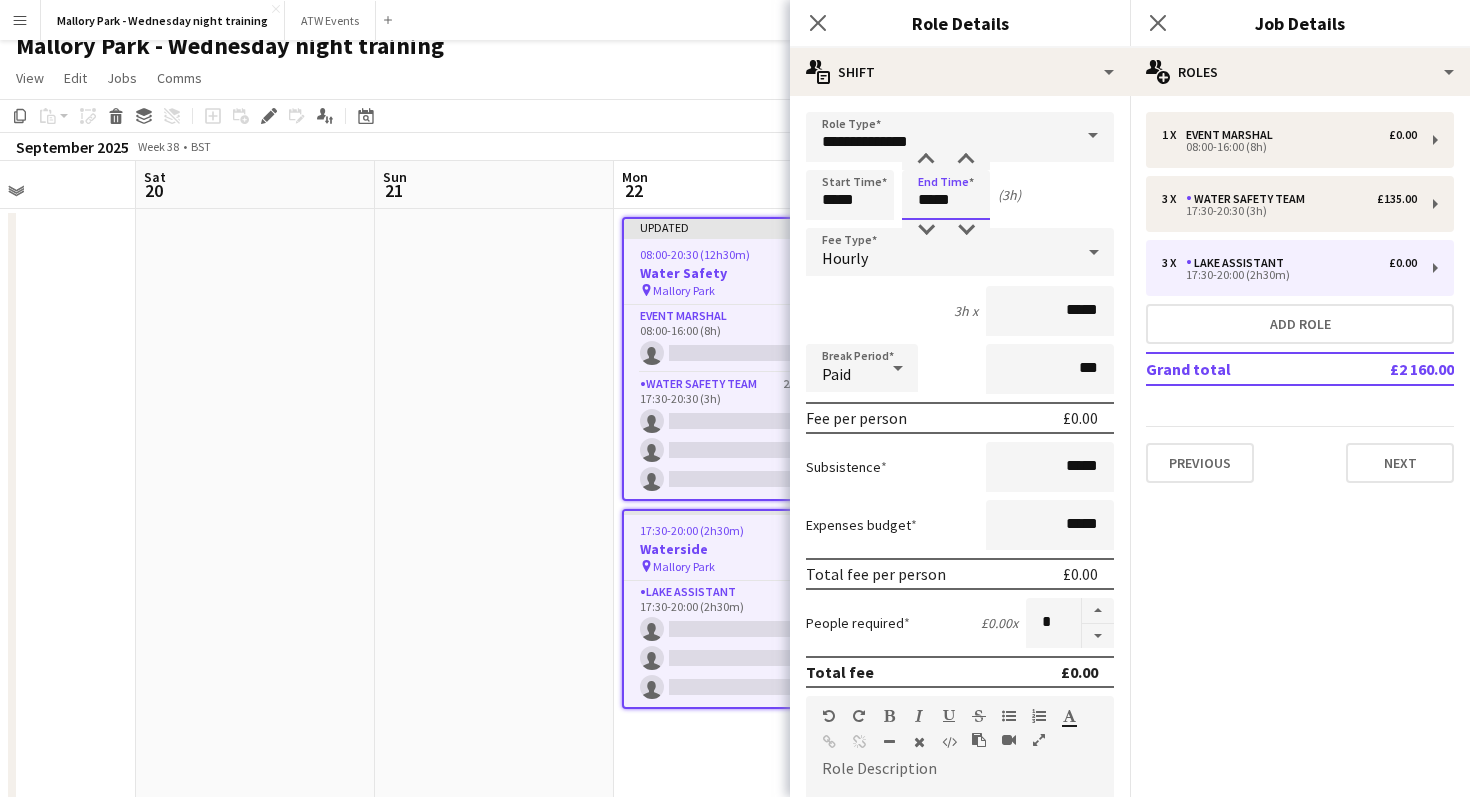 type on "*****" 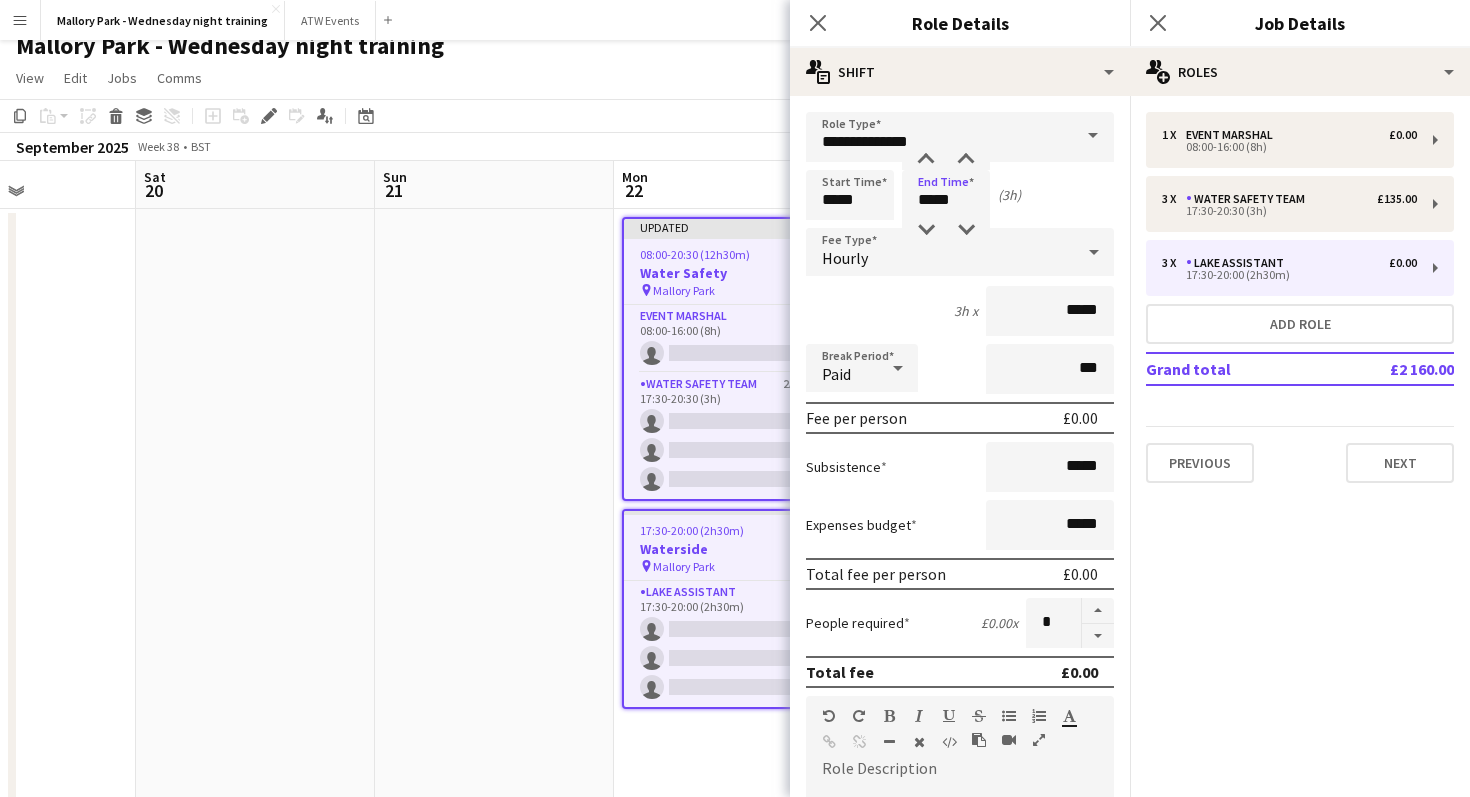 click on "pencil3
General details   1 x   Event Marshal   [AMOUNT]   08:00-16:00 (8h)   3 x   Water Safety Team   [AMOUNT]   17:30-20:30 (3h)   3 x   Lake Assistant   [AMOUNT]   17:30-20:00 (2h30m)   Add role   Grand total   [AMOUNT]   Previous   Next" 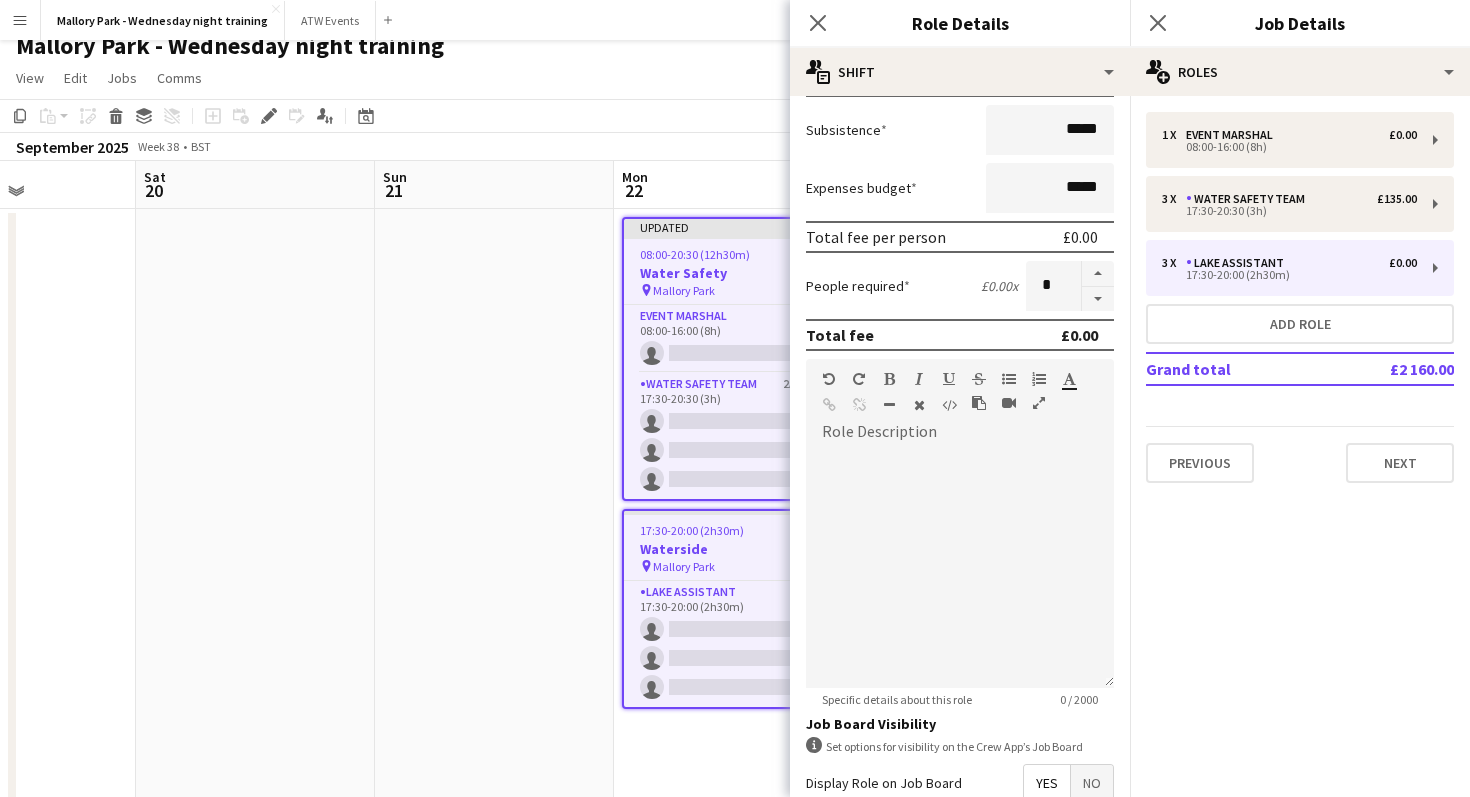 scroll, scrollTop: 557, scrollLeft: 0, axis: vertical 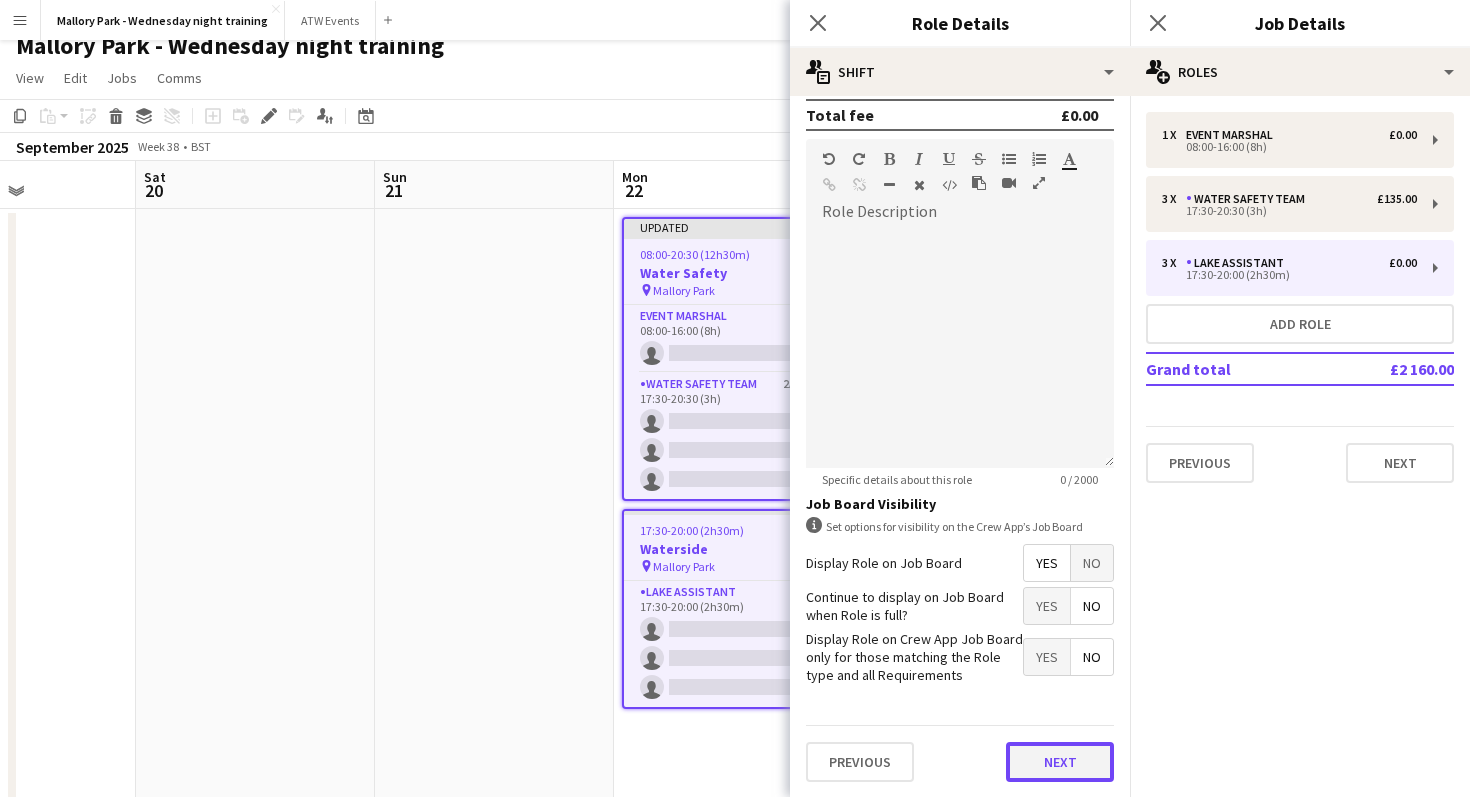 click on "Next" at bounding box center (1060, 762) 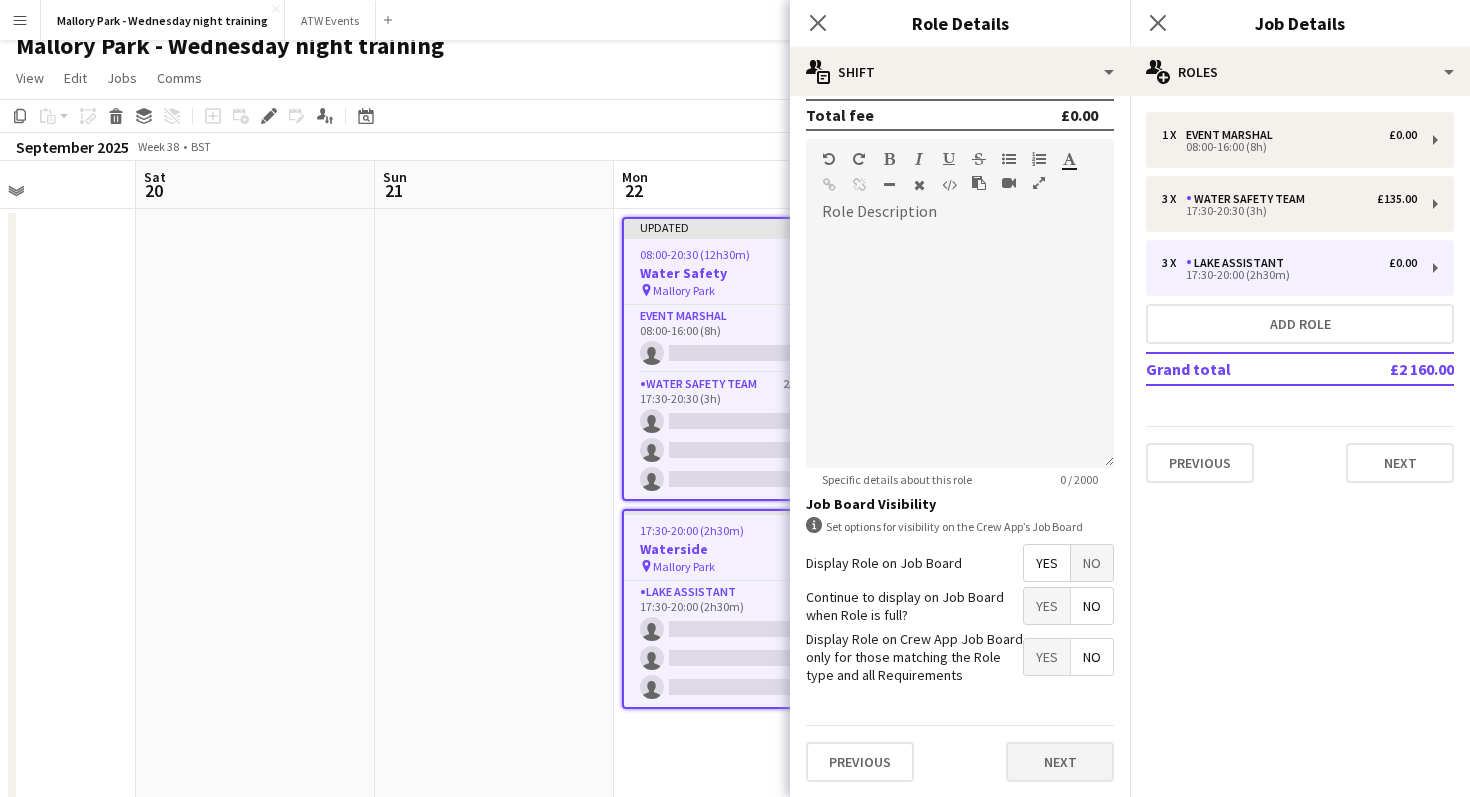 scroll, scrollTop: 0, scrollLeft: 0, axis: both 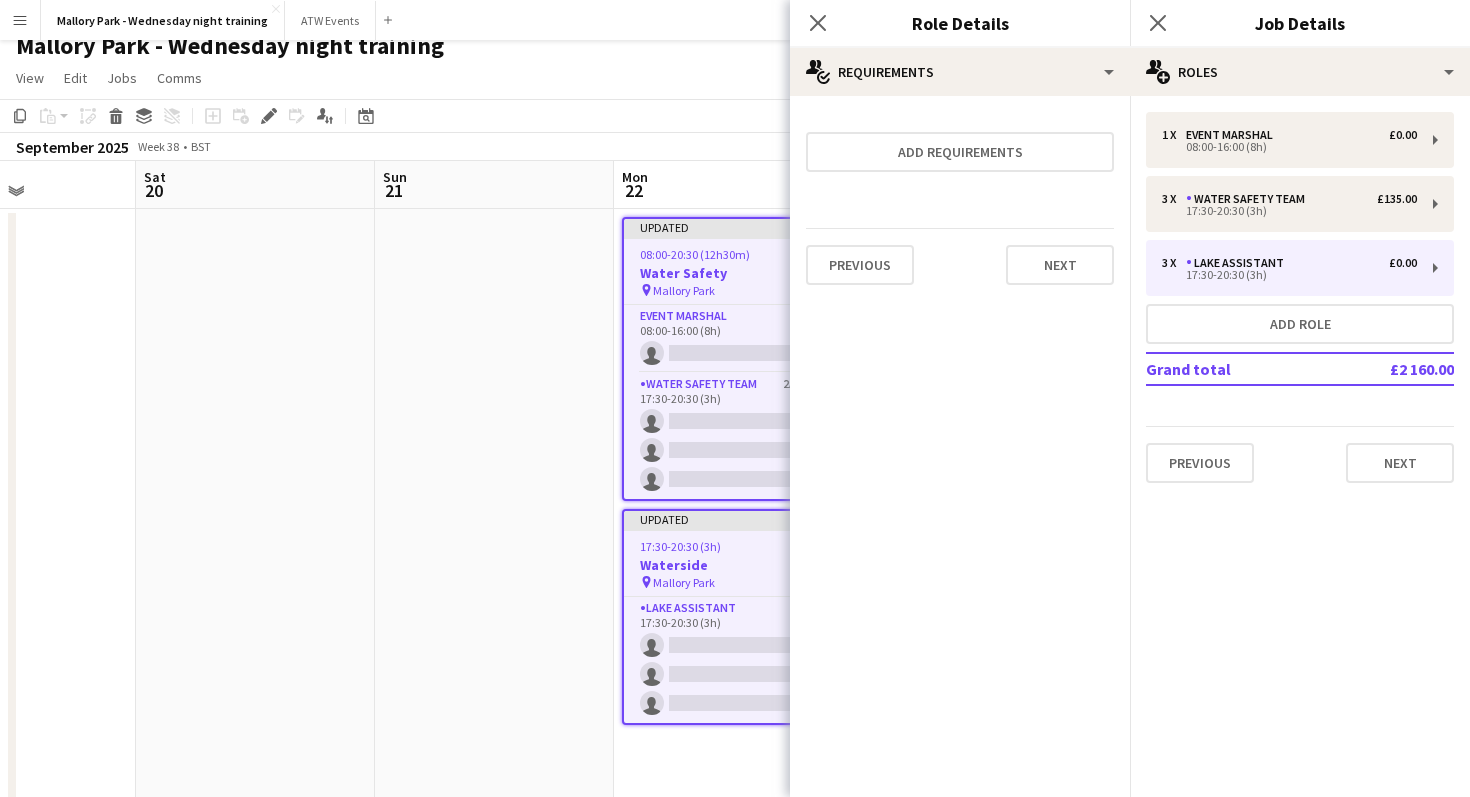 click at bounding box center [494, 571] 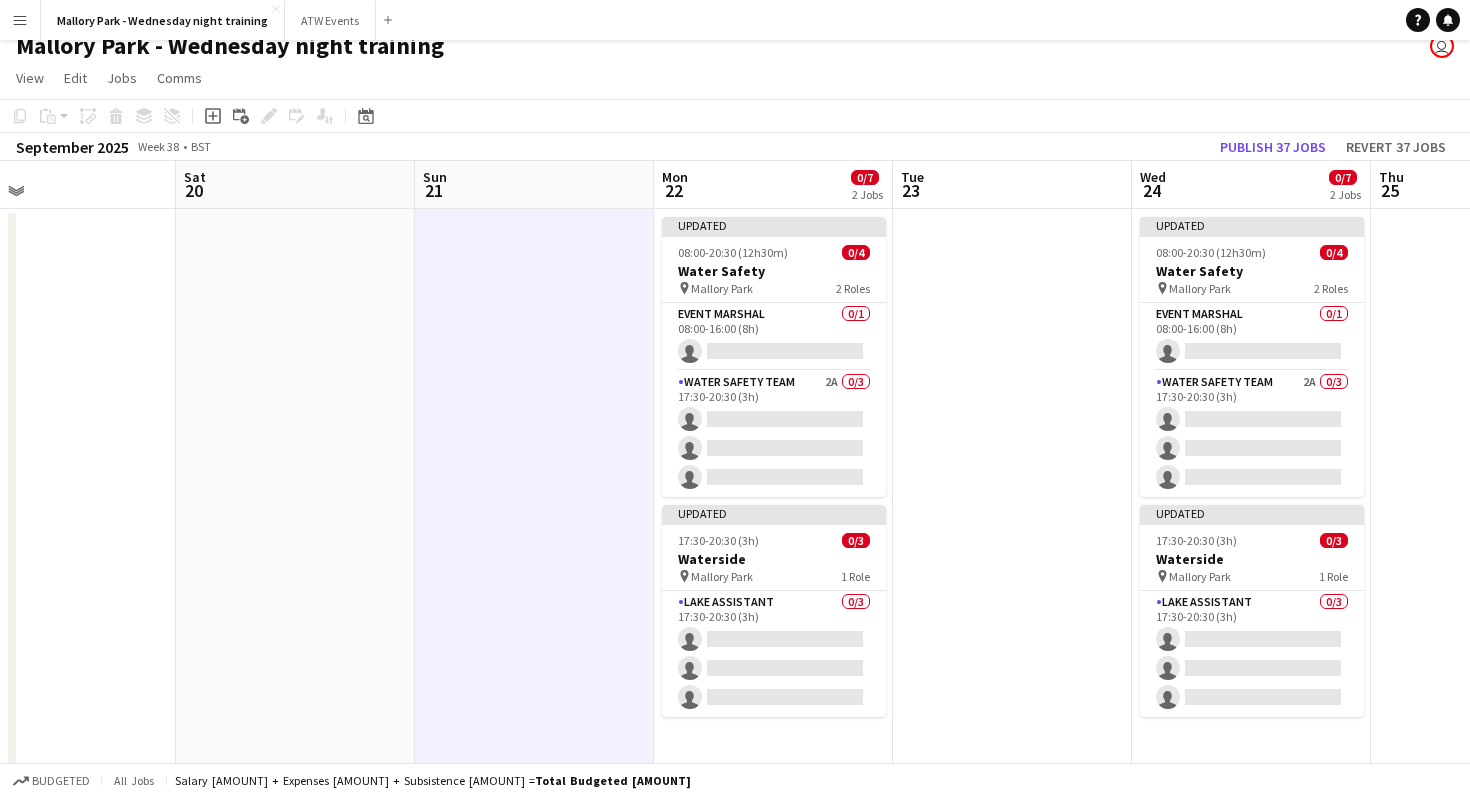 scroll, scrollTop: 0, scrollLeft: 537, axis: horizontal 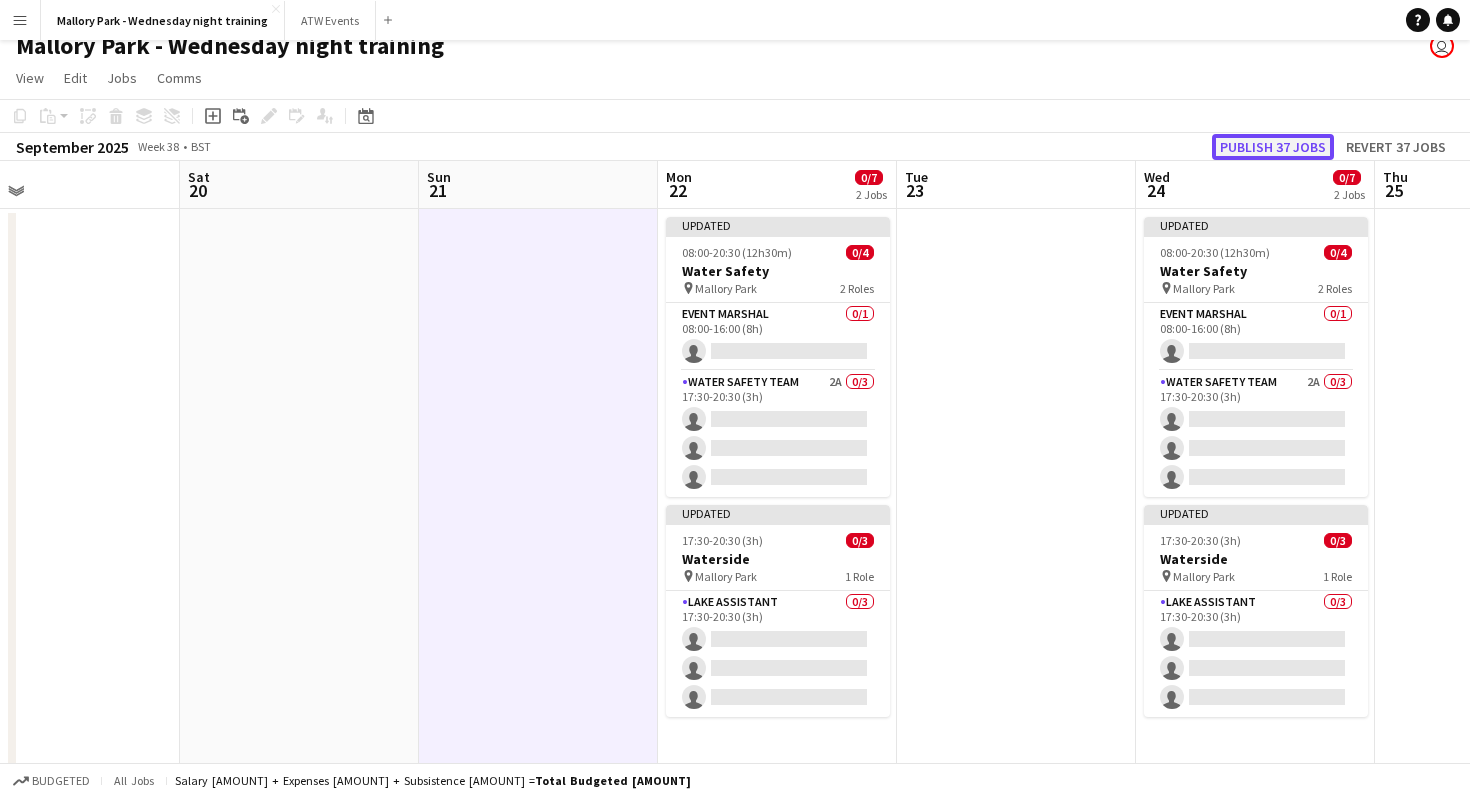 click on "Publish 37 jobs" 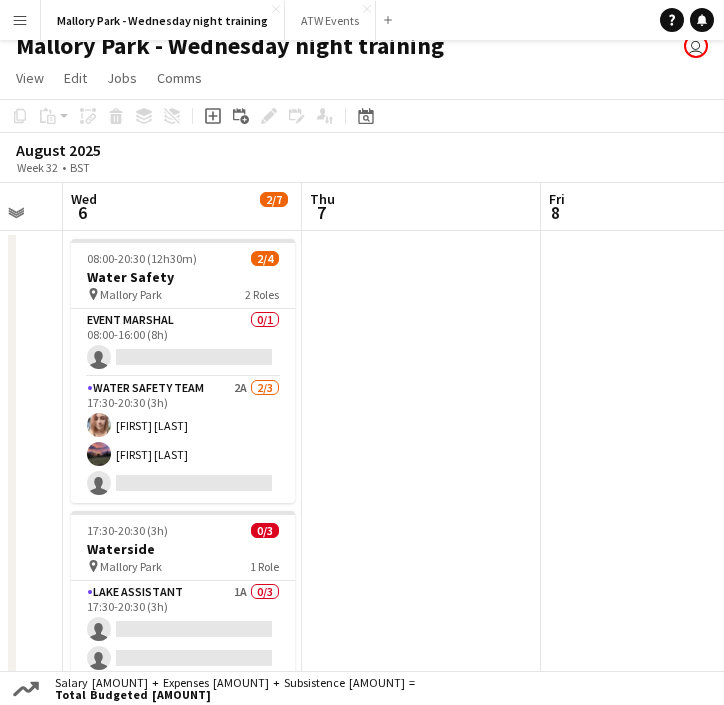scroll, scrollTop: 0, scrollLeft: 897, axis: horizontal 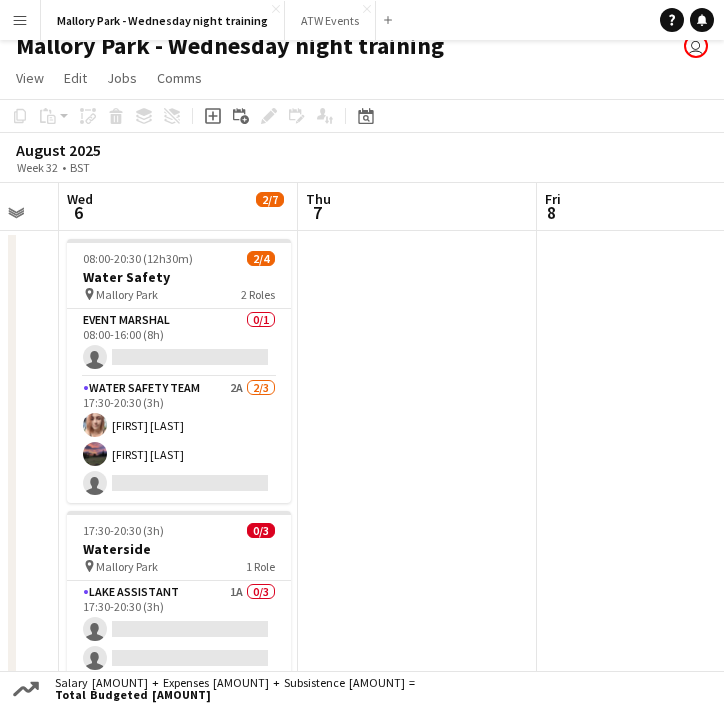 click at bounding box center [417, 593] 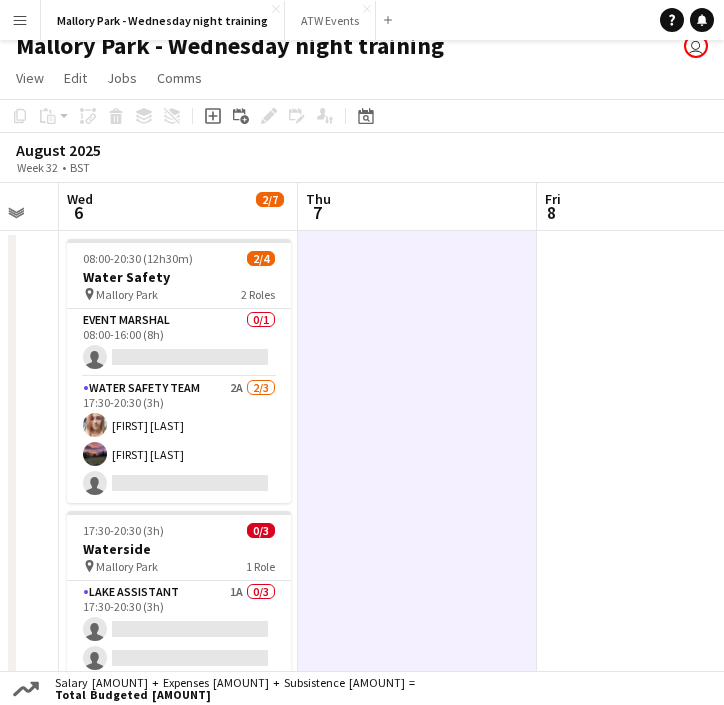 click at bounding box center [417, 593] 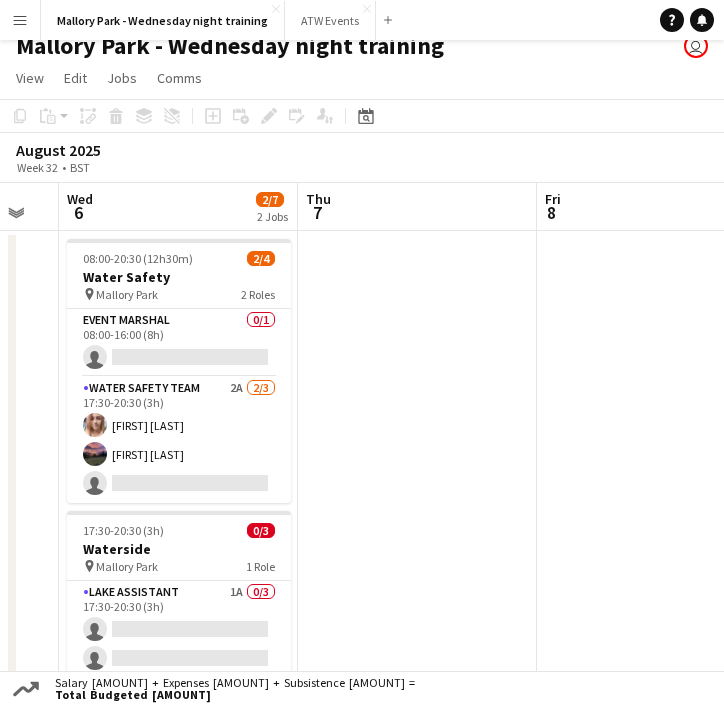 click at bounding box center [417, 593] 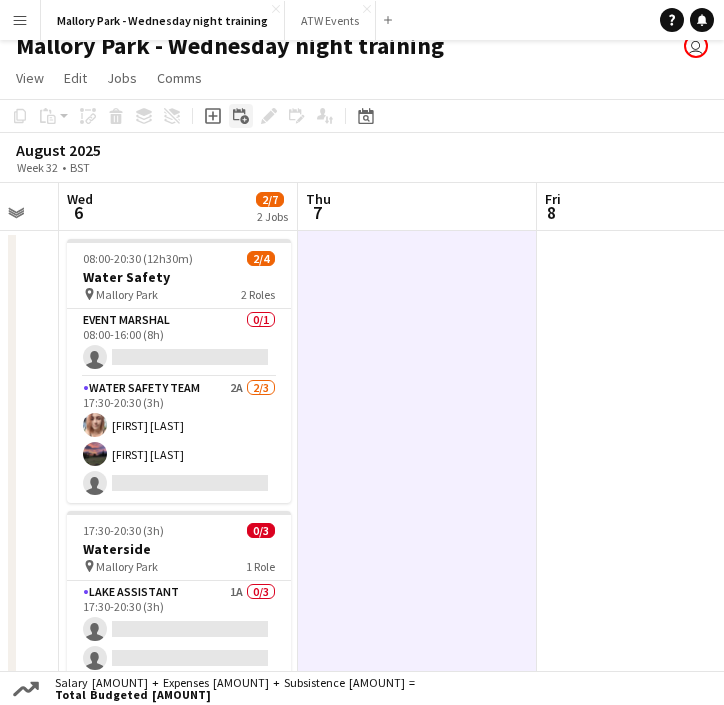 click on "Add linked Job" 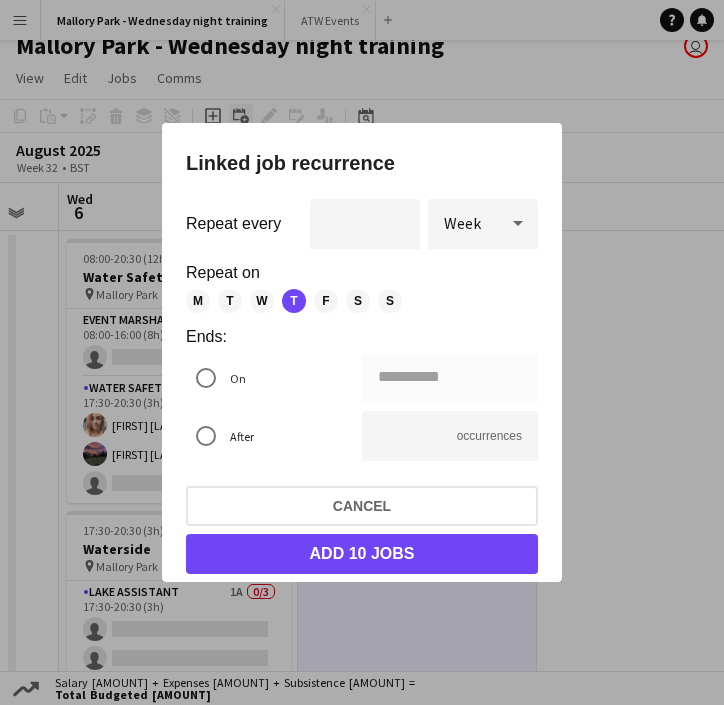 scroll, scrollTop: 0, scrollLeft: 0, axis: both 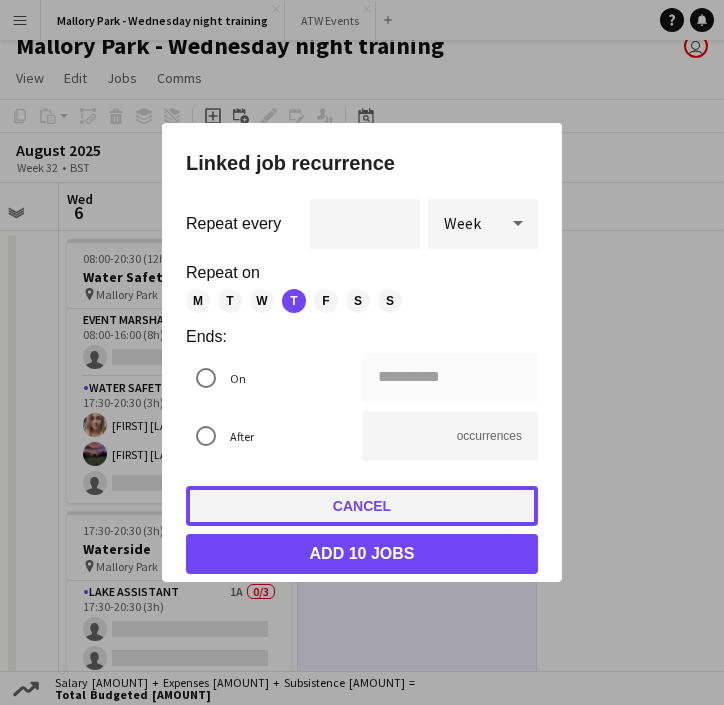 click on "Cancel" 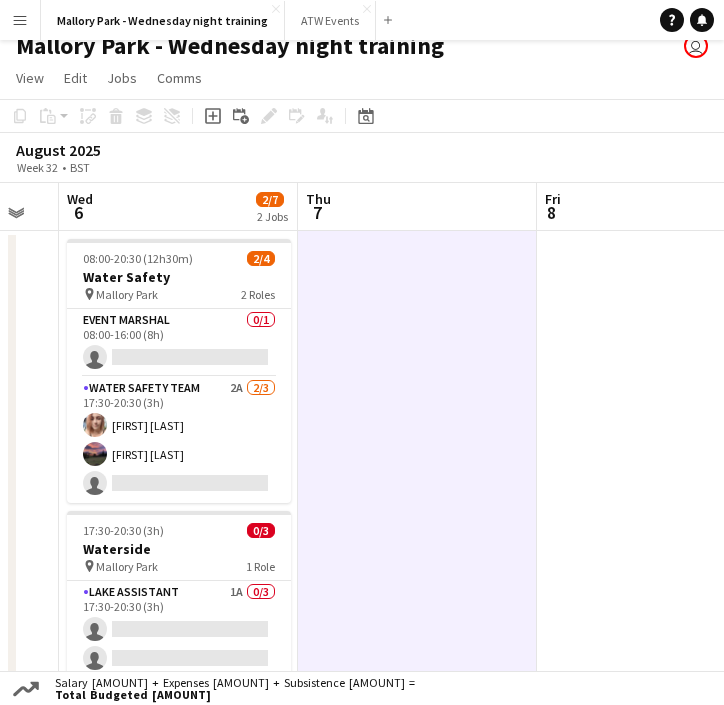 scroll, scrollTop: 17, scrollLeft: 0, axis: vertical 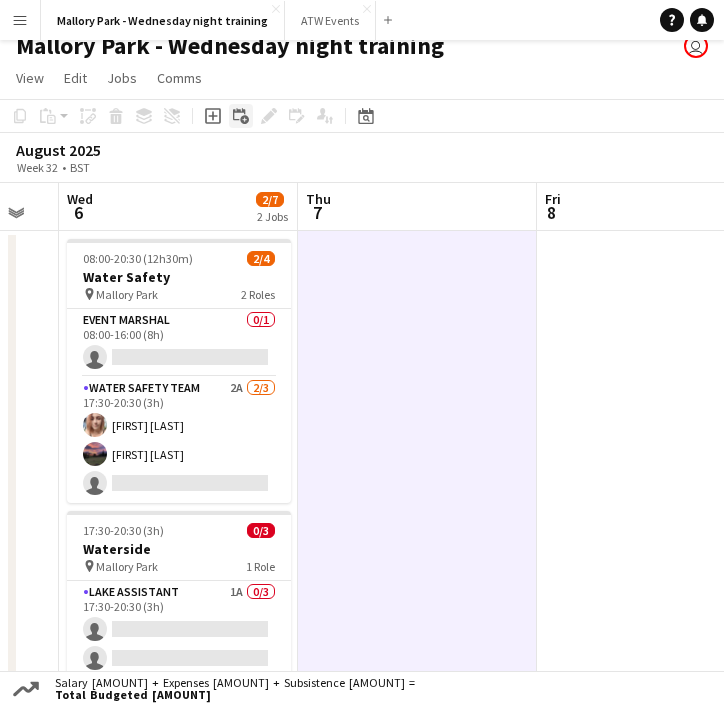 click on "Add linked Job" 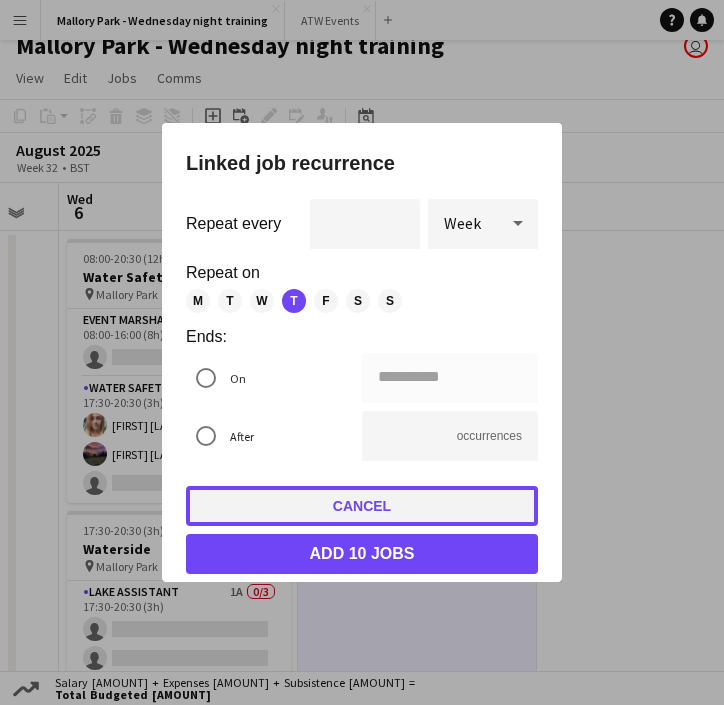 click on "Cancel" 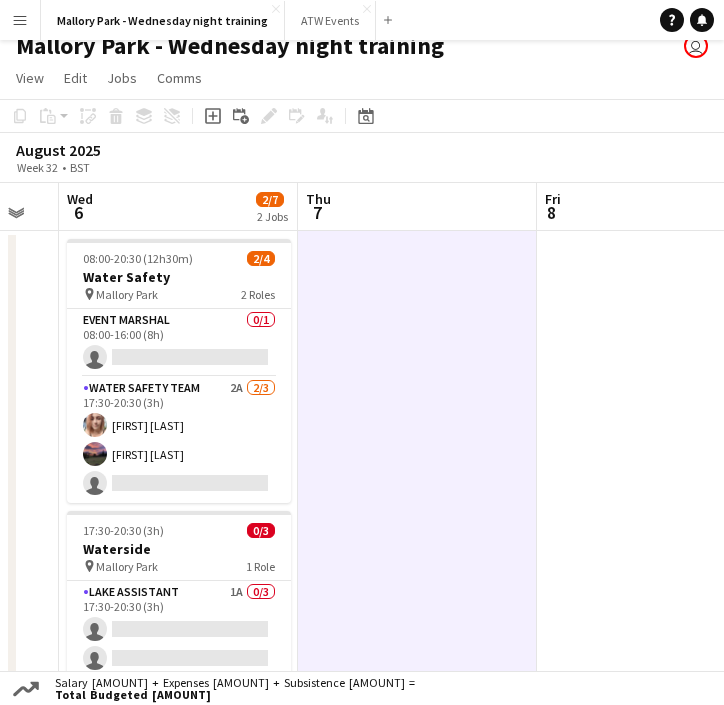 scroll, scrollTop: 17, scrollLeft: 0, axis: vertical 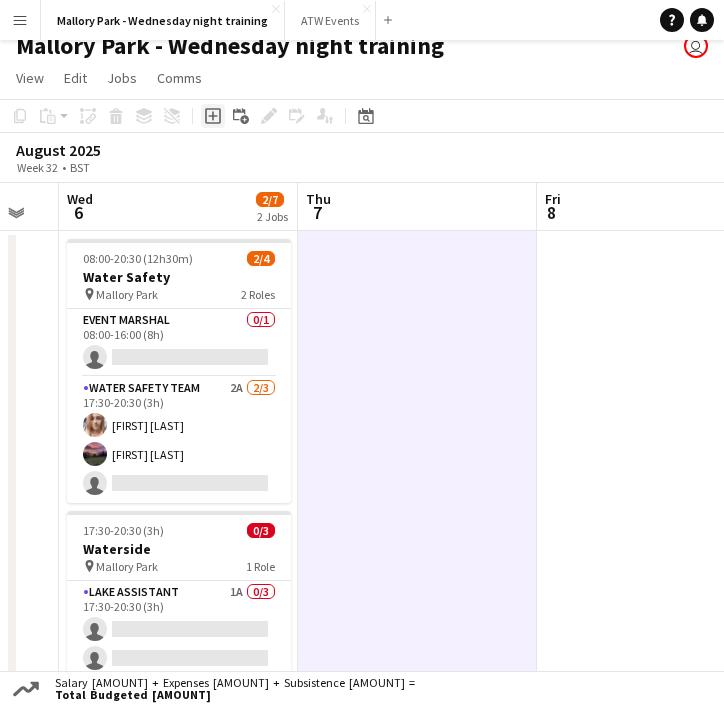 click 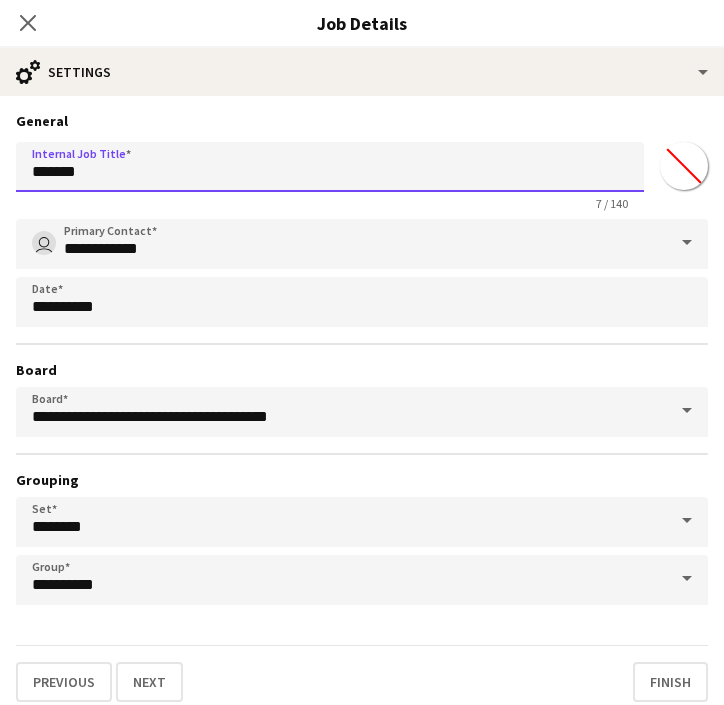 click on "*******" at bounding box center (330, 167) 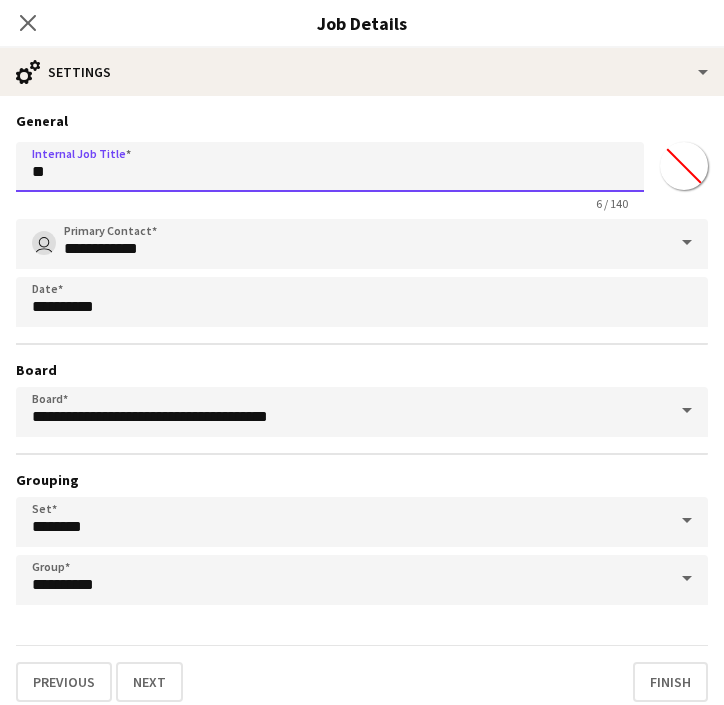 type on "*" 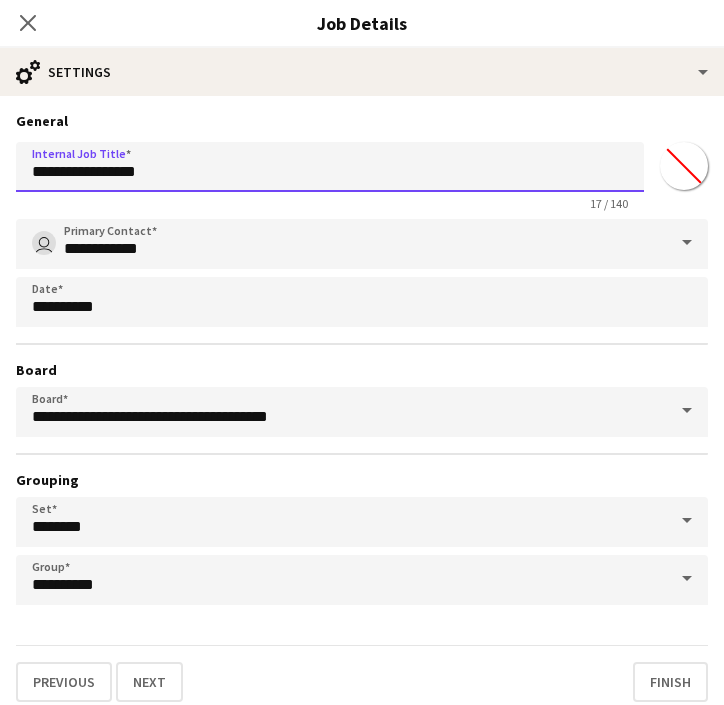 scroll, scrollTop: 13, scrollLeft: 0, axis: vertical 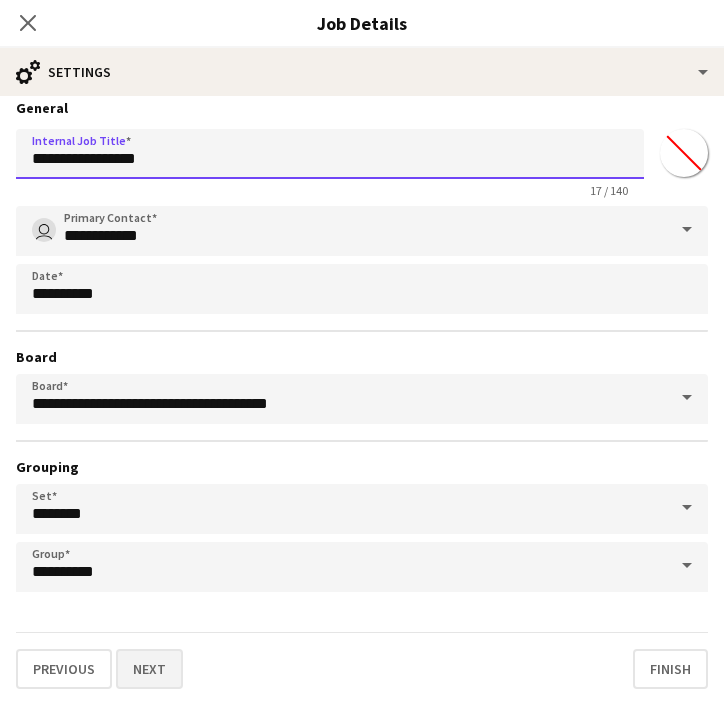 type on "**********" 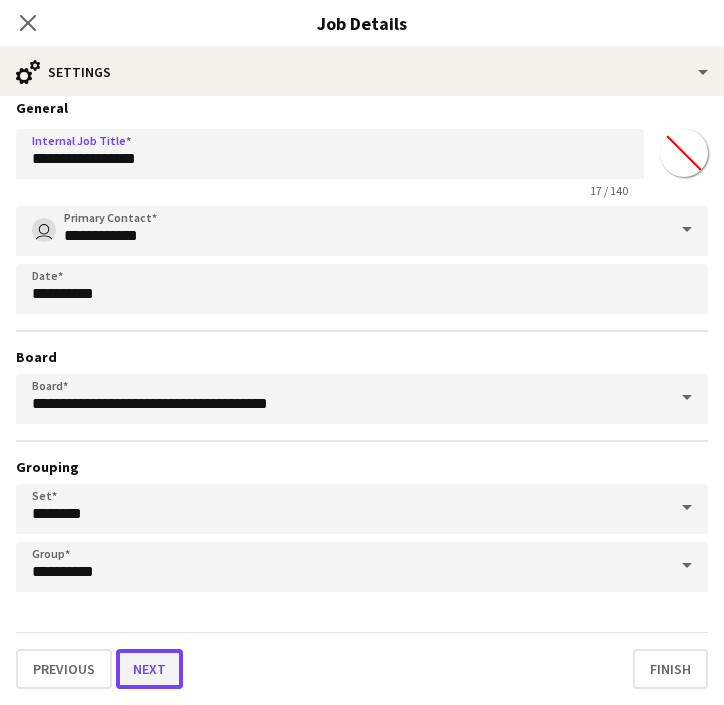 click on "Next" at bounding box center (149, 669) 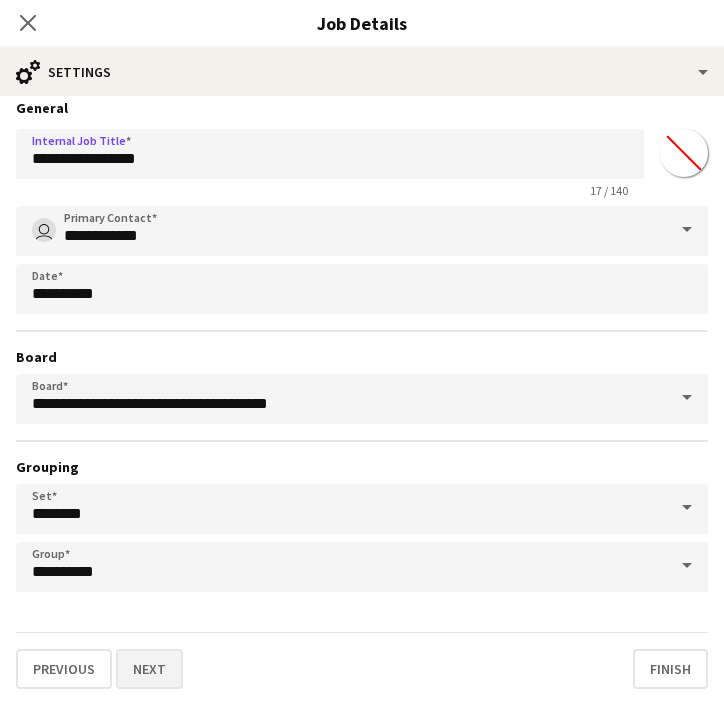 scroll, scrollTop: 0, scrollLeft: 0, axis: both 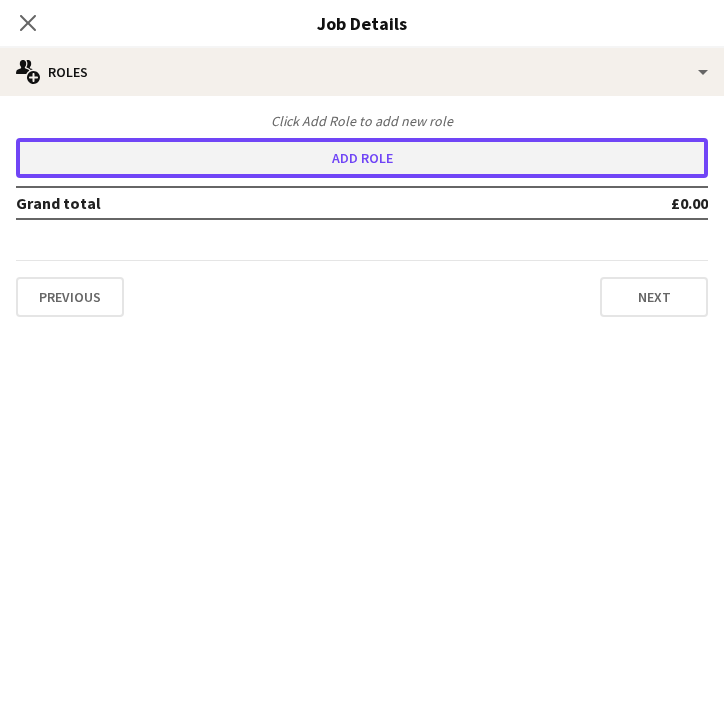 click on "Add role" at bounding box center [362, 158] 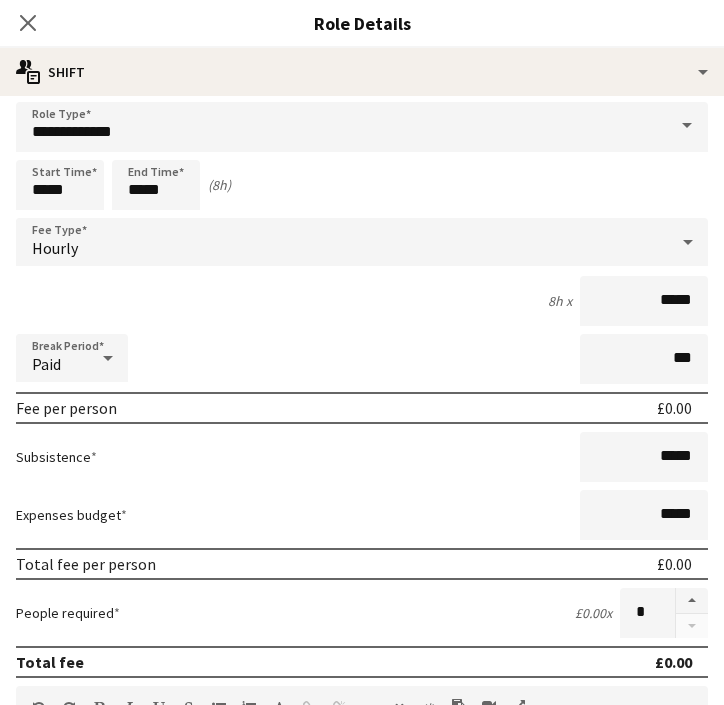 scroll, scrollTop: 79, scrollLeft: 0, axis: vertical 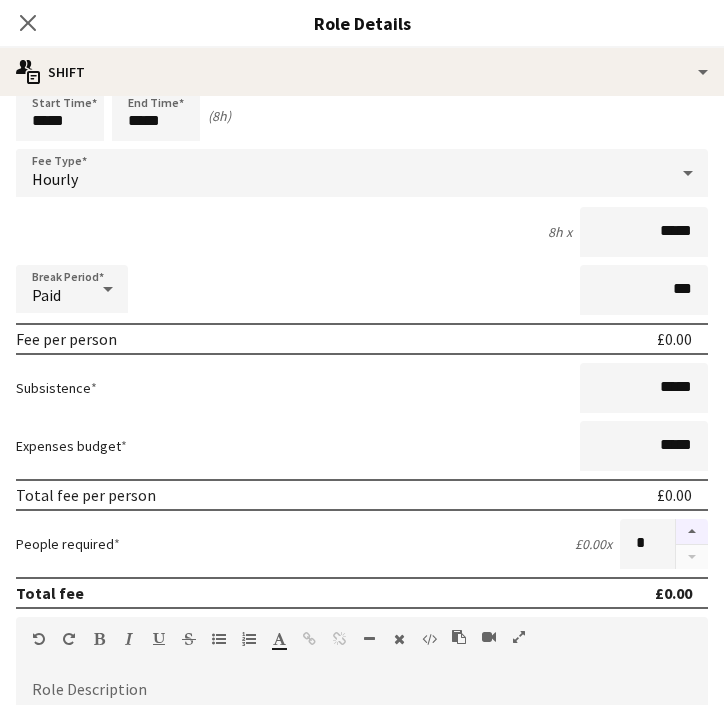 click at bounding box center (692, 532) 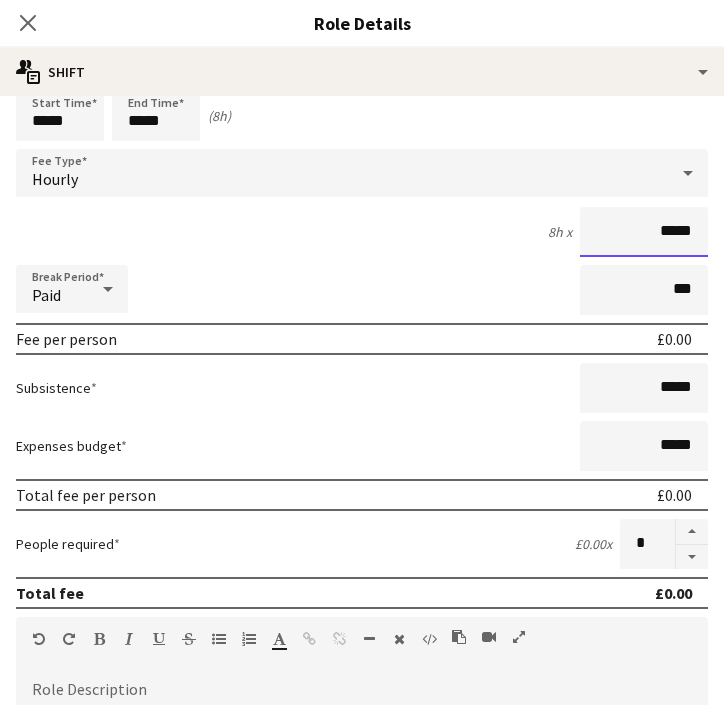 click on "*****" at bounding box center [644, 232] 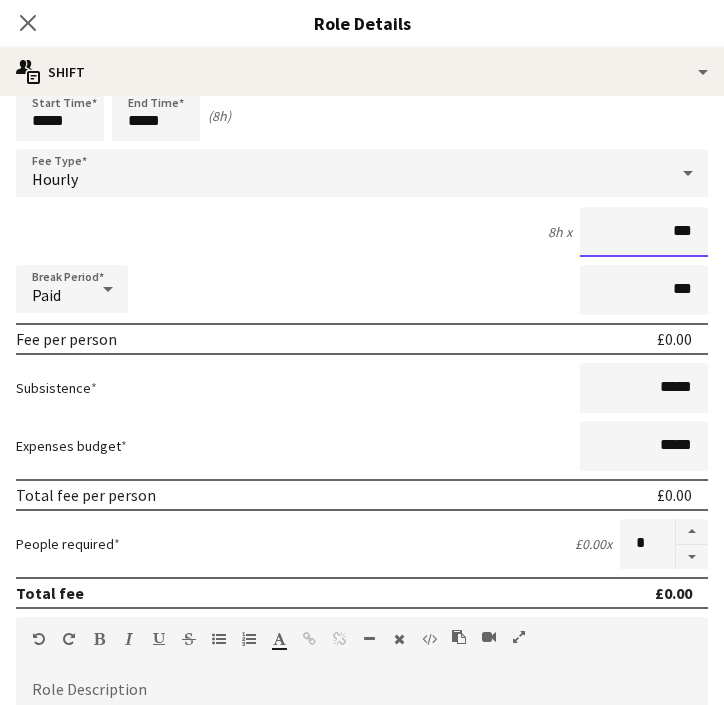 type on "**" 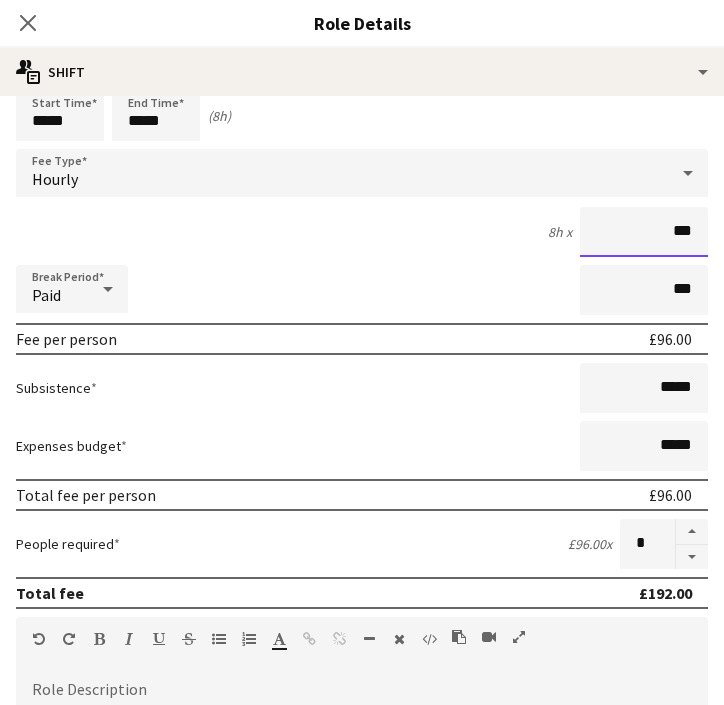 type on "******" 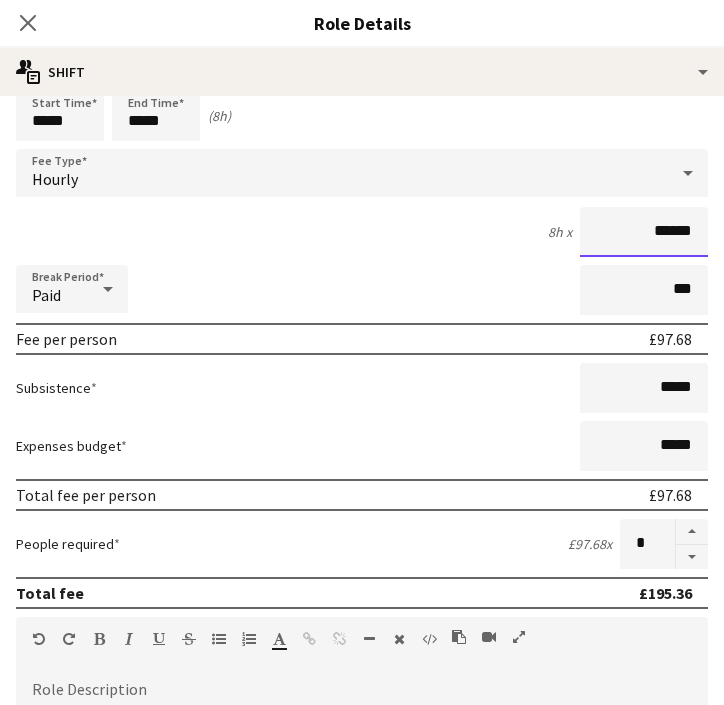 scroll, scrollTop: 0, scrollLeft: 0, axis: both 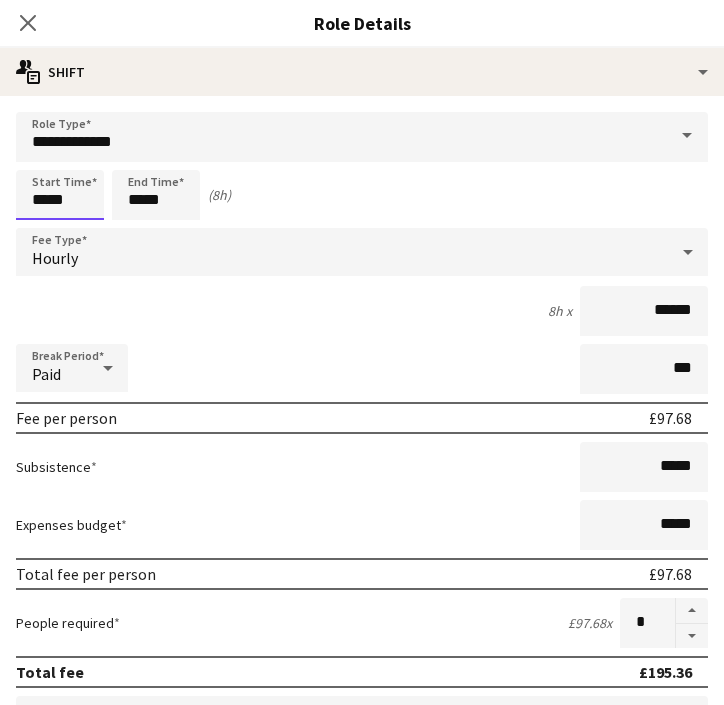 click on "*****" at bounding box center (60, 195) 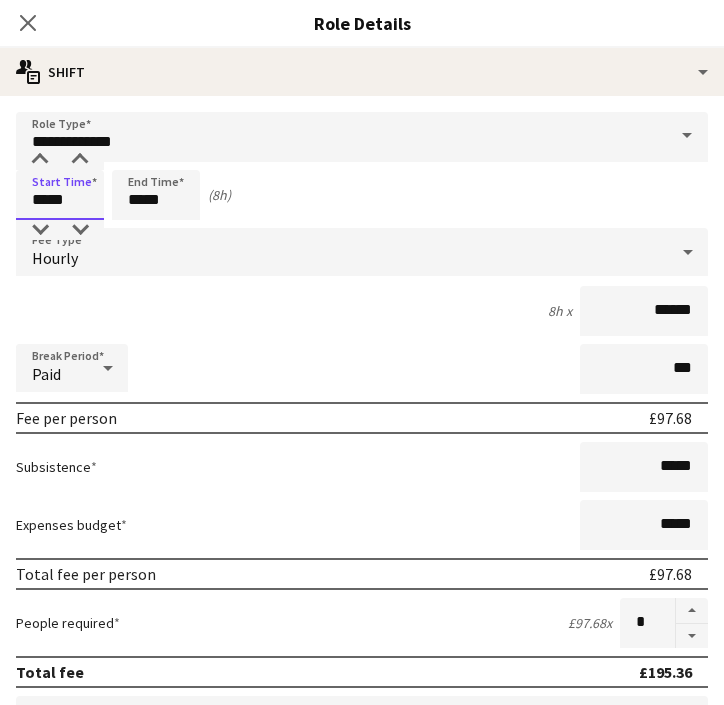 type on "*****" 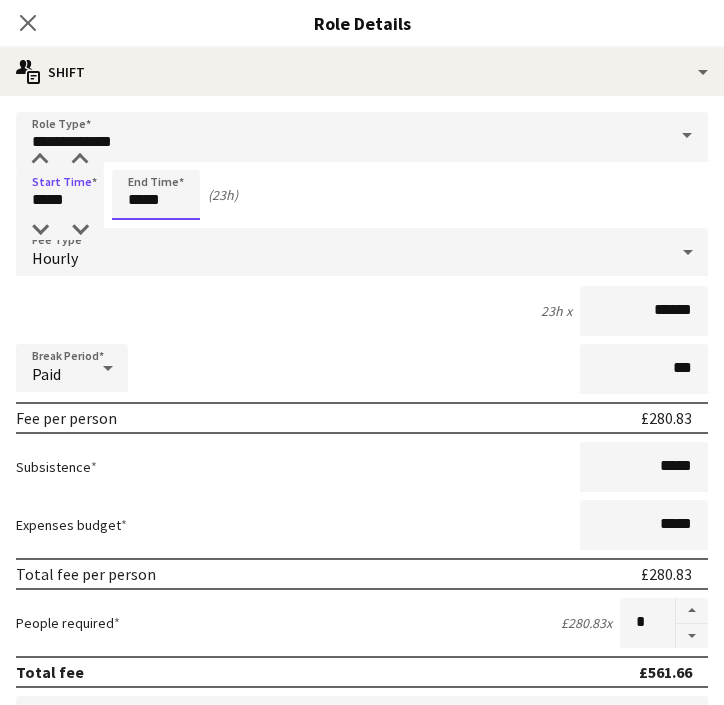 click on "*****" at bounding box center (156, 195) 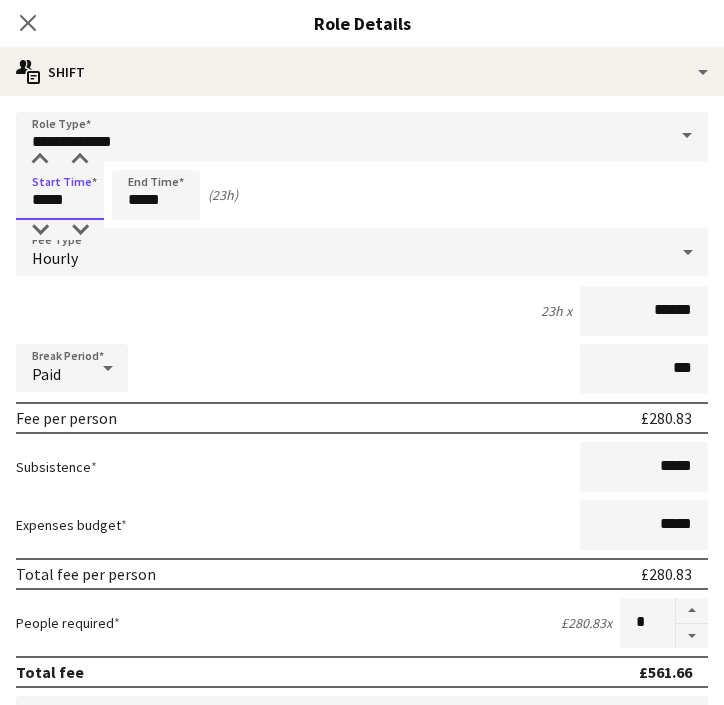click on "*****" at bounding box center [60, 195] 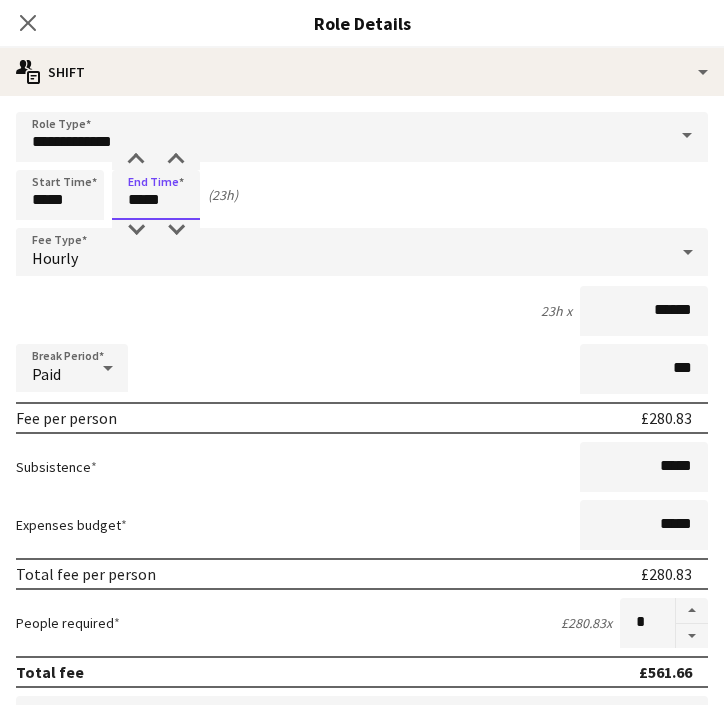 click on "*****" at bounding box center [156, 195] 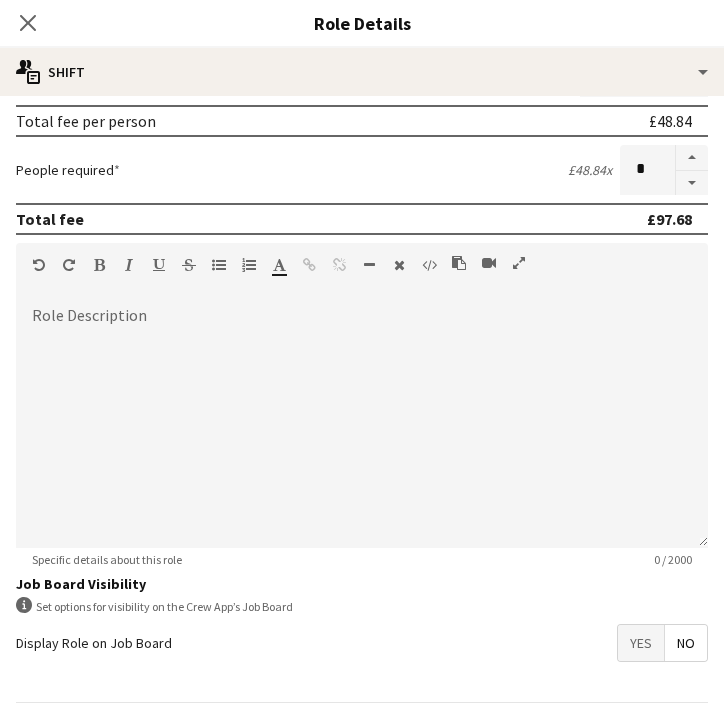 scroll, scrollTop: 523, scrollLeft: 0, axis: vertical 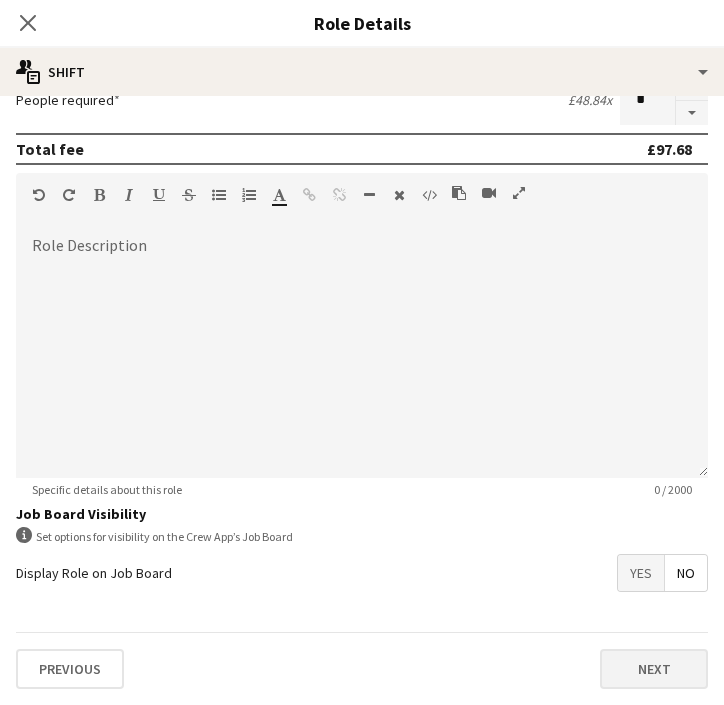 type on "*****" 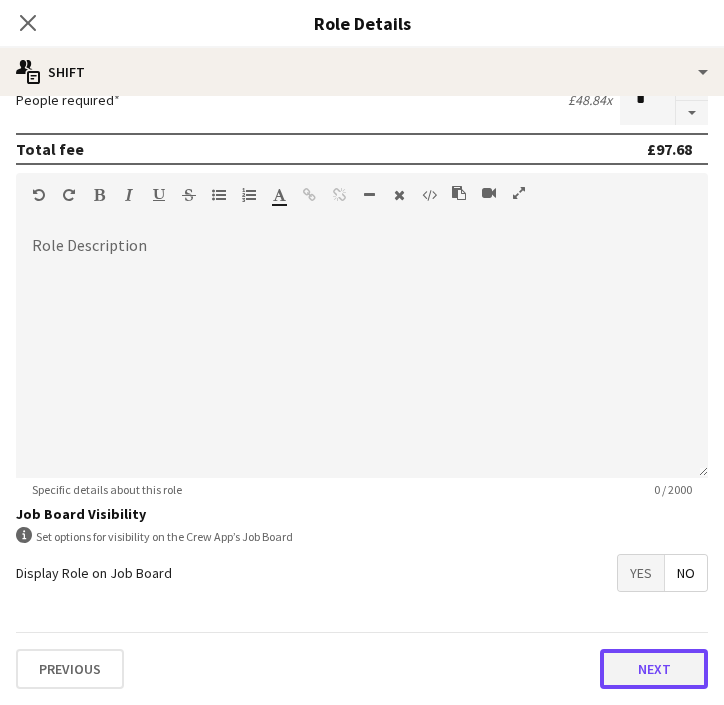 click on "Next" at bounding box center [654, 669] 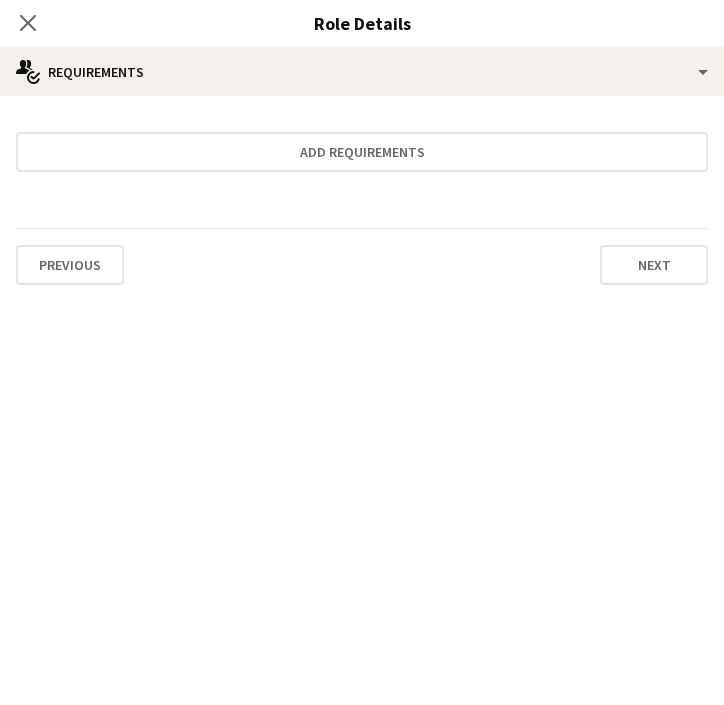 scroll, scrollTop: 0, scrollLeft: 0, axis: both 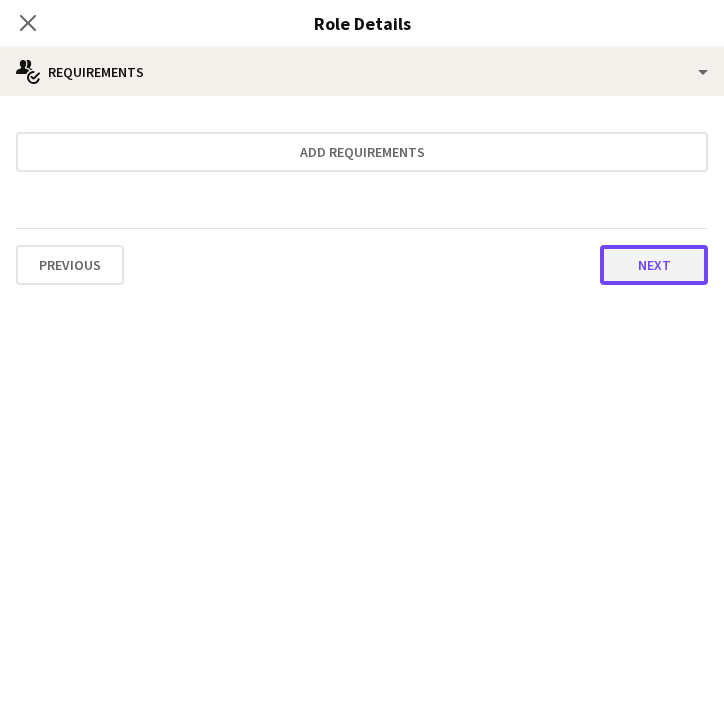 click on "Next" at bounding box center (654, 265) 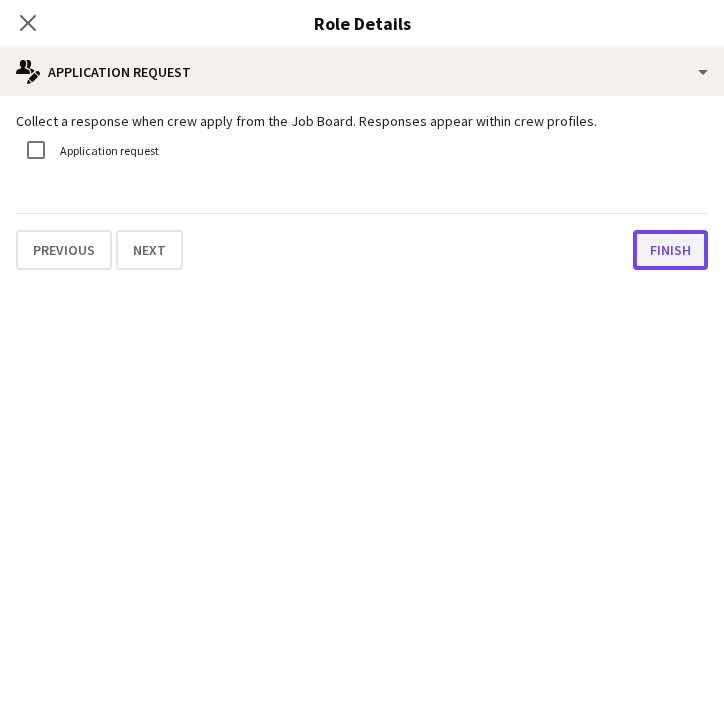 click on "Finish" at bounding box center (670, 250) 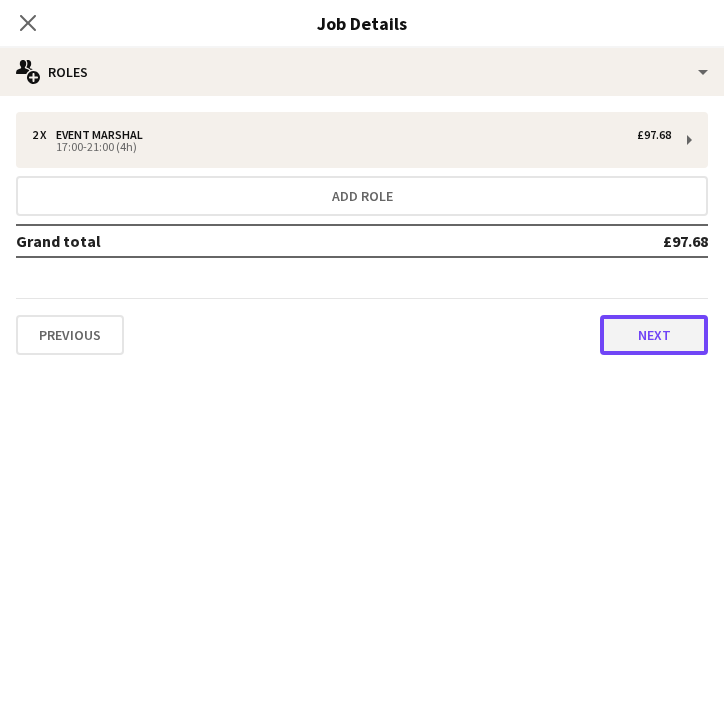 click on "Next" at bounding box center (654, 335) 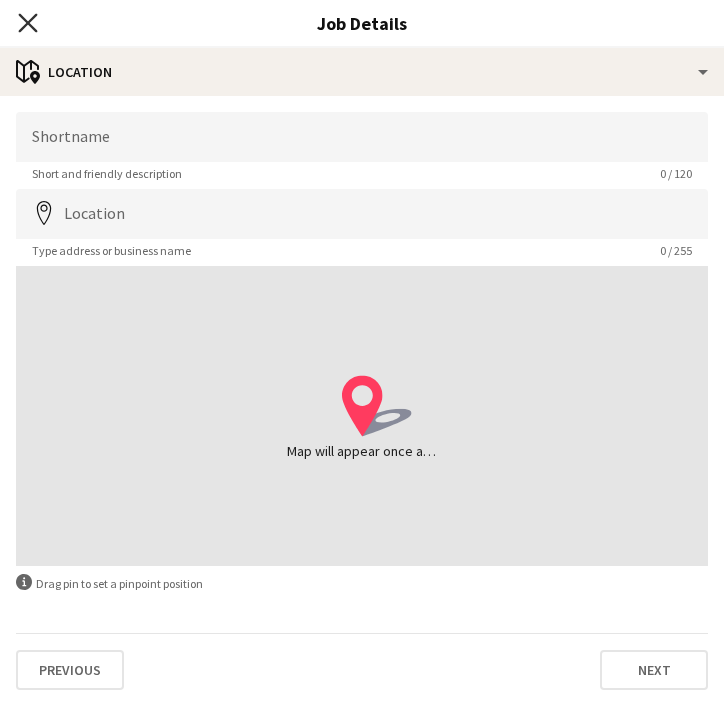 click 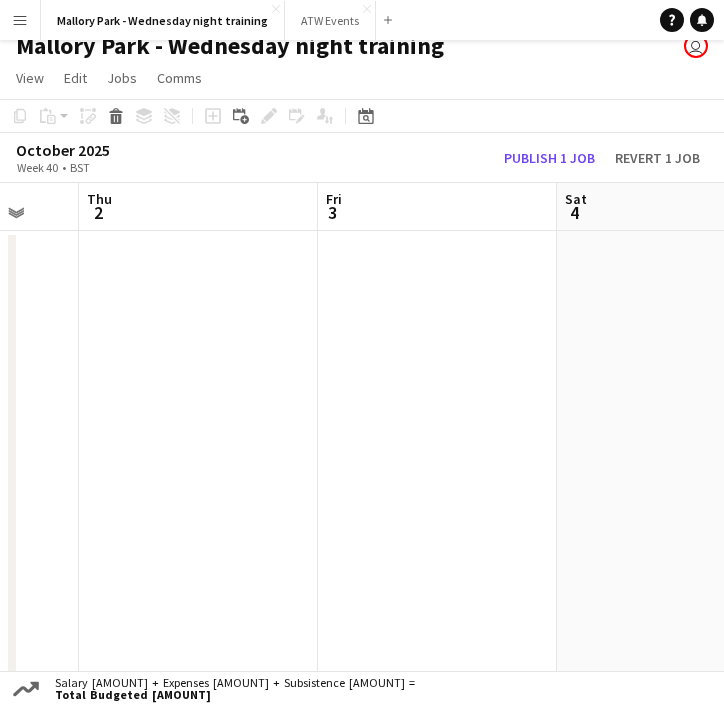 scroll, scrollTop: 0, scrollLeft: 674, axis: horizontal 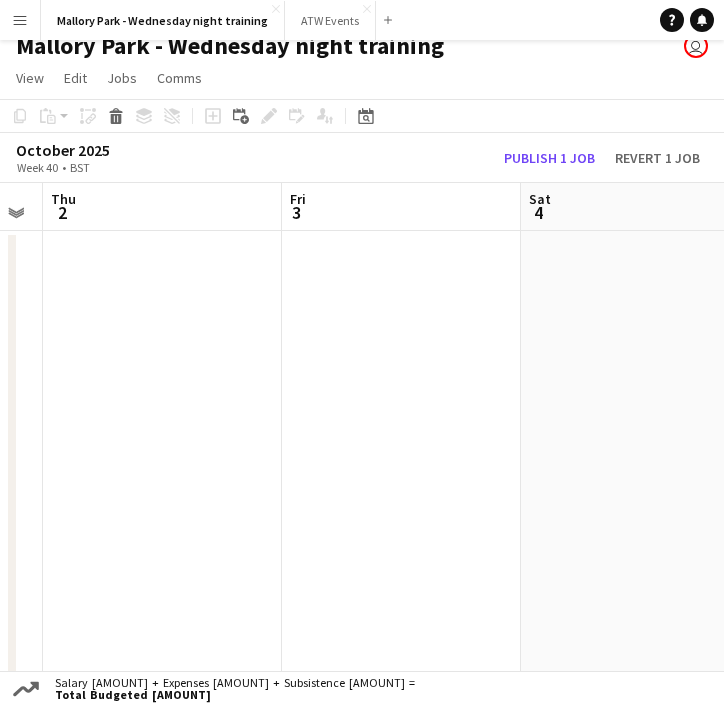 click at bounding box center [640, 593] 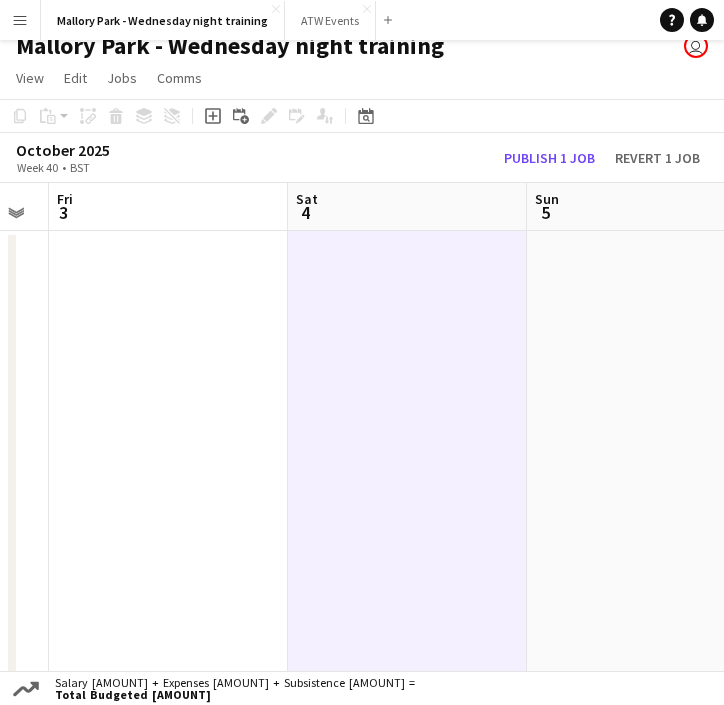 scroll, scrollTop: 0, scrollLeft: 992, axis: horizontal 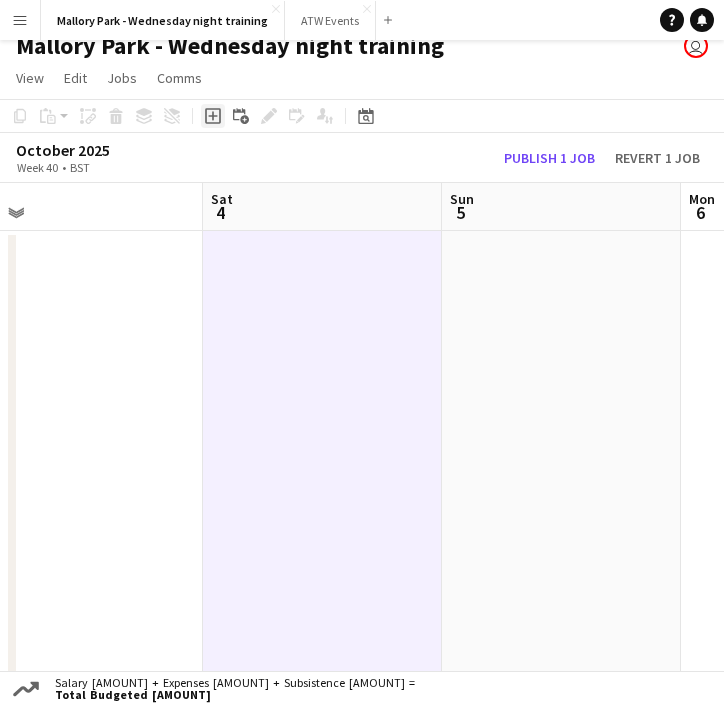 click 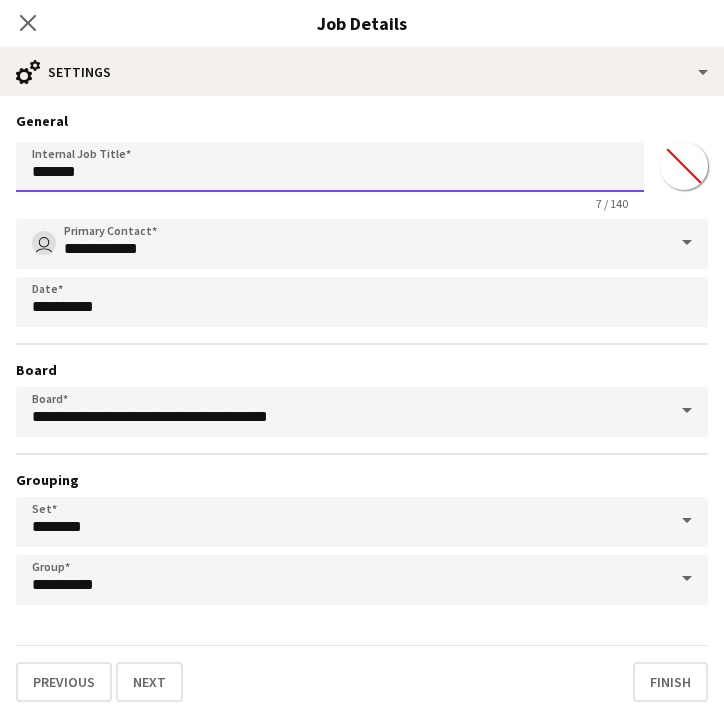 click on "*******" at bounding box center (330, 167) 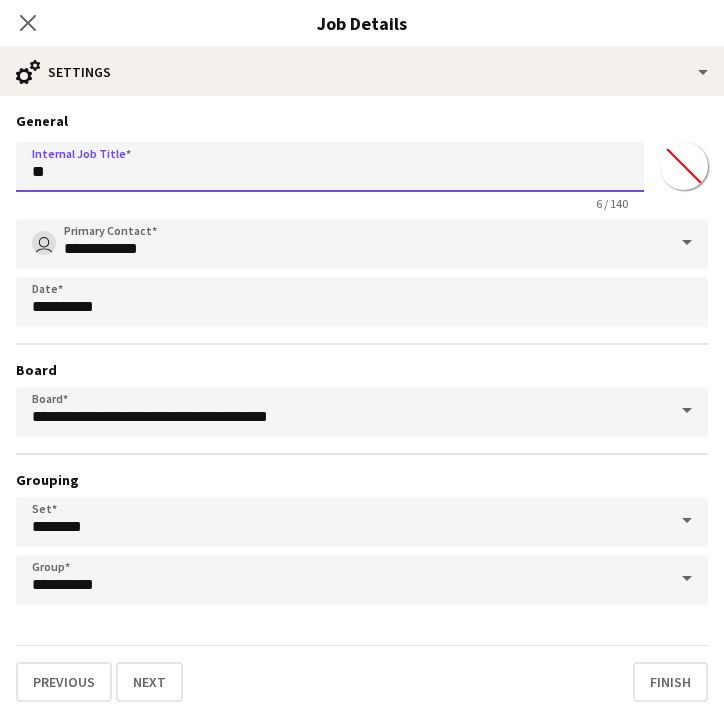 type on "*" 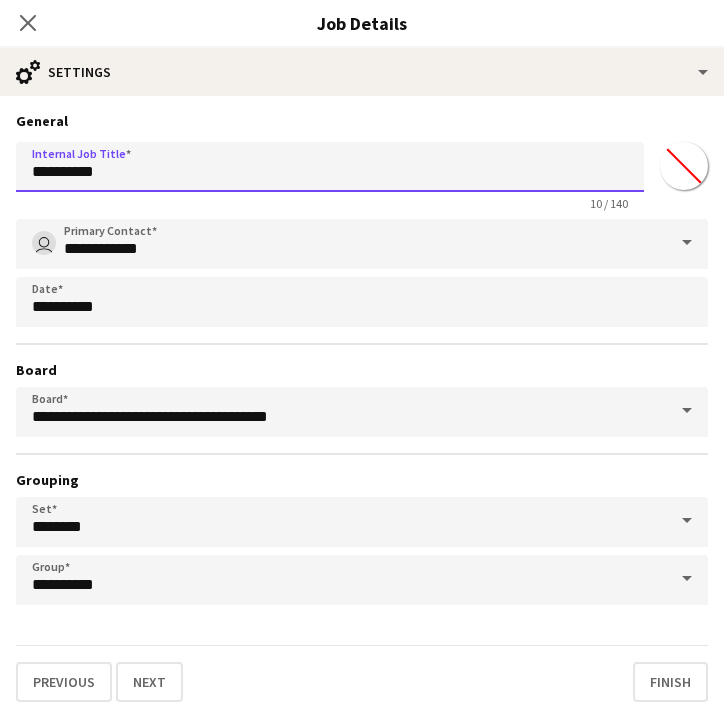 scroll, scrollTop: 13, scrollLeft: 0, axis: vertical 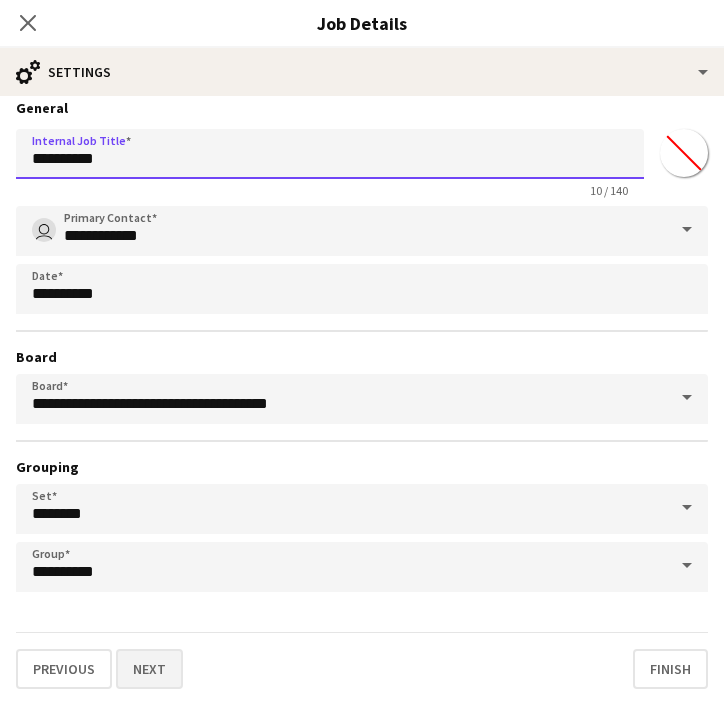 type on "**********" 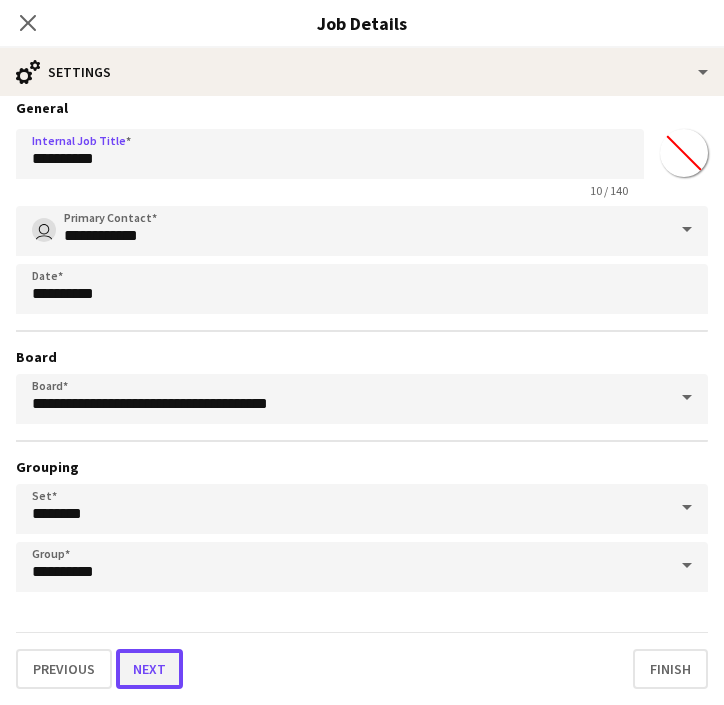 click on "Next" at bounding box center (149, 669) 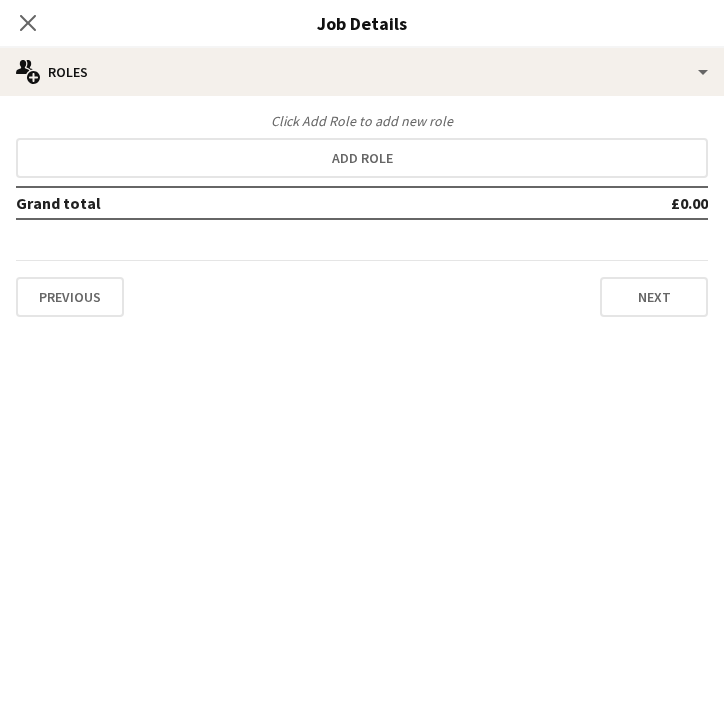 scroll, scrollTop: 0, scrollLeft: 0, axis: both 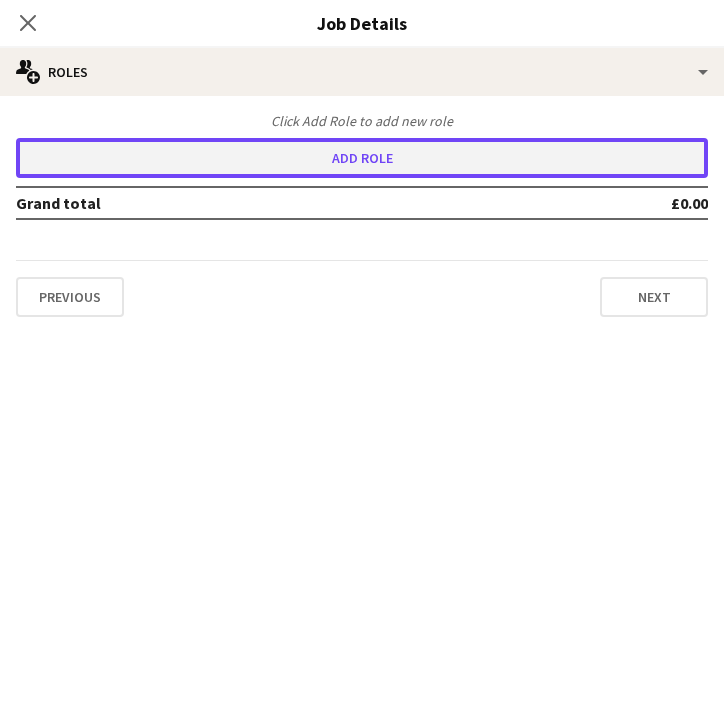 click on "Add role" at bounding box center [362, 158] 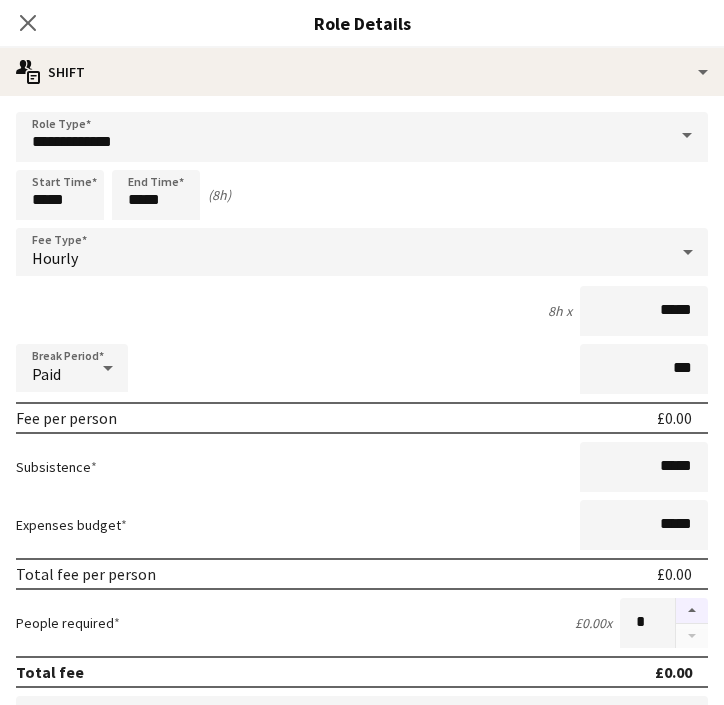 click at bounding box center [692, 611] 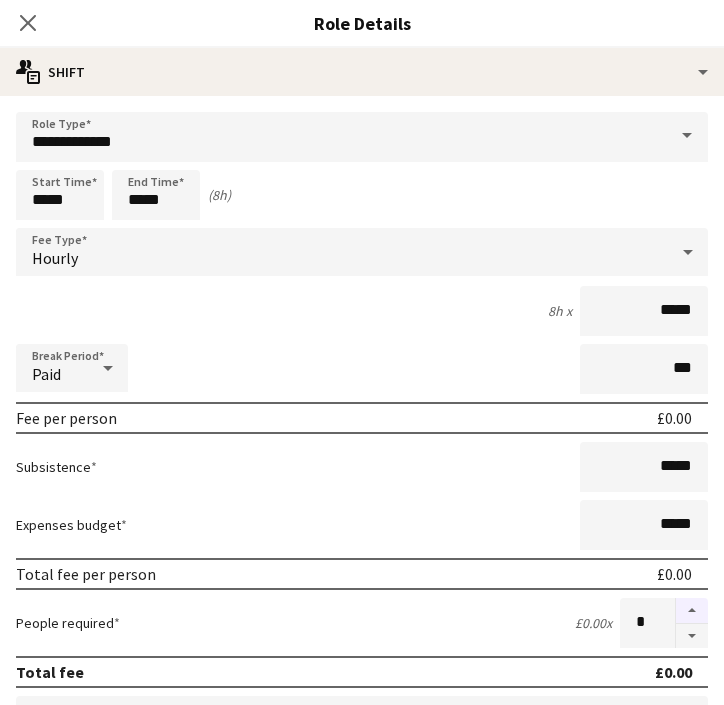 click at bounding box center (692, 611) 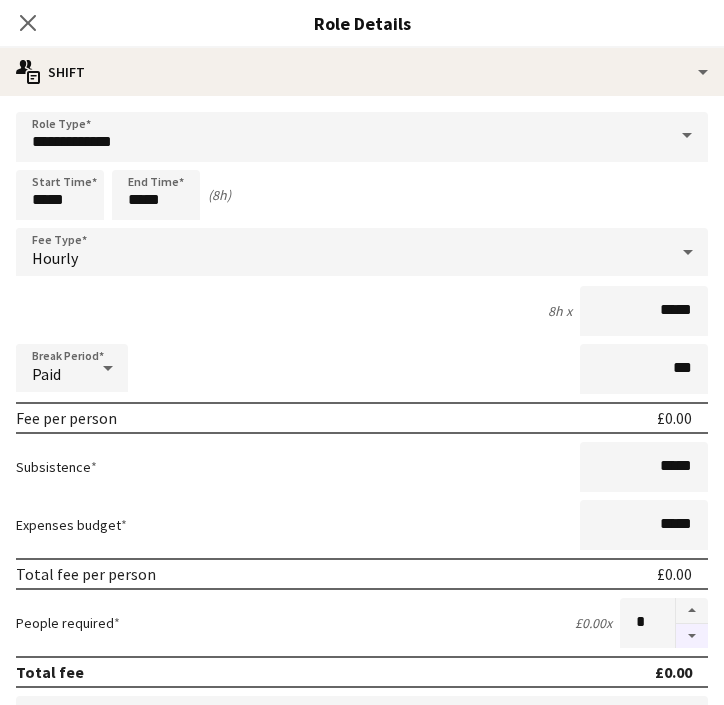 click at bounding box center [692, 636] 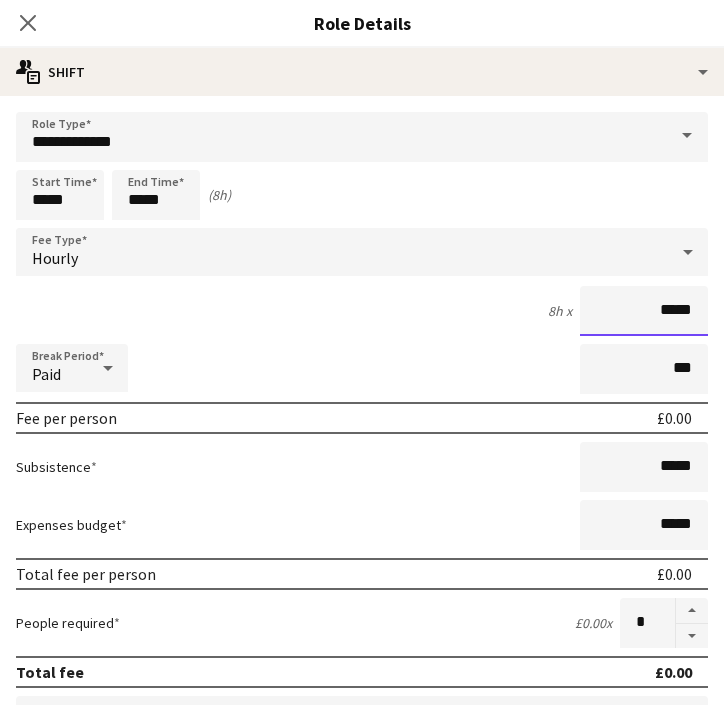 click on "*****" at bounding box center [644, 311] 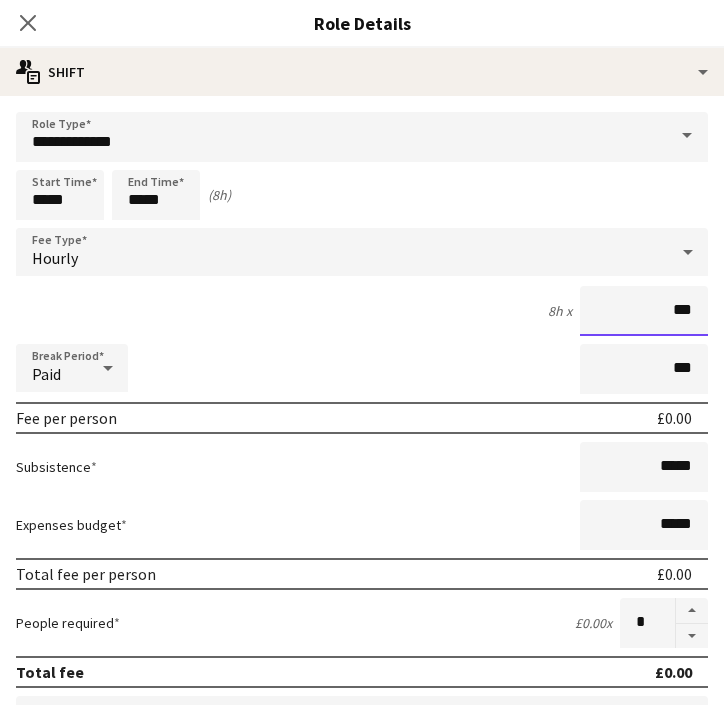 type on "**" 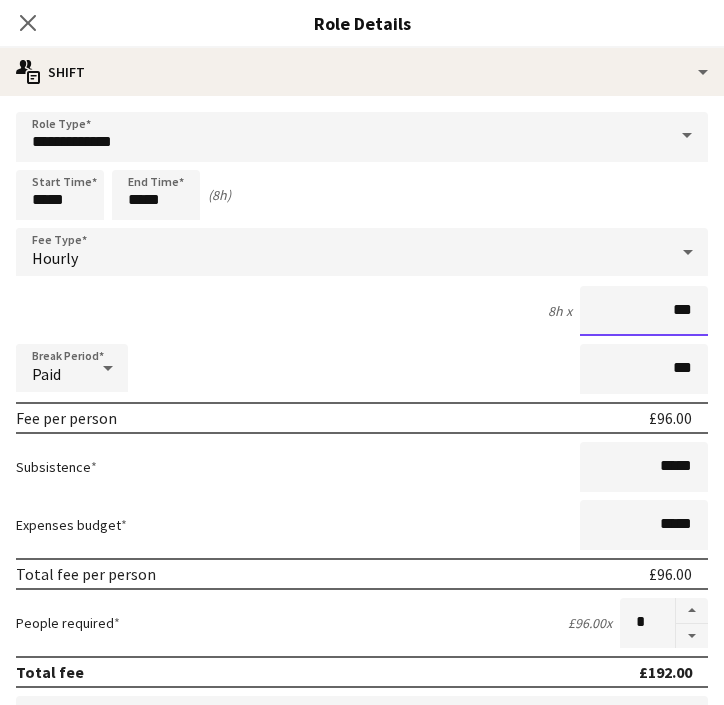 type on "******" 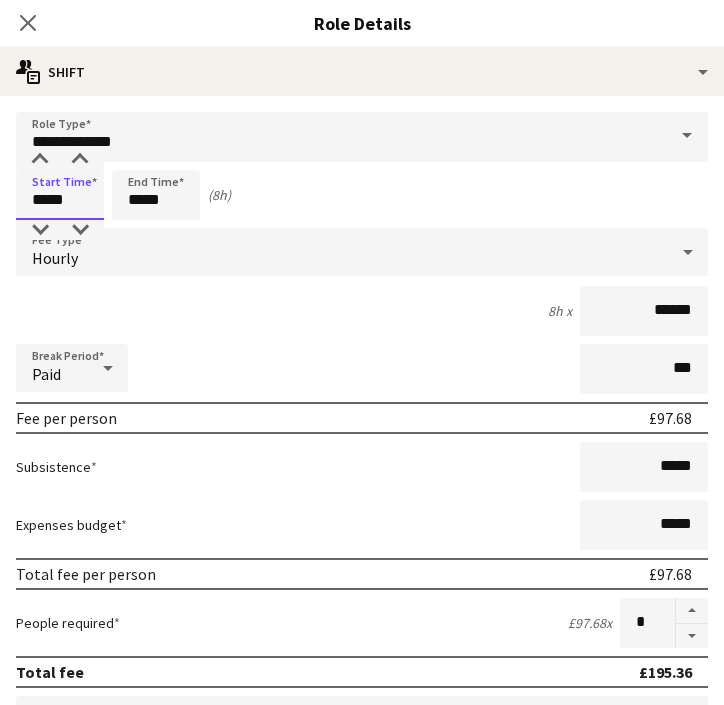 click on "*****" at bounding box center (60, 195) 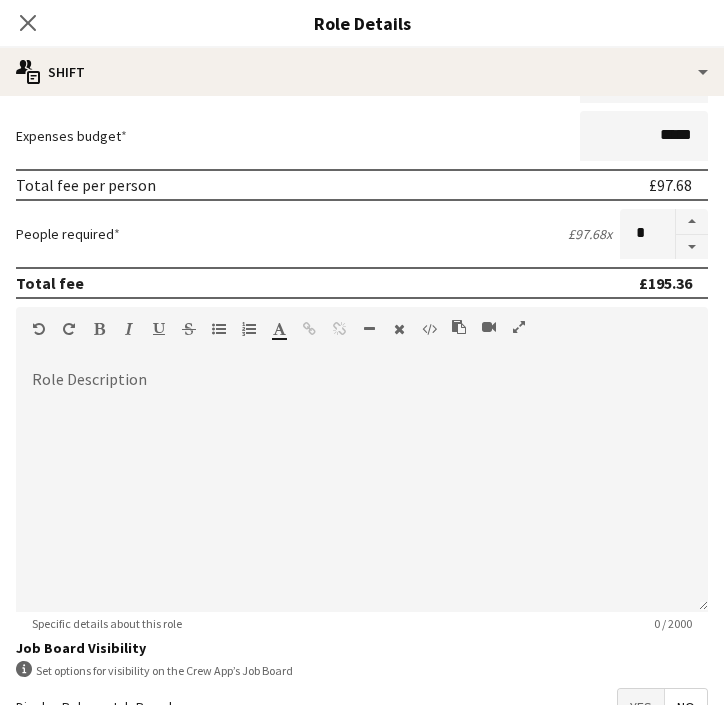 scroll, scrollTop: 523, scrollLeft: 0, axis: vertical 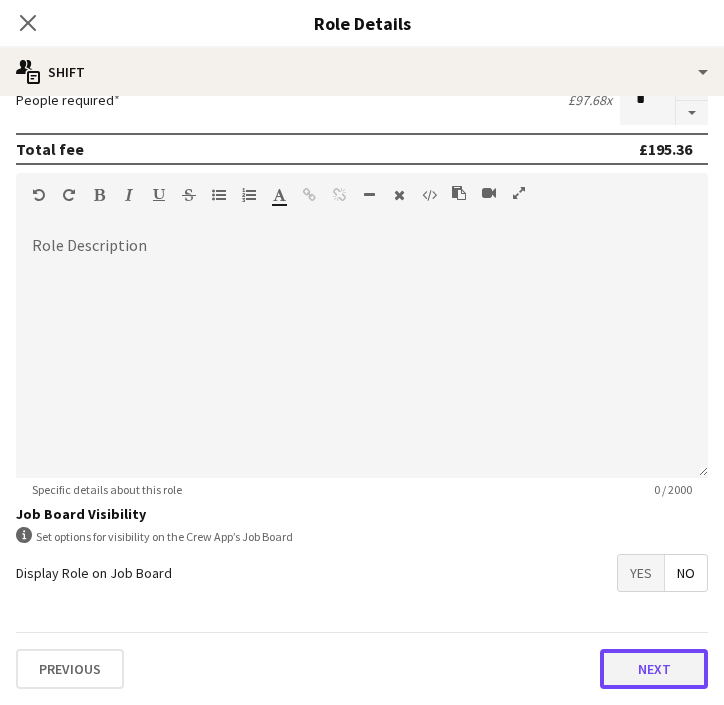 click on "Next" at bounding box center [654, 669] 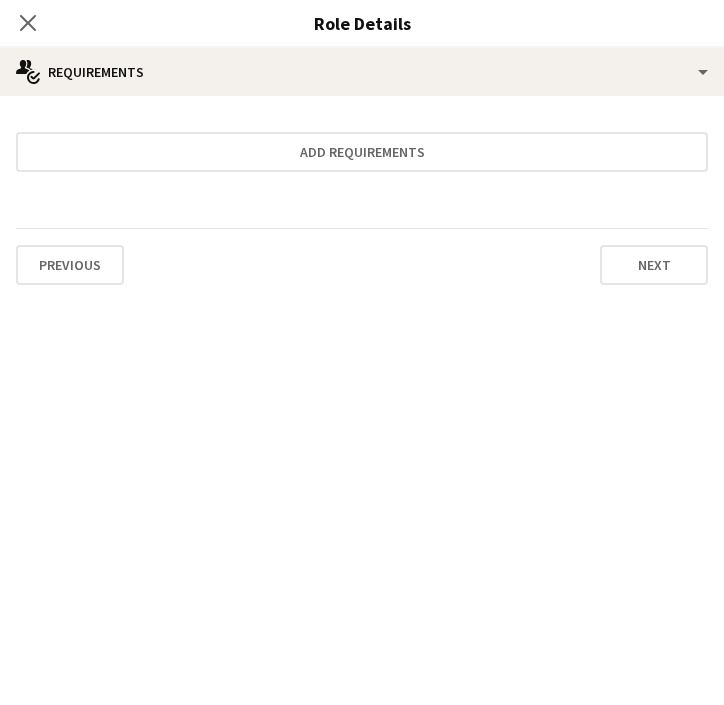scroll, scrollTop: 0, scrollLeft: 0, axis: both 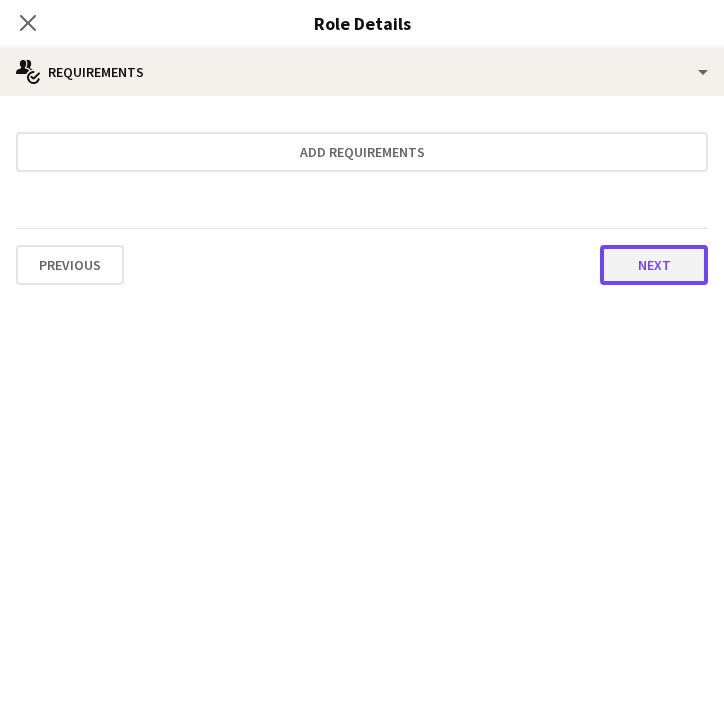 click on "Next" at bounding box center [654, 265] 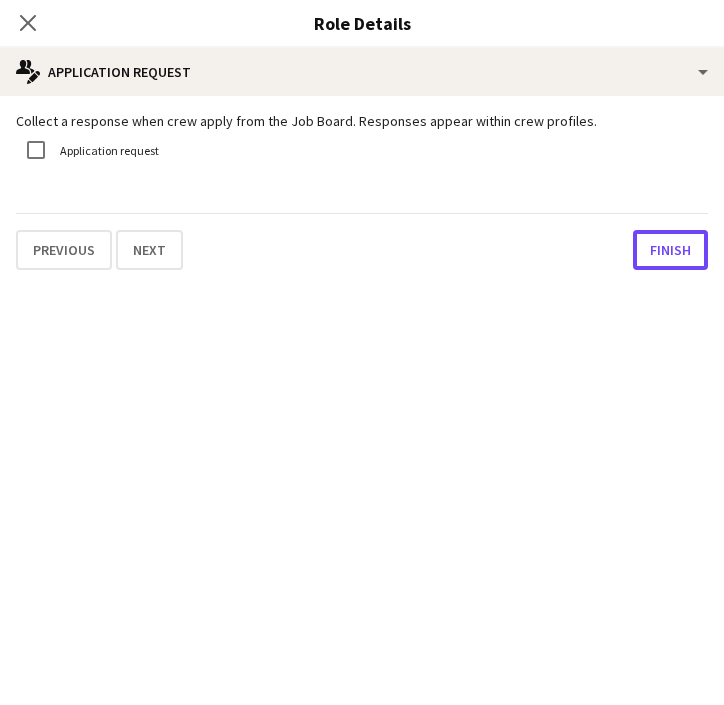 click on "Finish" at bounding box center (670, 250) 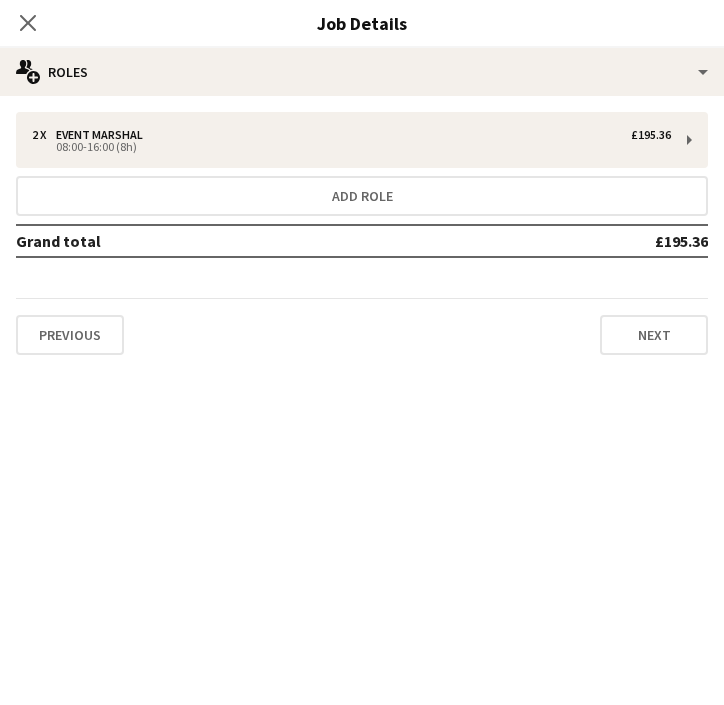 click on "Close pop-in" 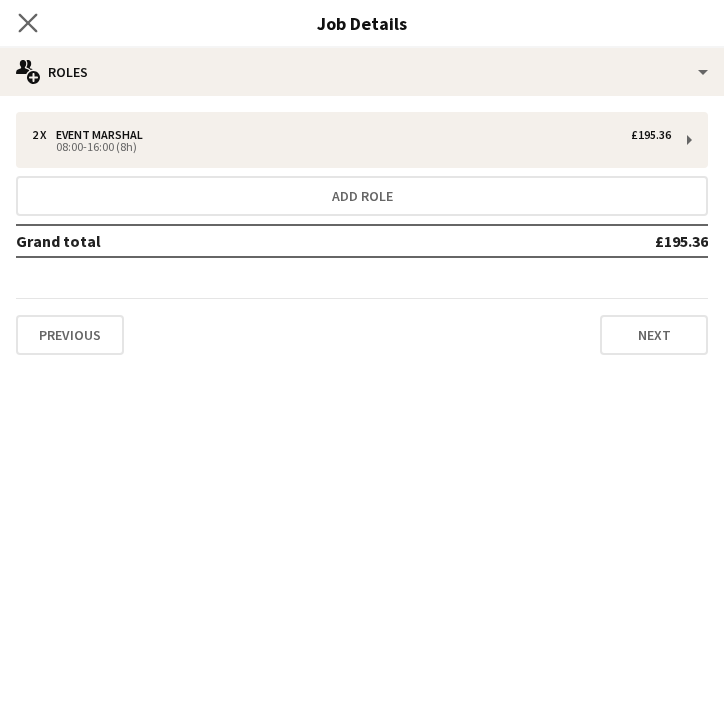 click on "Close pop-in" 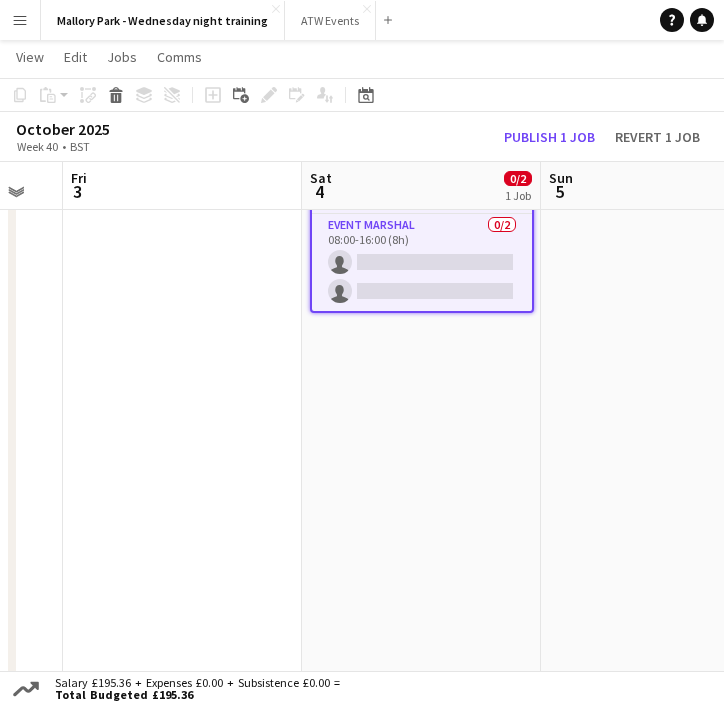 scroll, scrollTop: 0, scrollLeft: 418, axis: horizontal 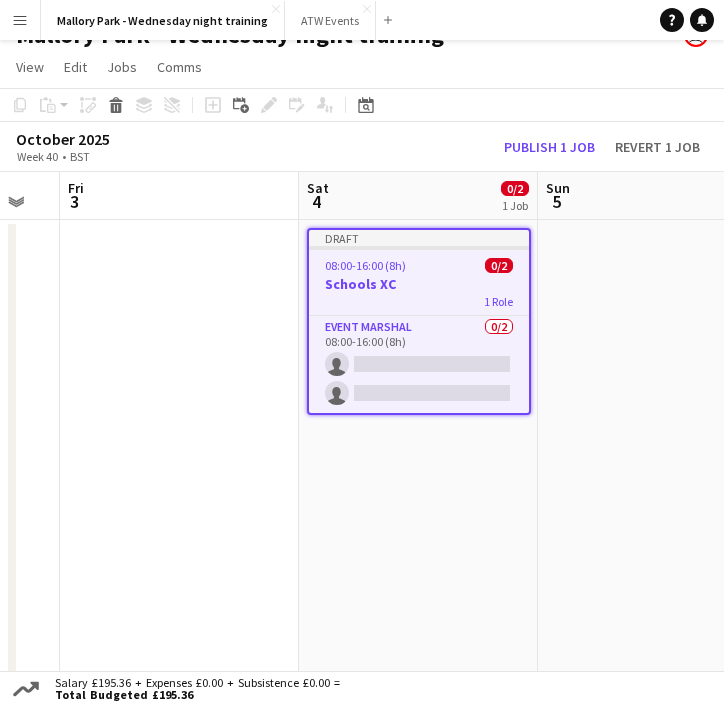 click on "08:00-16:00 (8h)    0/2" at bounding box center [419, 265] 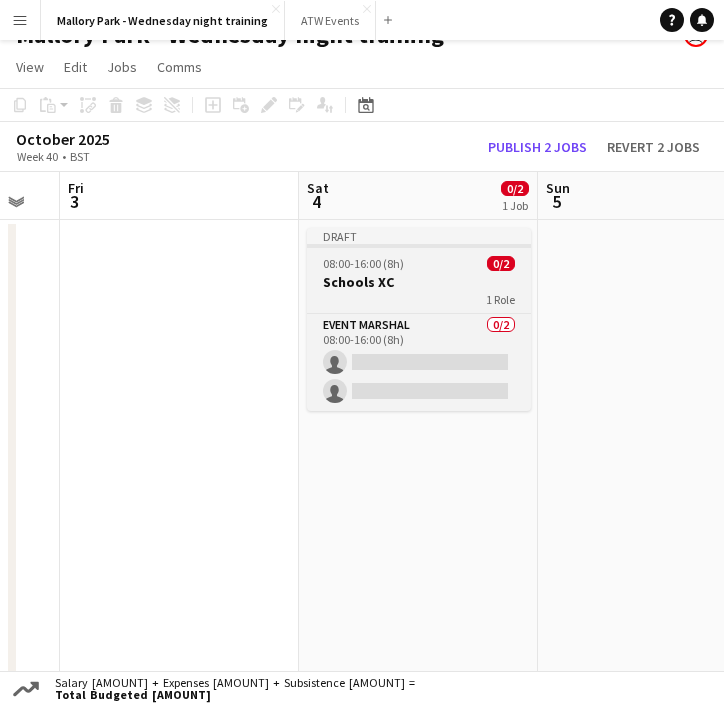 click on "Draft   08:00-16:00 (8h)    0/2   Schools XC   1 Role   Event Marshal   0/2   08:00-16:00 (8h)
single-neutral-actions
single-neutral-actions" at bounding box center [419, 319] 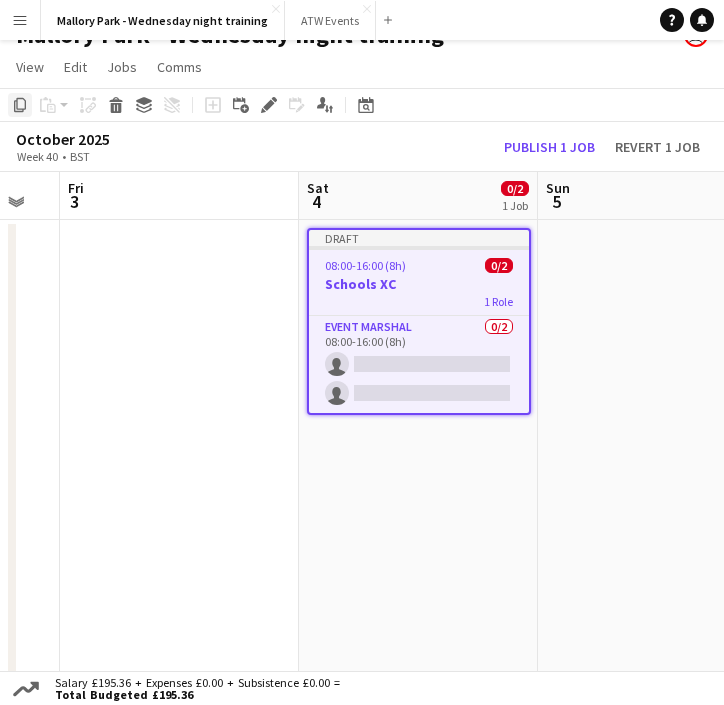click on "Copy" 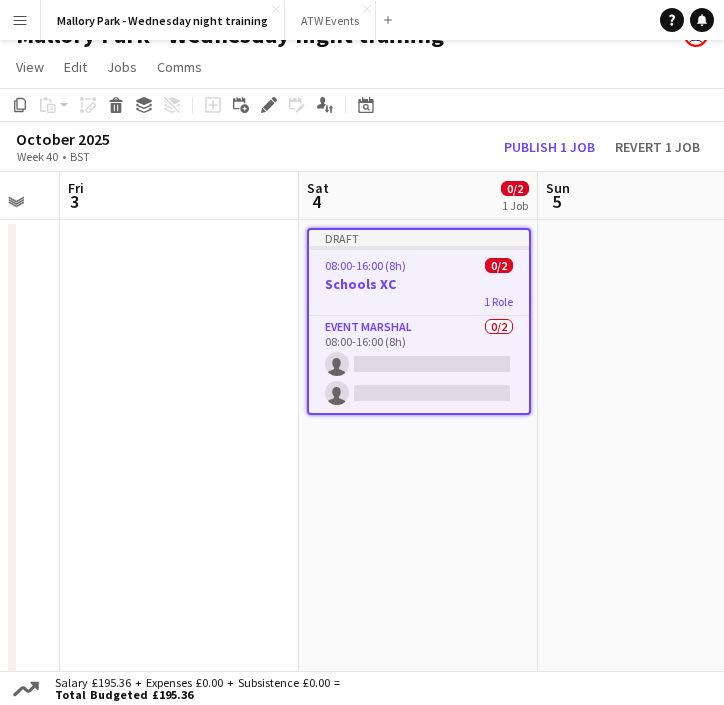 scroll, scrollTop: 25, scrollLeft: 0, axis: vertical 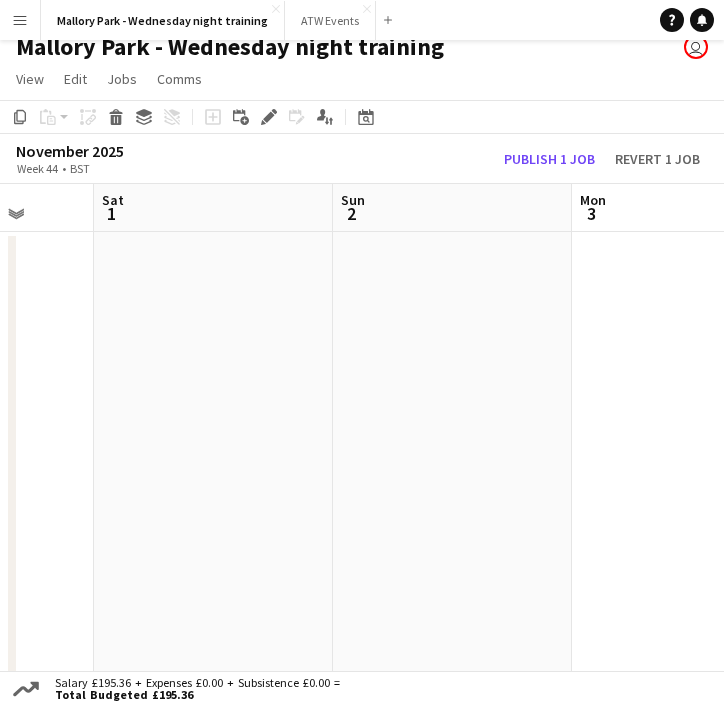 click at bounding box center (213, 594) 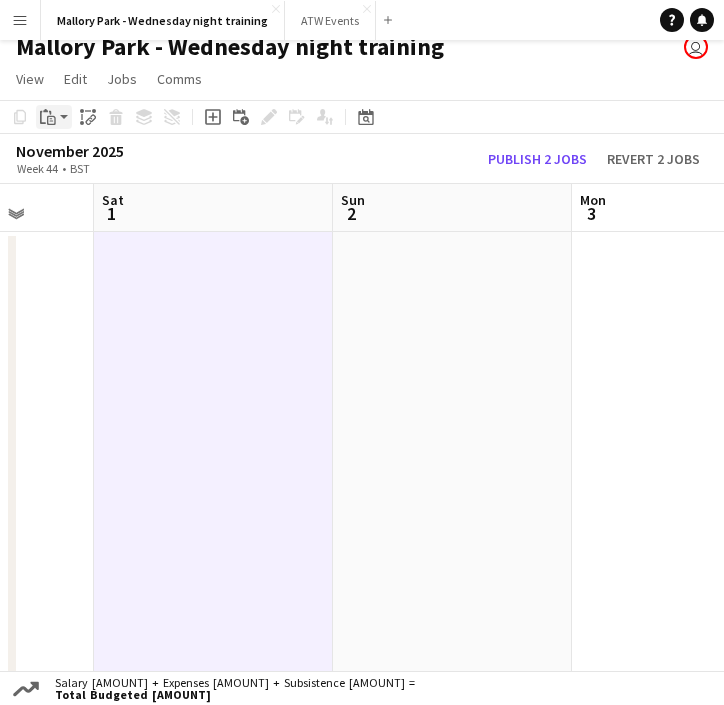 click on "Paste" at bounding box center [48, 117] 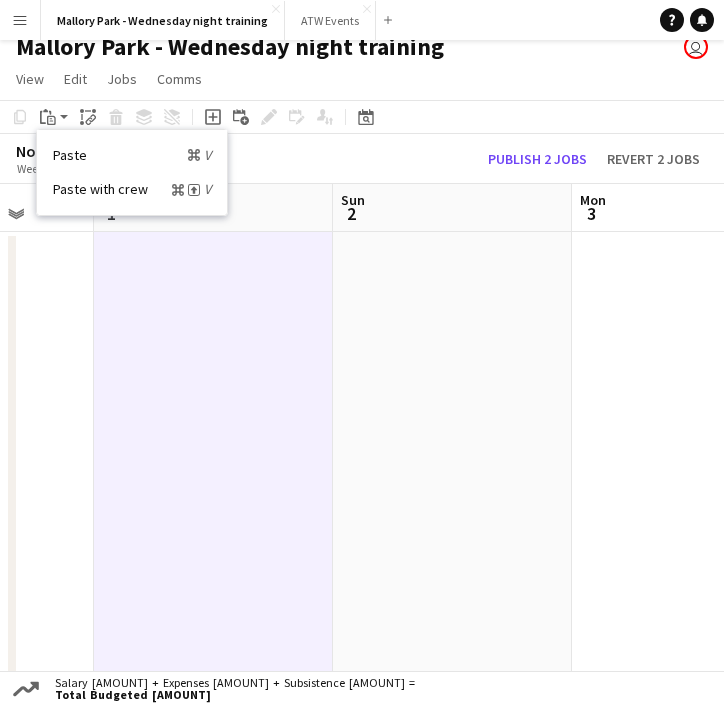 click on "Paste
Command
V Paste with crew
Command
Shift
V" at bounding box center (132, 172) 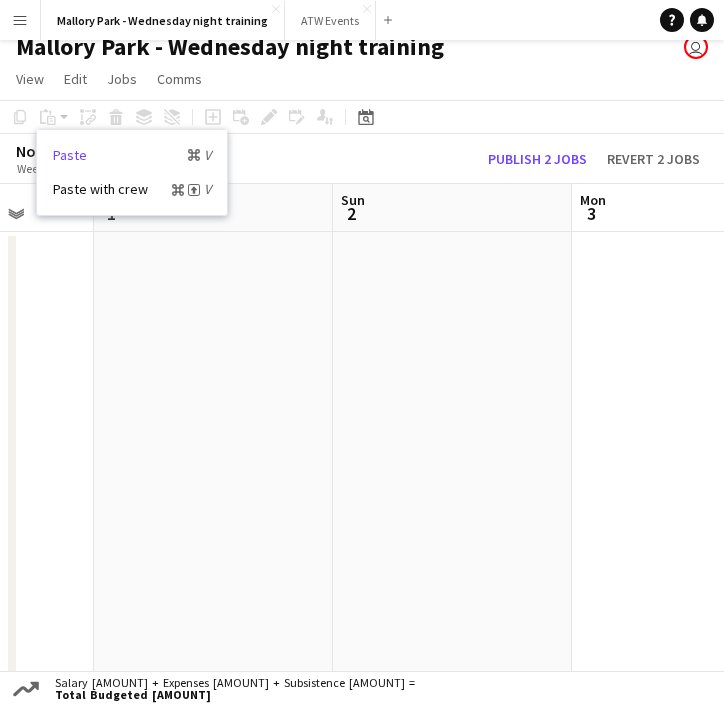 click on "Paste
Command
V" at bounding box center (132, 155) 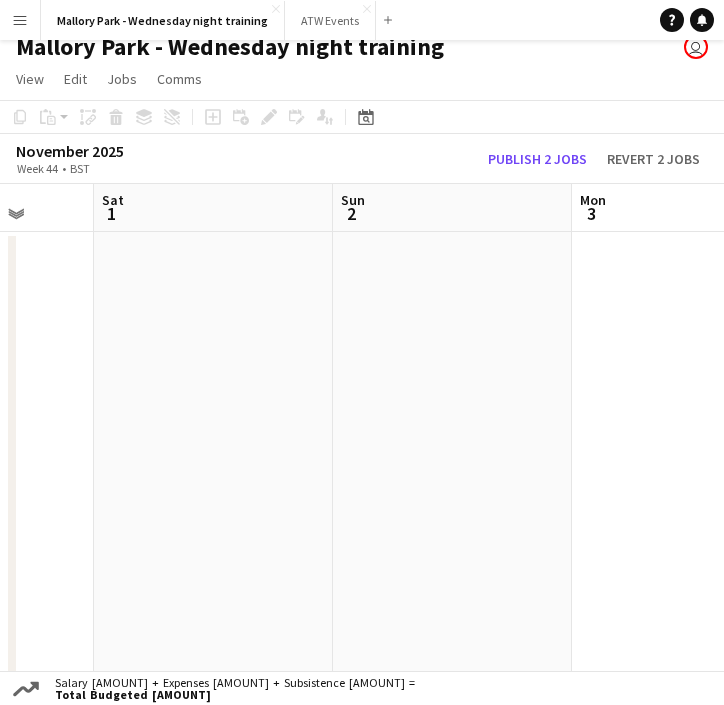 click at bounding box center [213, 594] 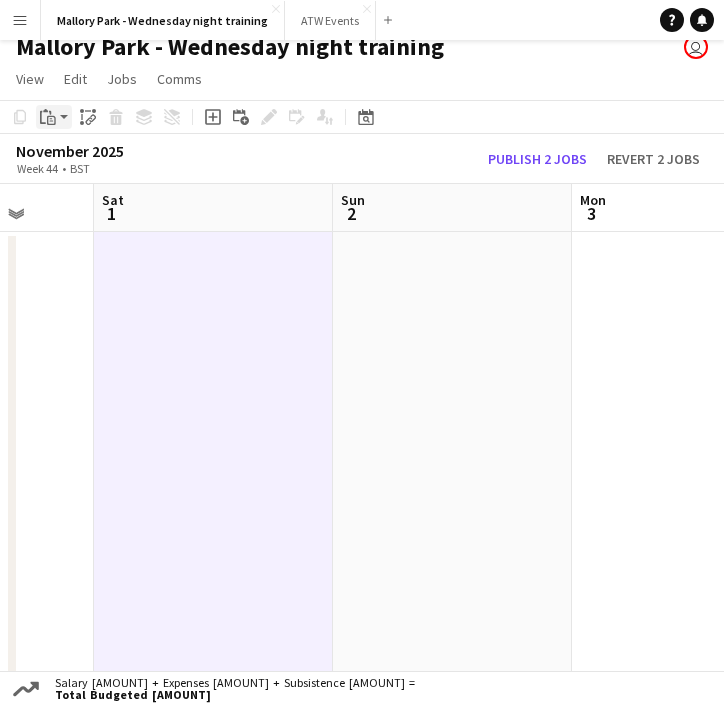 click on "Paste" 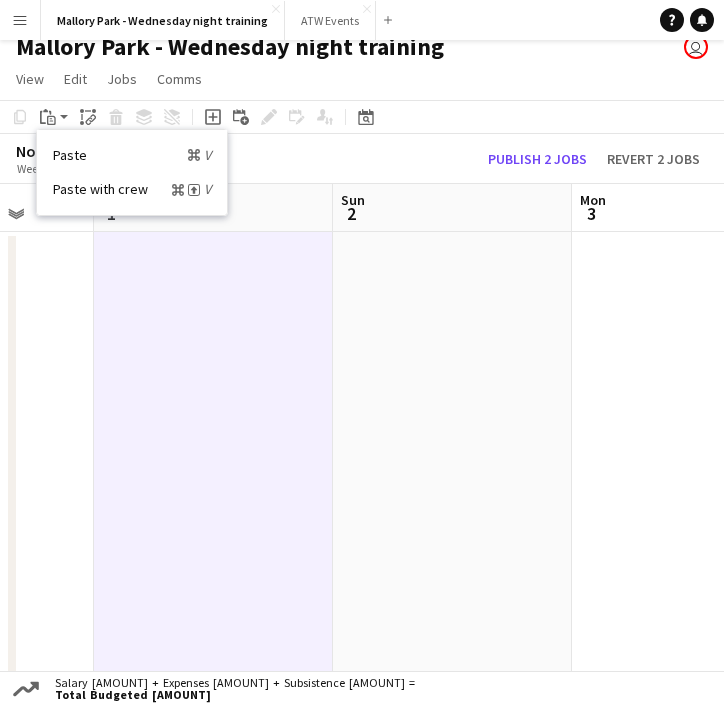 click on "Paste
Command
V Paste with crew
Command
Shift
V" at bounding box center [132, 172] 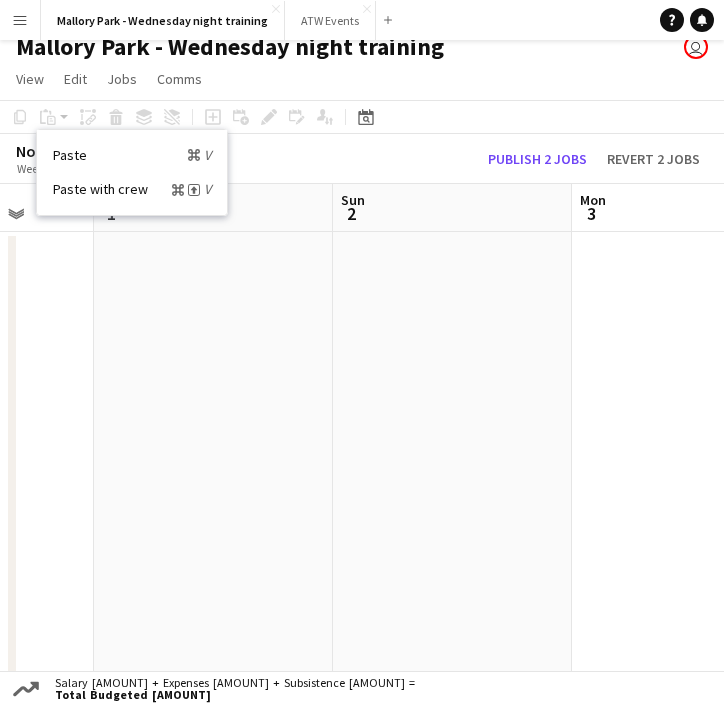 click at bounding box center (213, 594) 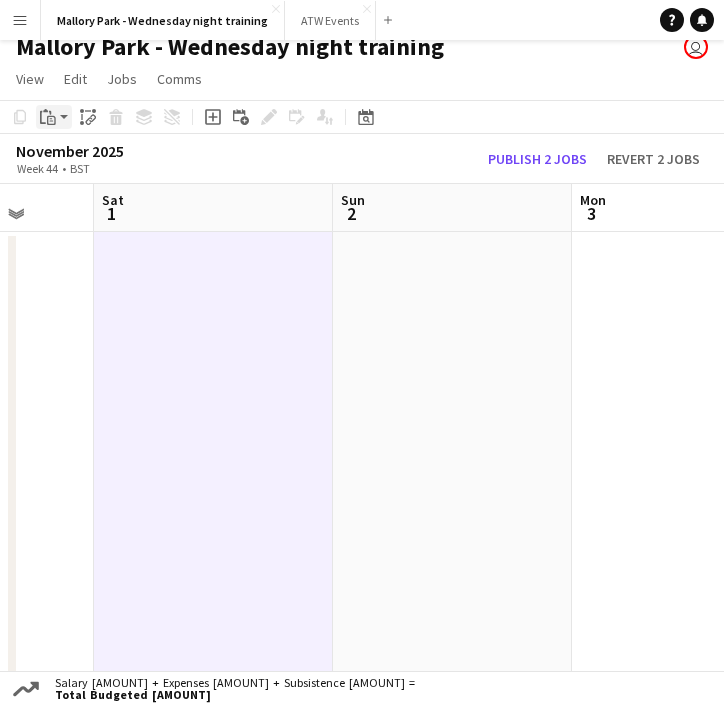 click on "Paste" 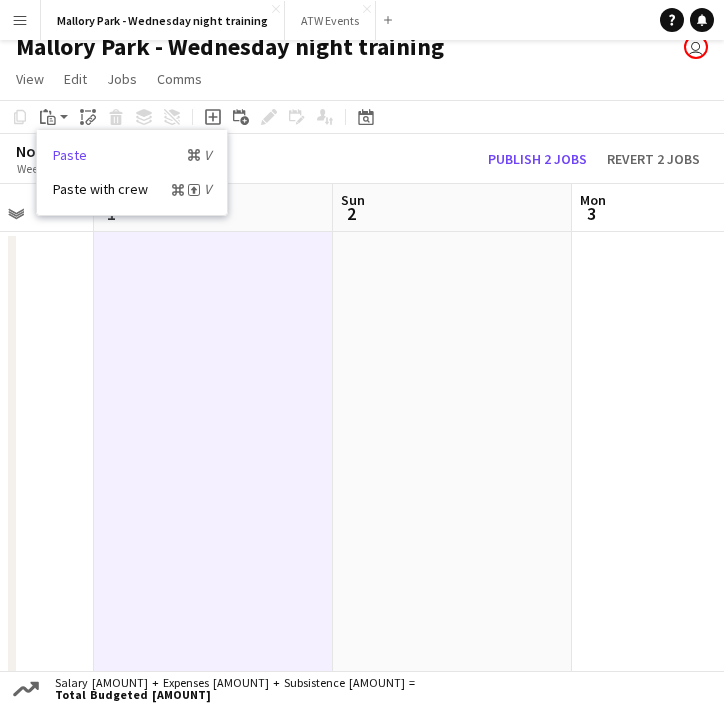 click on "Paste
Command
V" at bounding box center [132, 155] 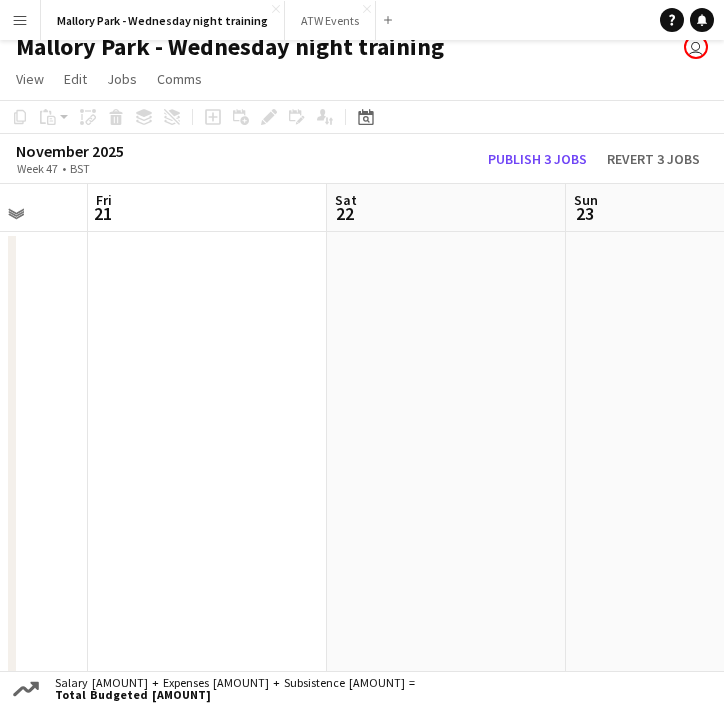 scroll, scrollTop: 0, scrollLeft: 858, axis: horizontal 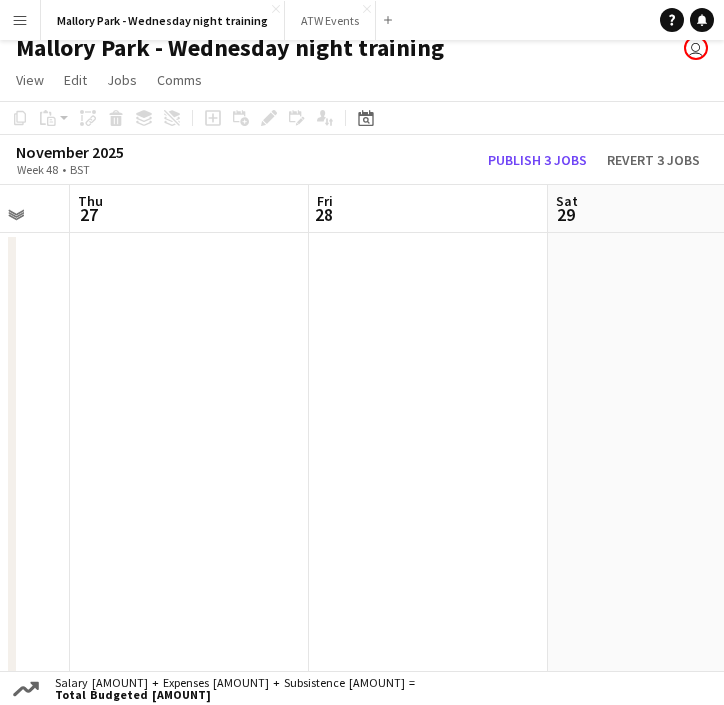 click at bounding box center (667, 595) 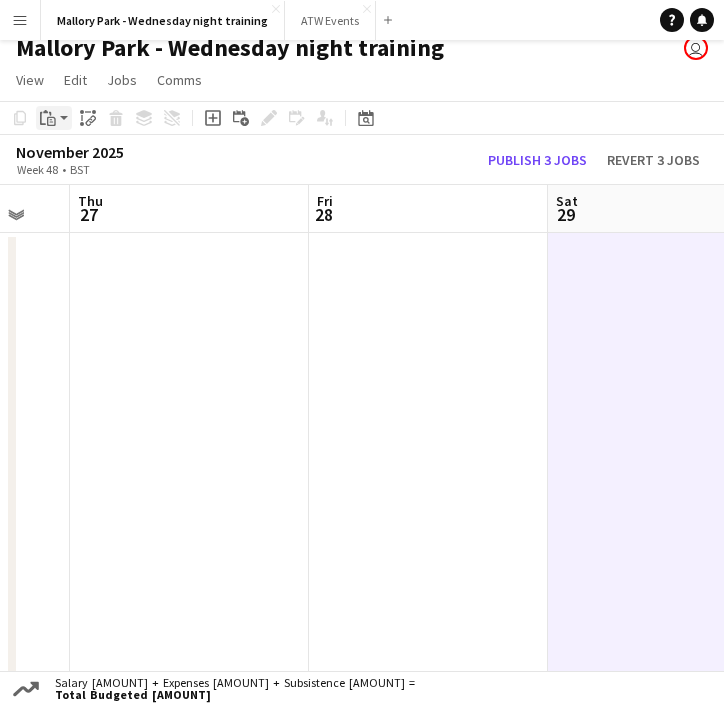 click 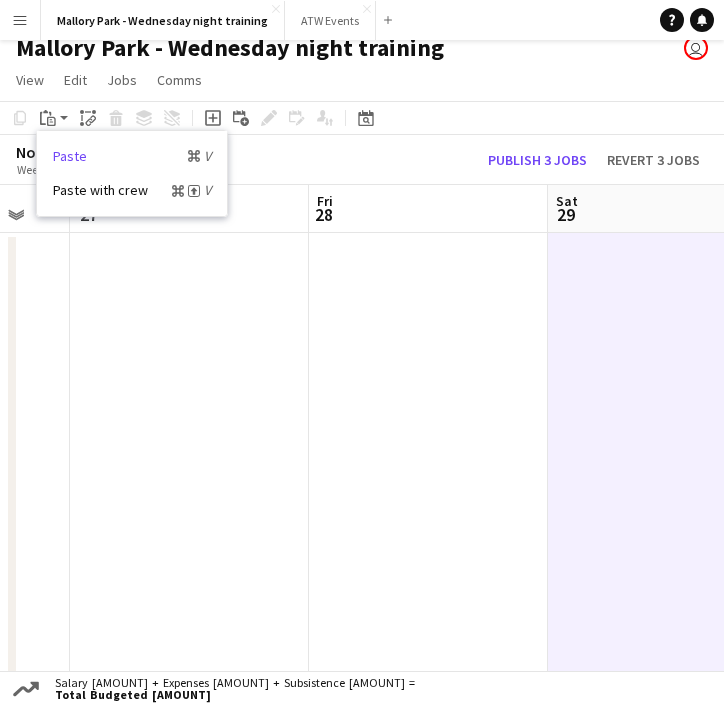 click on "Paste
Command
V" at bounding box center (132, 156) 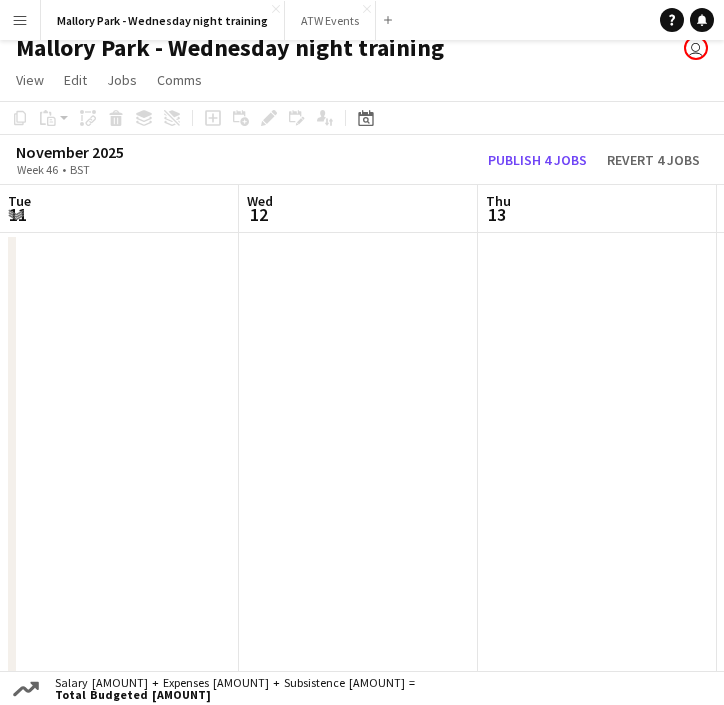scroll, scrollTop: 0, scrollLeft: 523, axis: horizontal 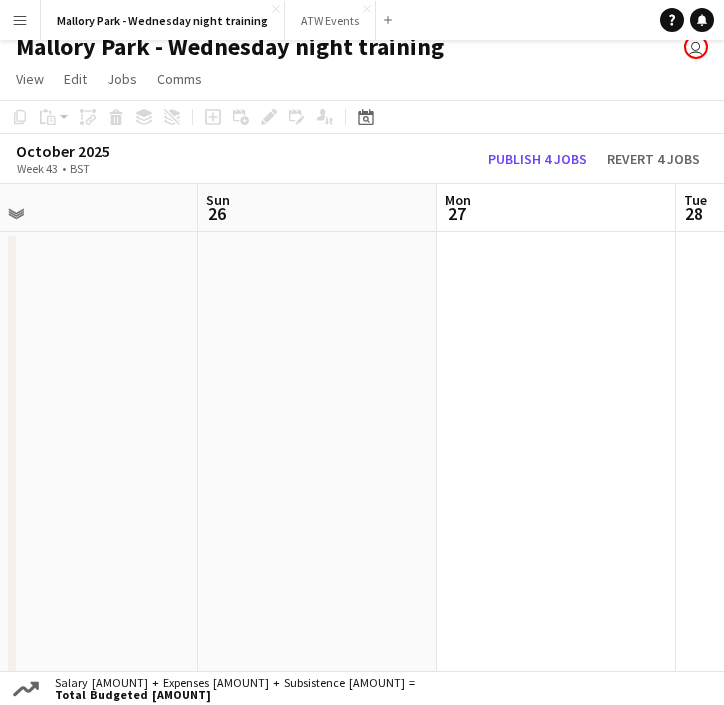 click at bounding box center (317, 594) 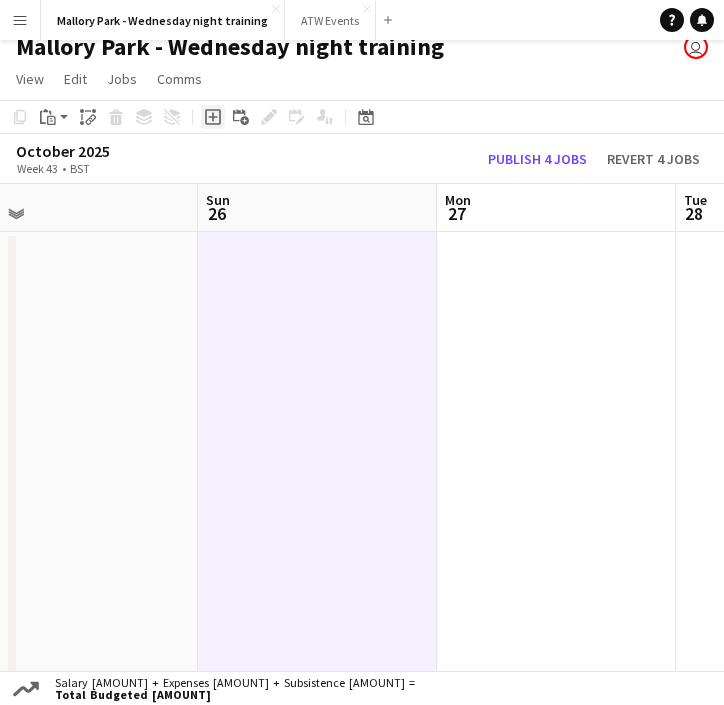 click 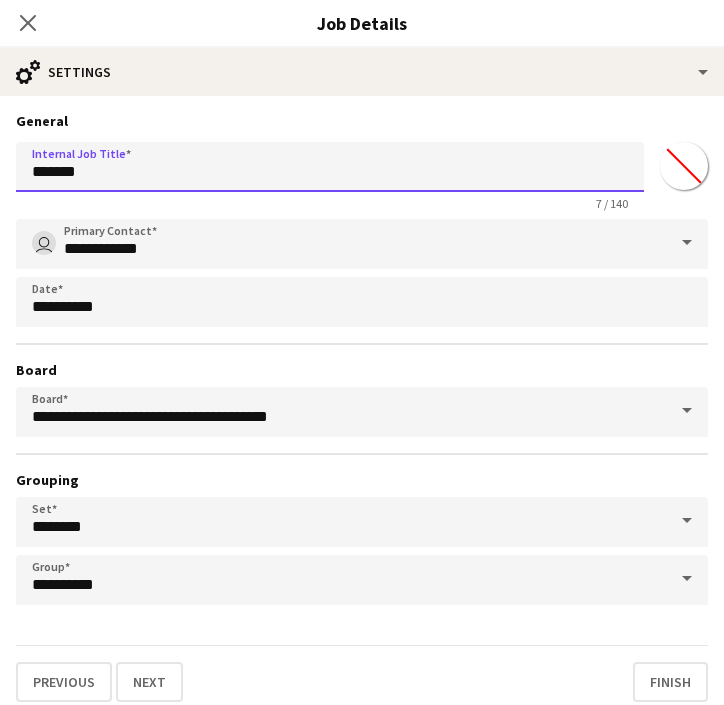 drag, startPoint x: 192, startPoint y: 168, endPoint x: -131, endPoint y: 150, distance: 323.50116 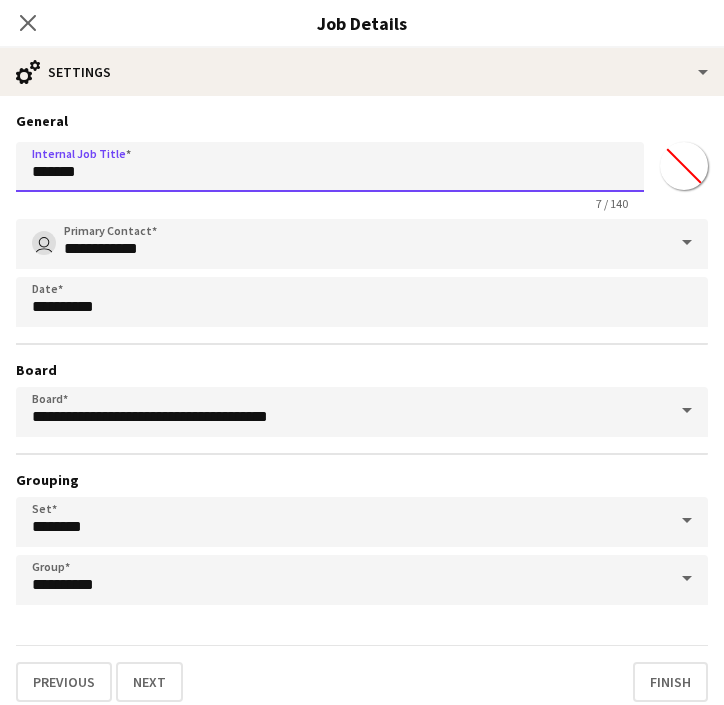 click on "Product Updates   Log Out   Privacy   [LOCATION] - Wednesday night training
Close
ATW Events
Close
Add
Help
Notifications
[LOCATION] - Wednesday night training
user
View   Edit" at bounding box center (362, 809) 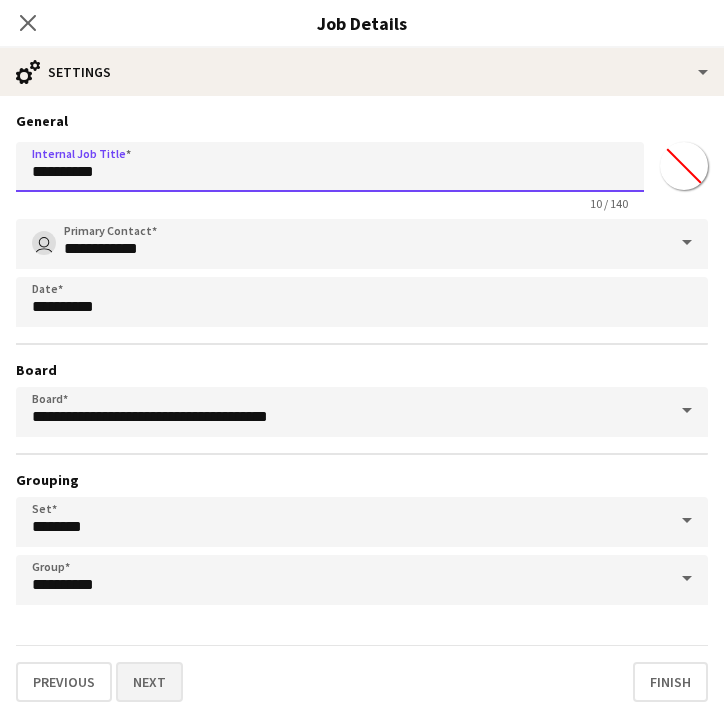 type on "**********" 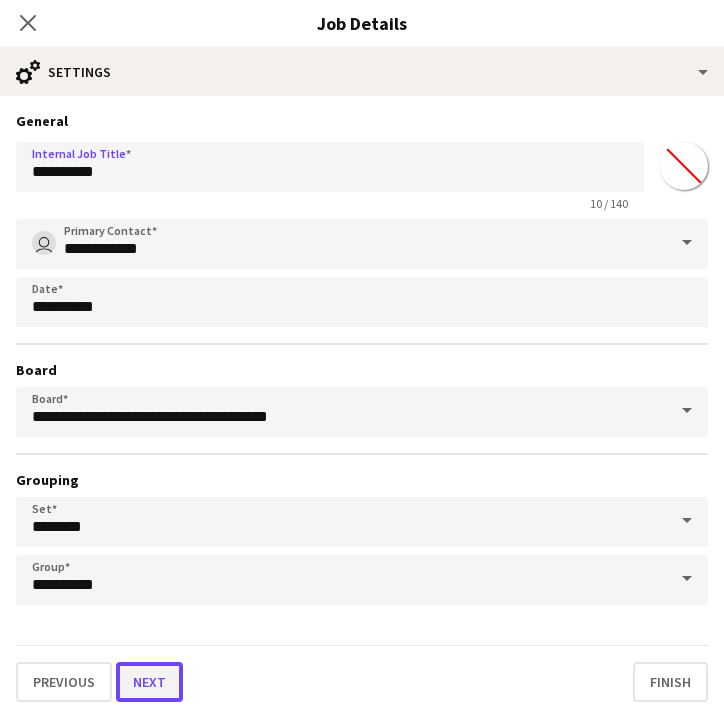 click on "Next" at bounding box center [149, 682] 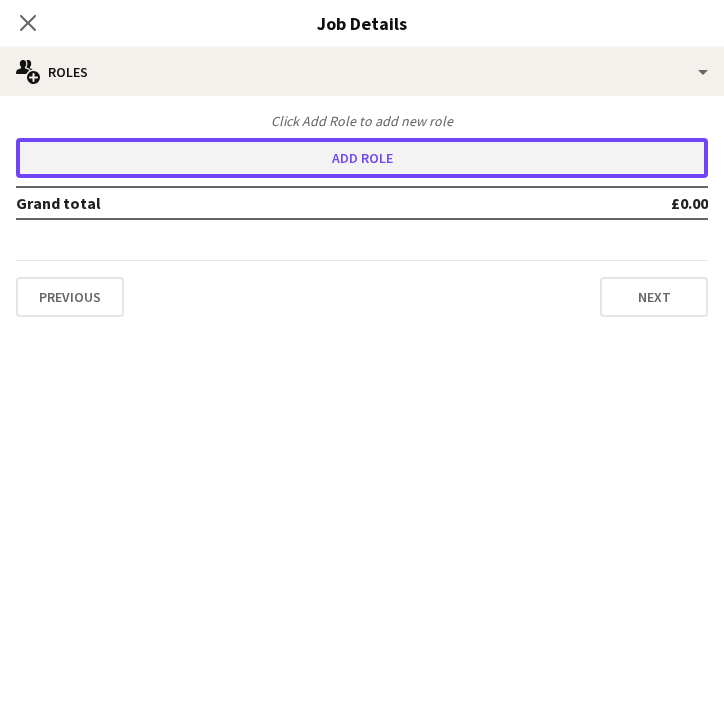 click on "Add role" at bounding box center [362, 158] 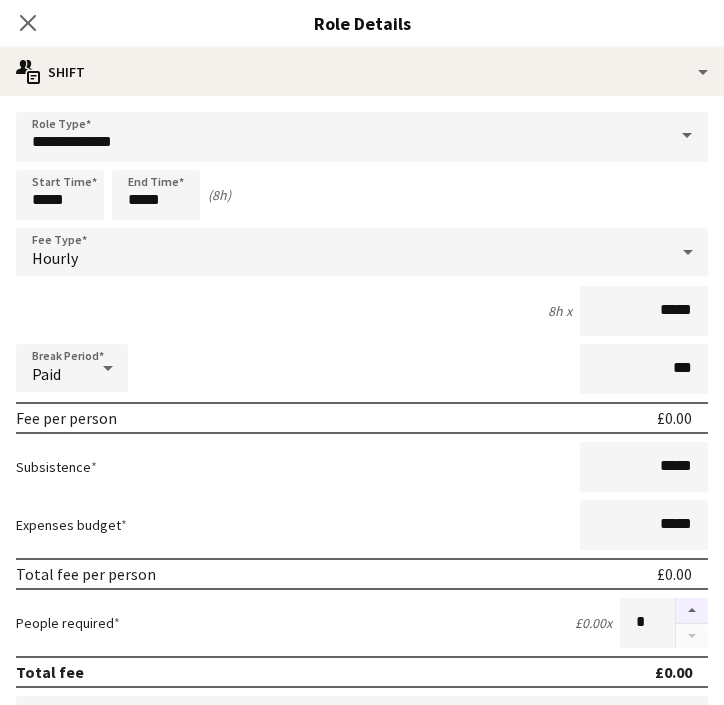 click at bounding box center (692, 611) 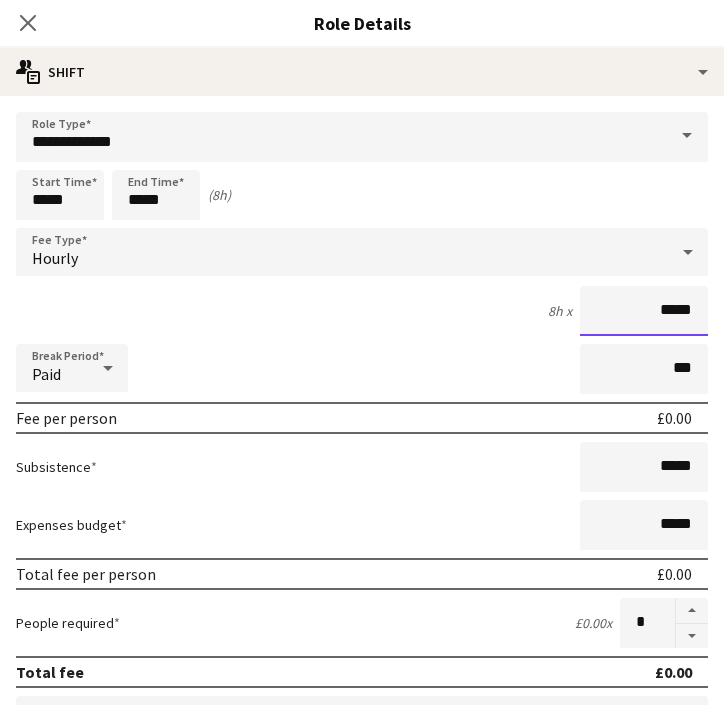 drag, startPoint x: 696, startPoint y: 318, endPoint x: 628, endPoint y: 312, distance: 68.26419 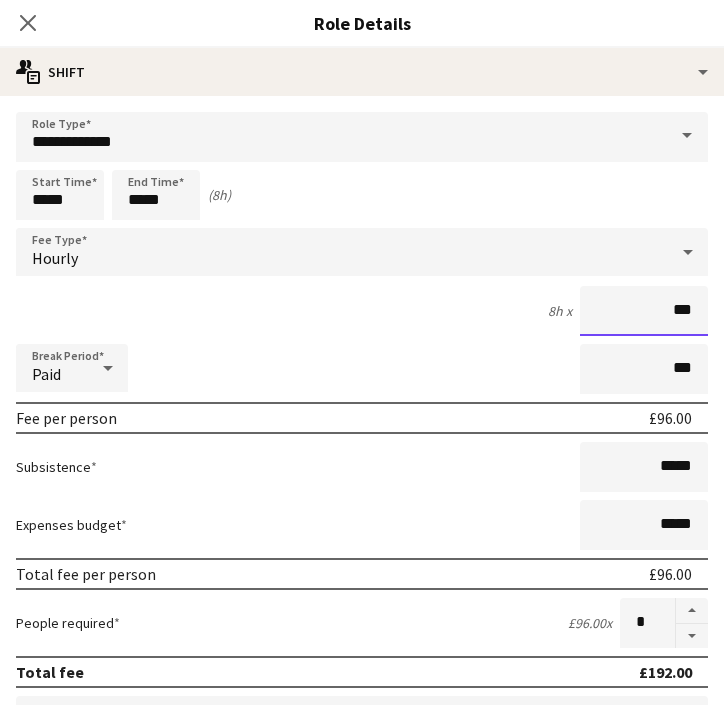 type on "******" 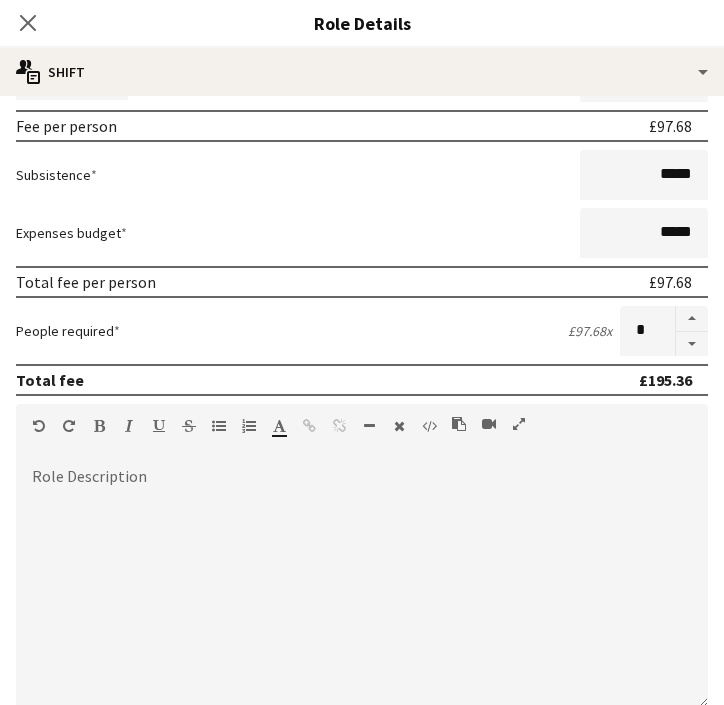 scroll, scrollTop: 523, scrollLeft: 0, axis: vertical 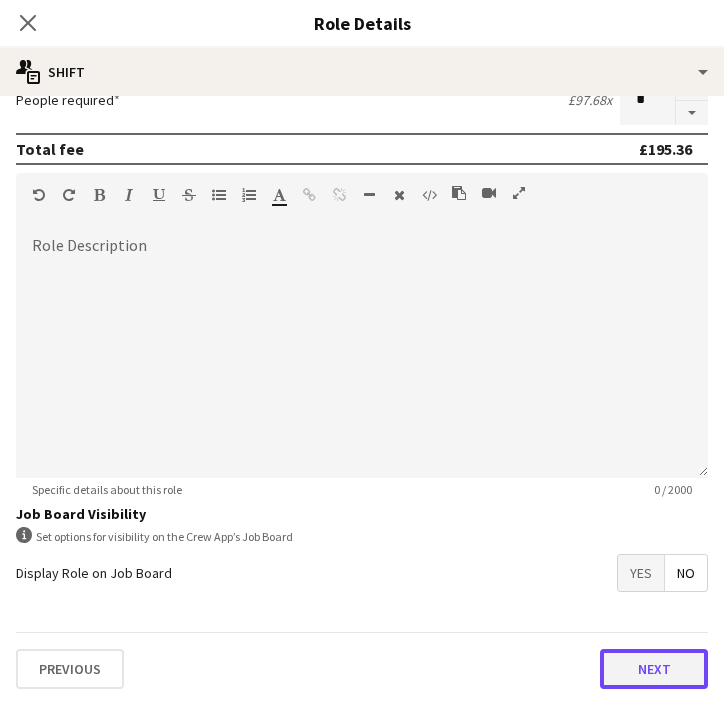 click on "Next" at bounding box center [654, 669] 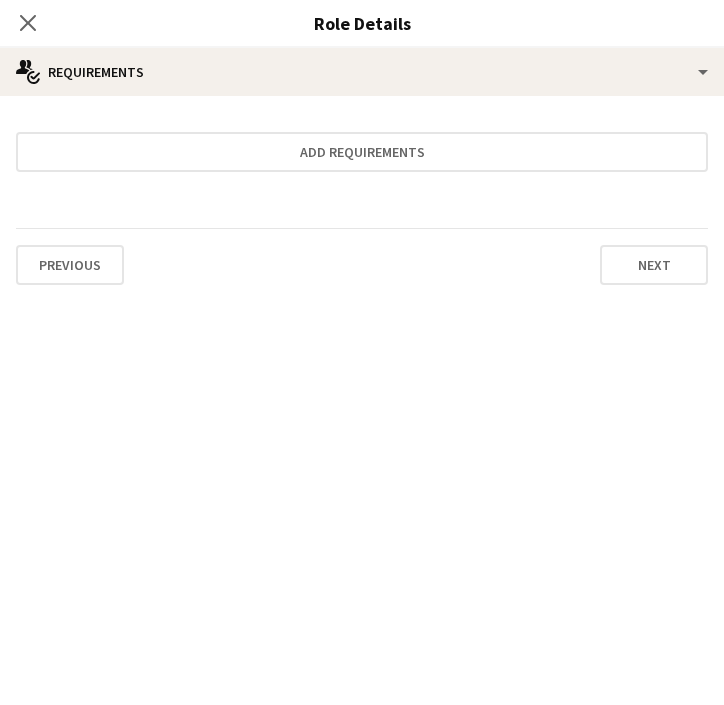scroll, scrollTop: 0, scrollLeft: 0, axis: both 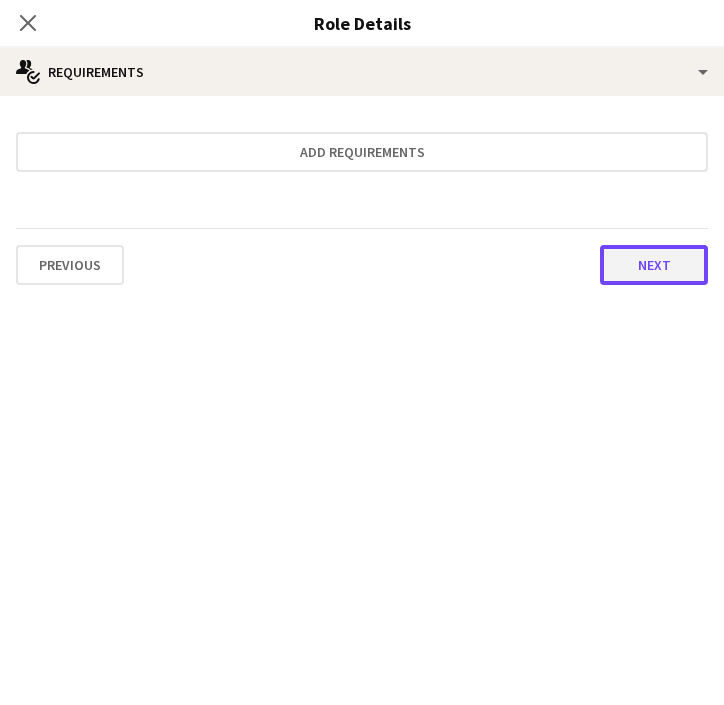 click on "Next" at bounding box center [654, 265] 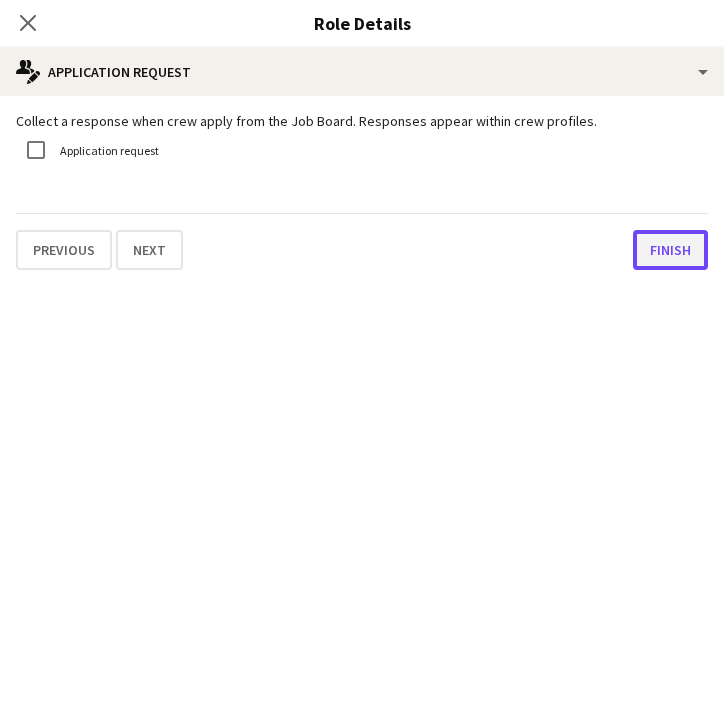 click on "Finish" at bounding box center [670, 250] 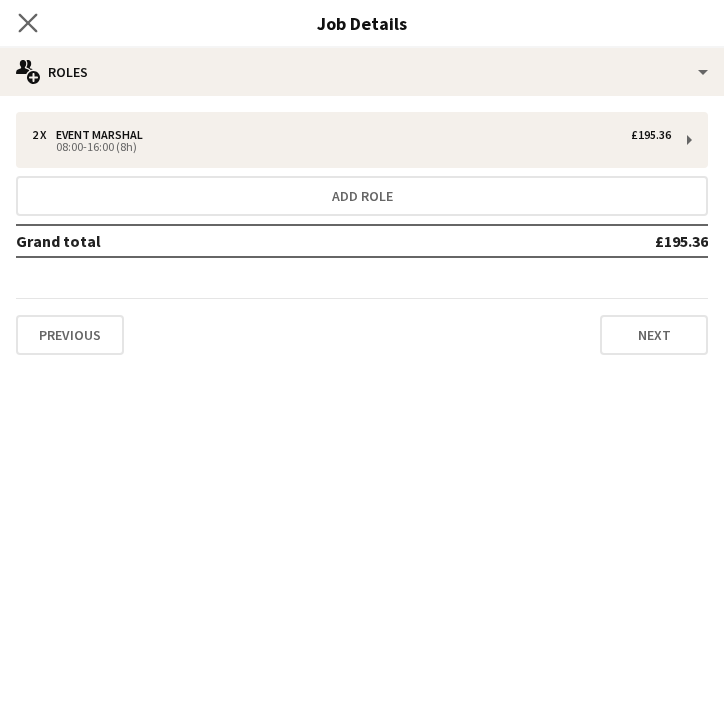 click on "Close pop-in" 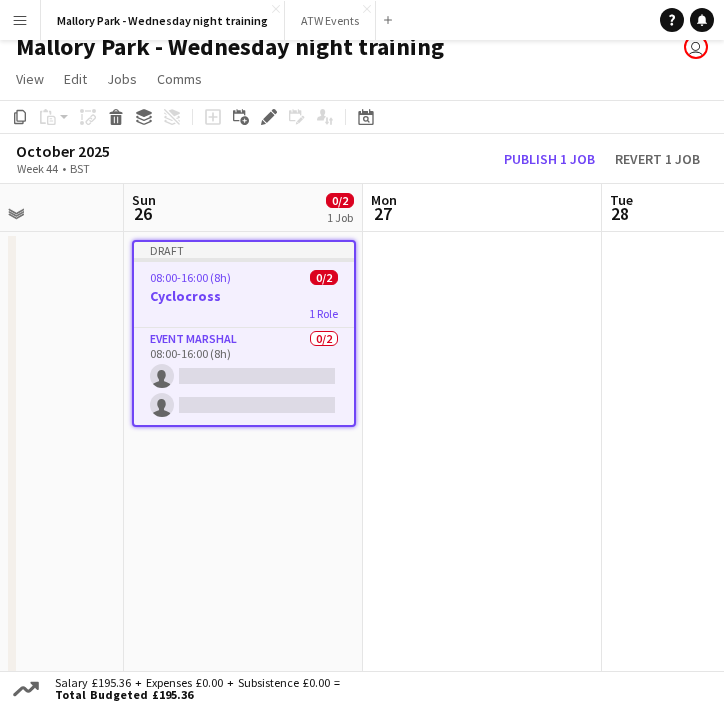 scroll, scrollTop: 0, scrollLeft: 541, axis: horizontal 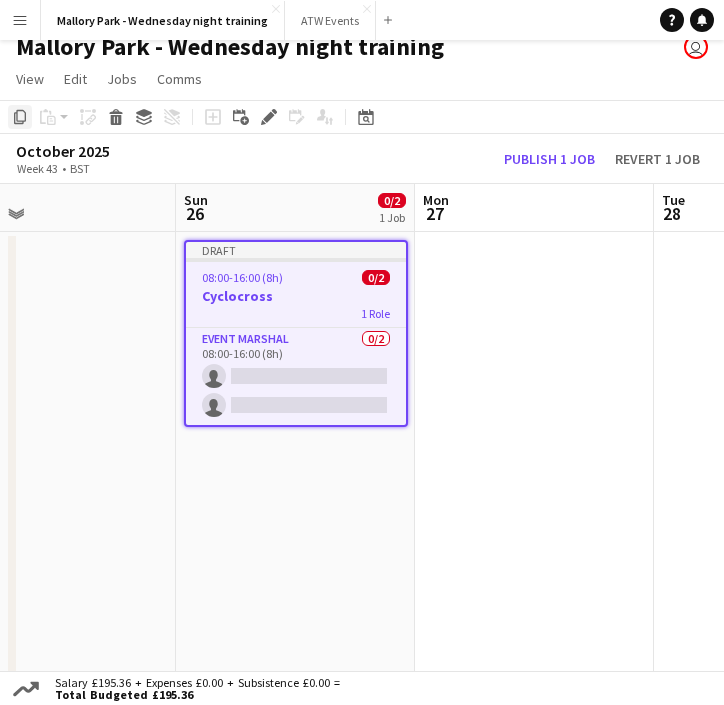 click on "Copy" 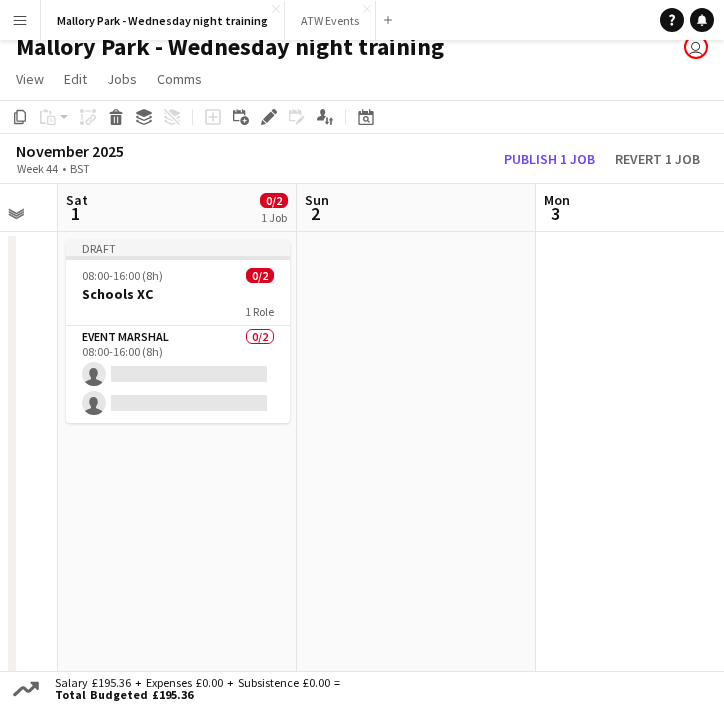 scroll, scrollTop: 0, scrollLeft: 663, axis: horizontal 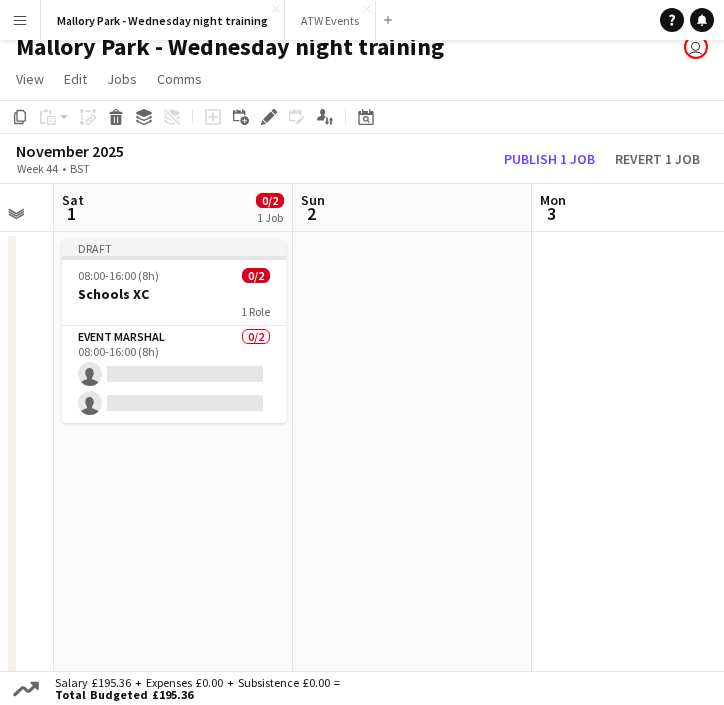 click at bounding box center [412, 594] 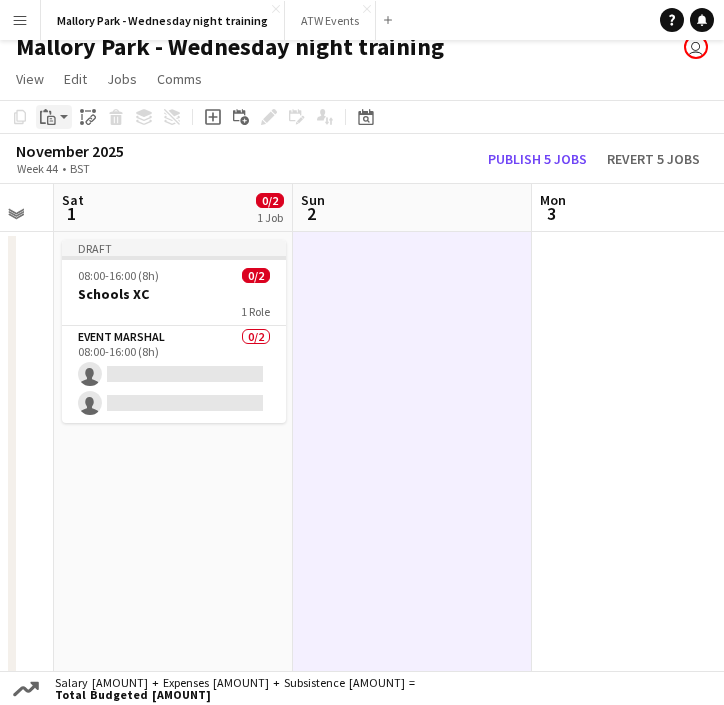 click on "Paste" 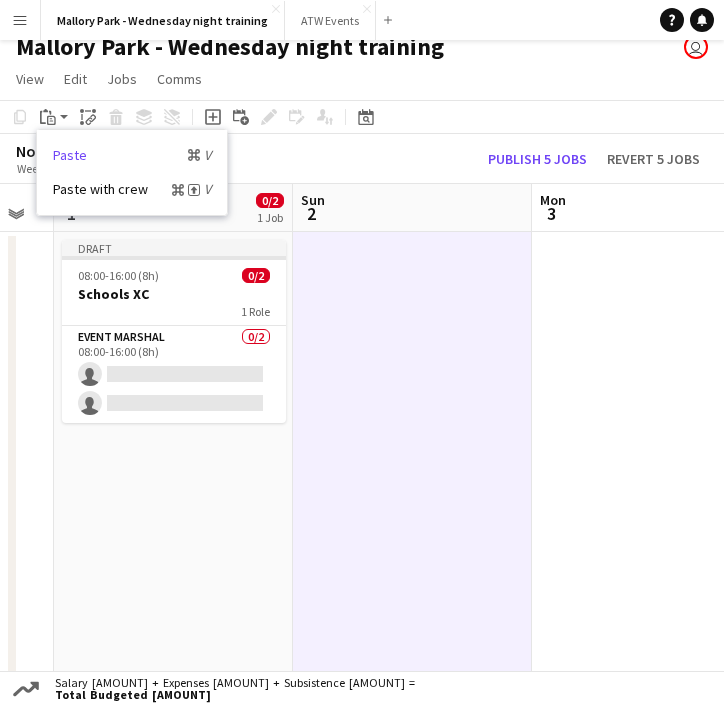 click on "Paste
Command
V" at bounding box center [132, 155] 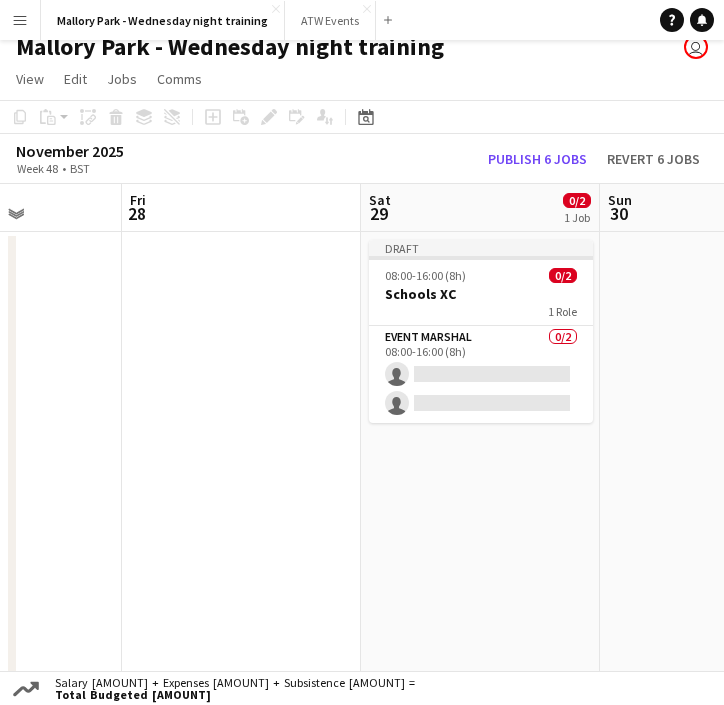 scroll, scrollTop: 0, scrollLeft: 843, axis: horizontal 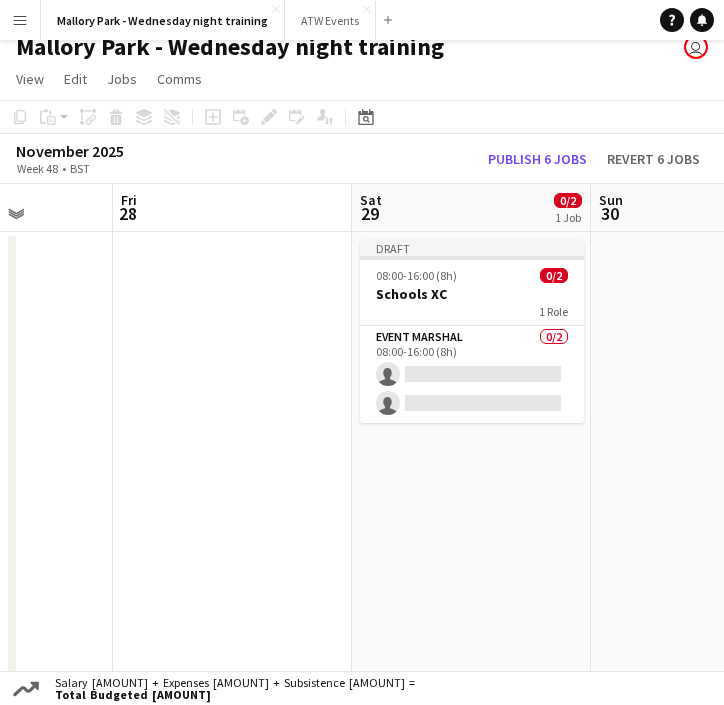 click at bounding box center [710, 594] 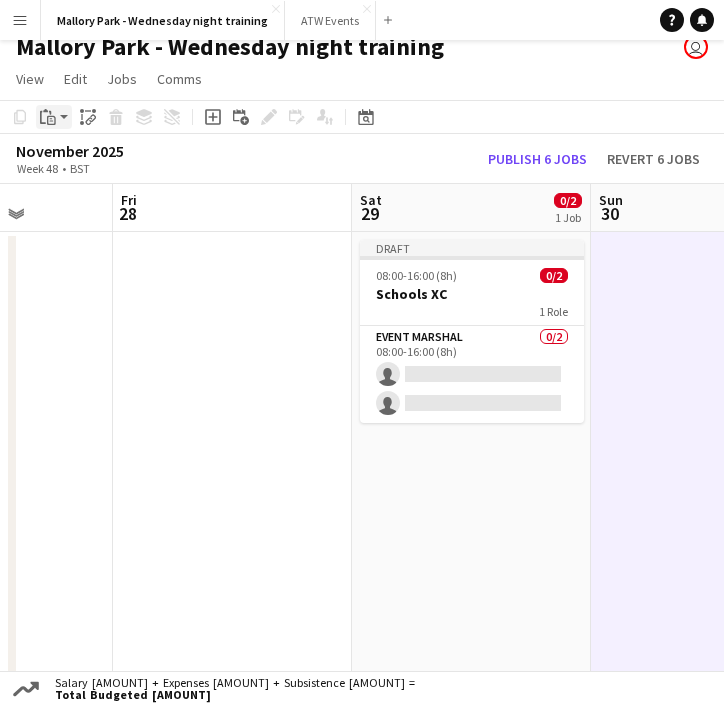 click on "Paste" 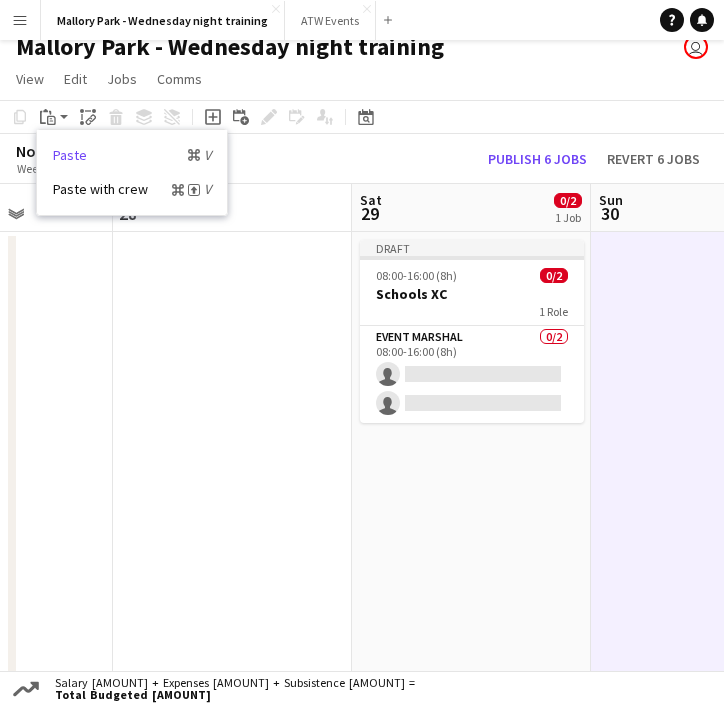 click on "Paste
Command
V" at bounding box center [132, 155] 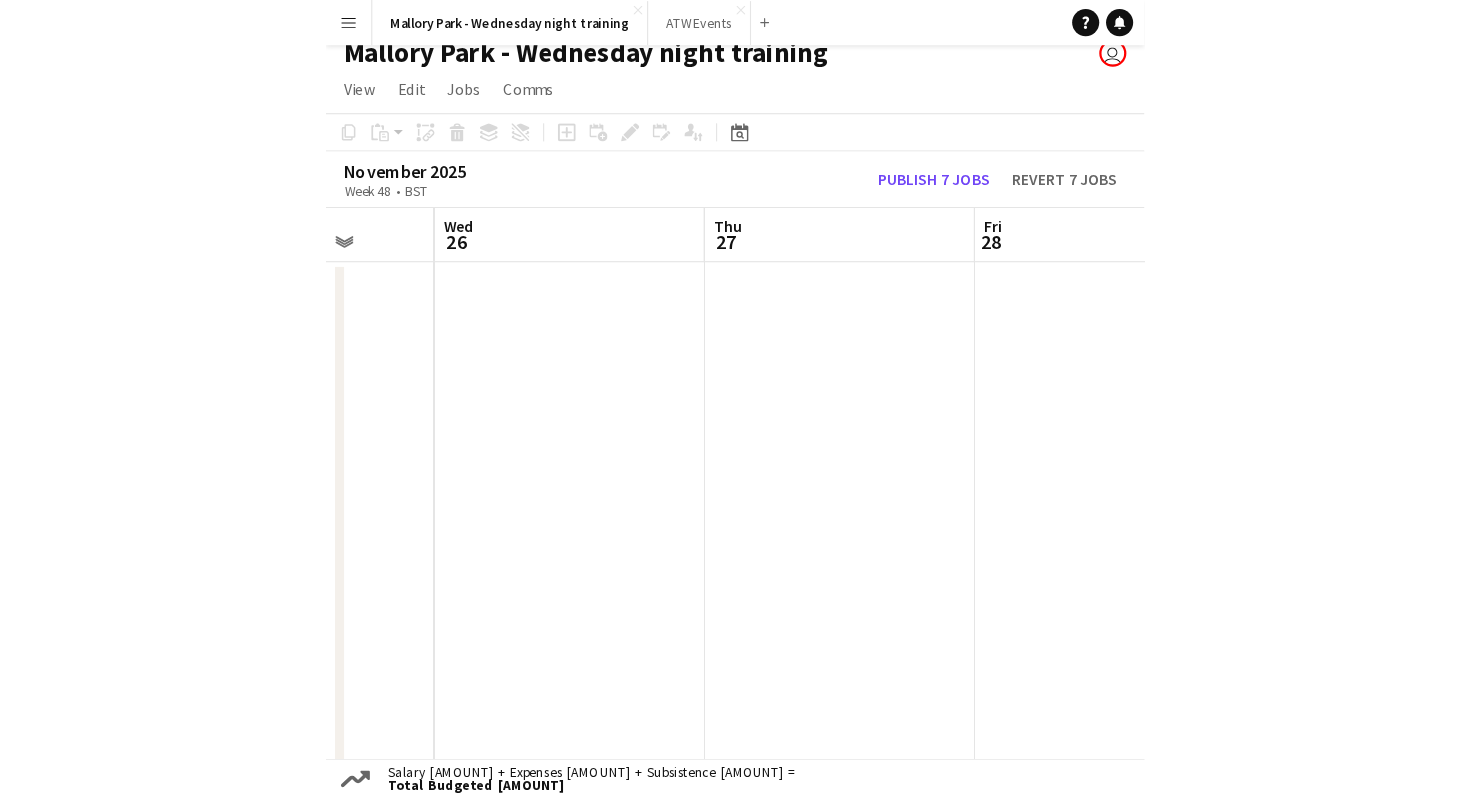 scroll, scrollTop: 0, scrollLeft: 618, axis: horizontal 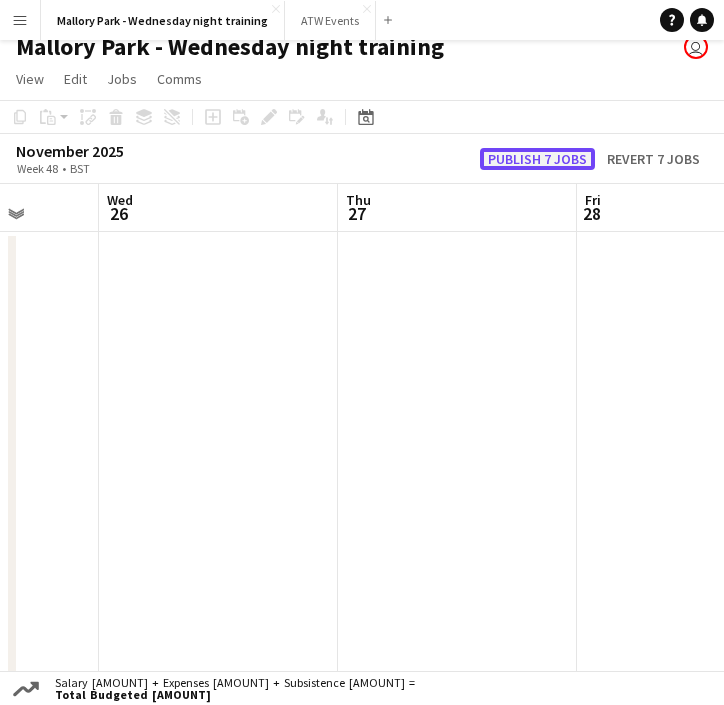 click on "Publish 7 jobs" 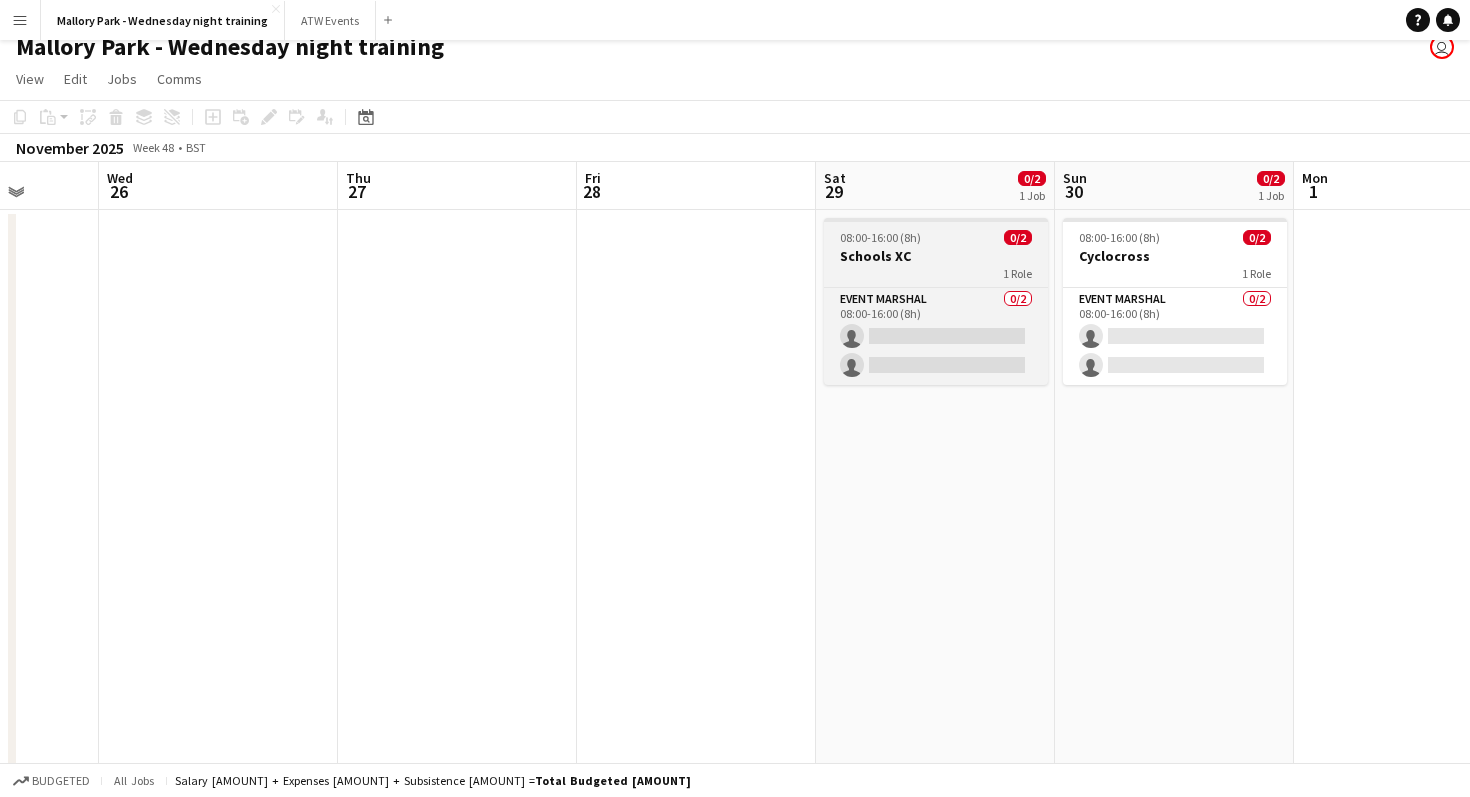 scroll, scrollTop: 0, scrollLeft: 0, axis: both 